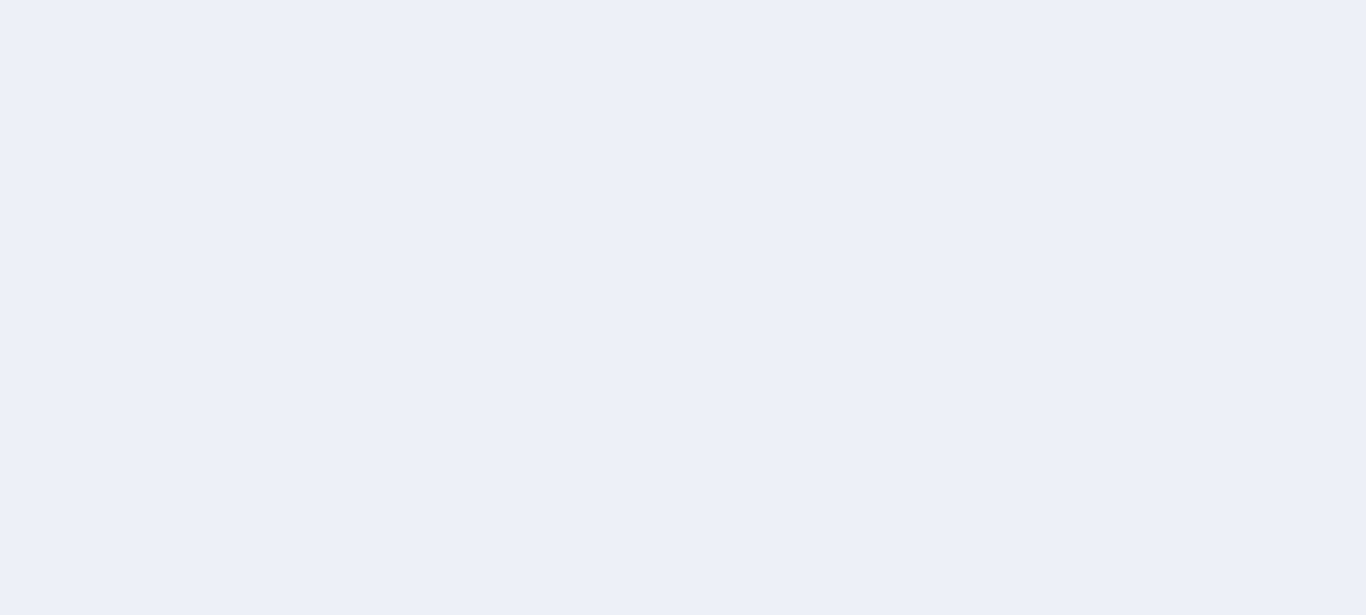 scroll, scrollTop: 0, scrollLeft: 0, axis: both 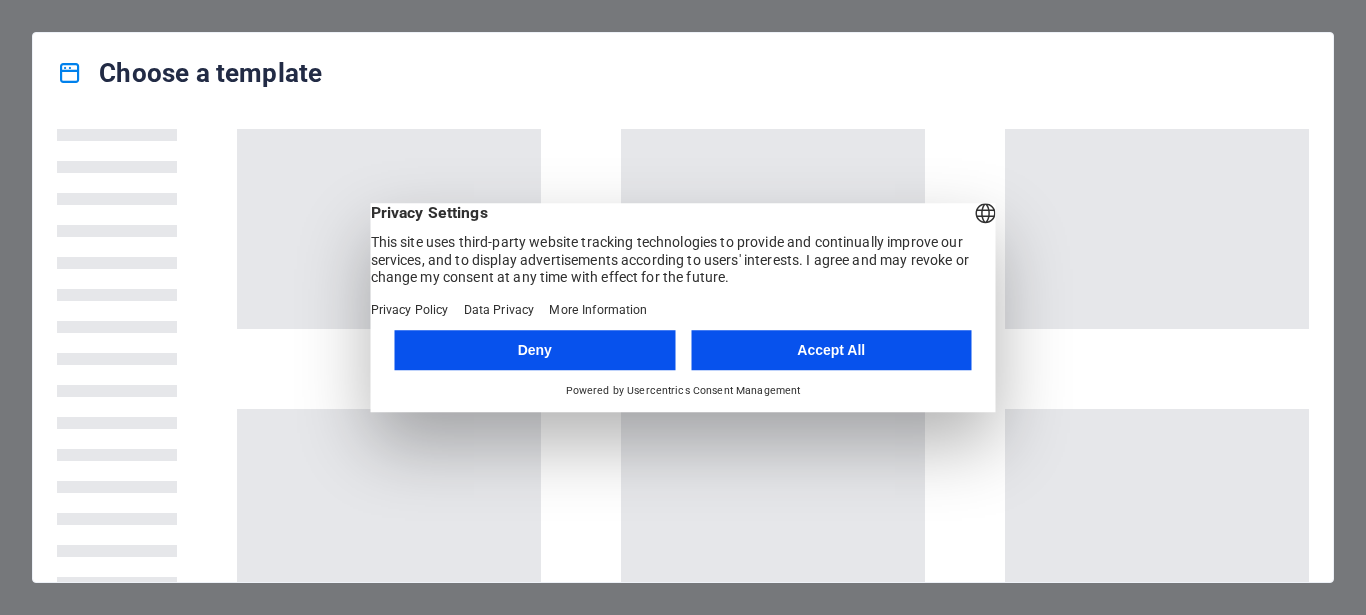 click on "Accept All" at bounding box center (831, 350) 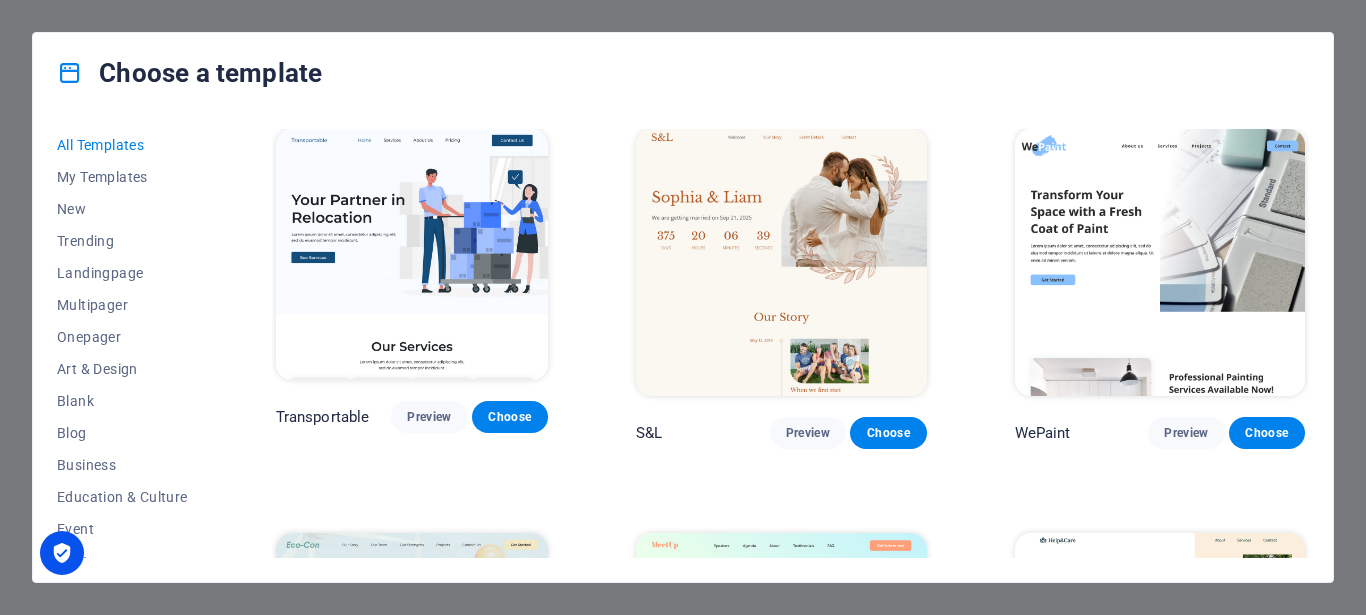 scroll, scrollTop: 540, scrollLeft: 0, axis: vertical 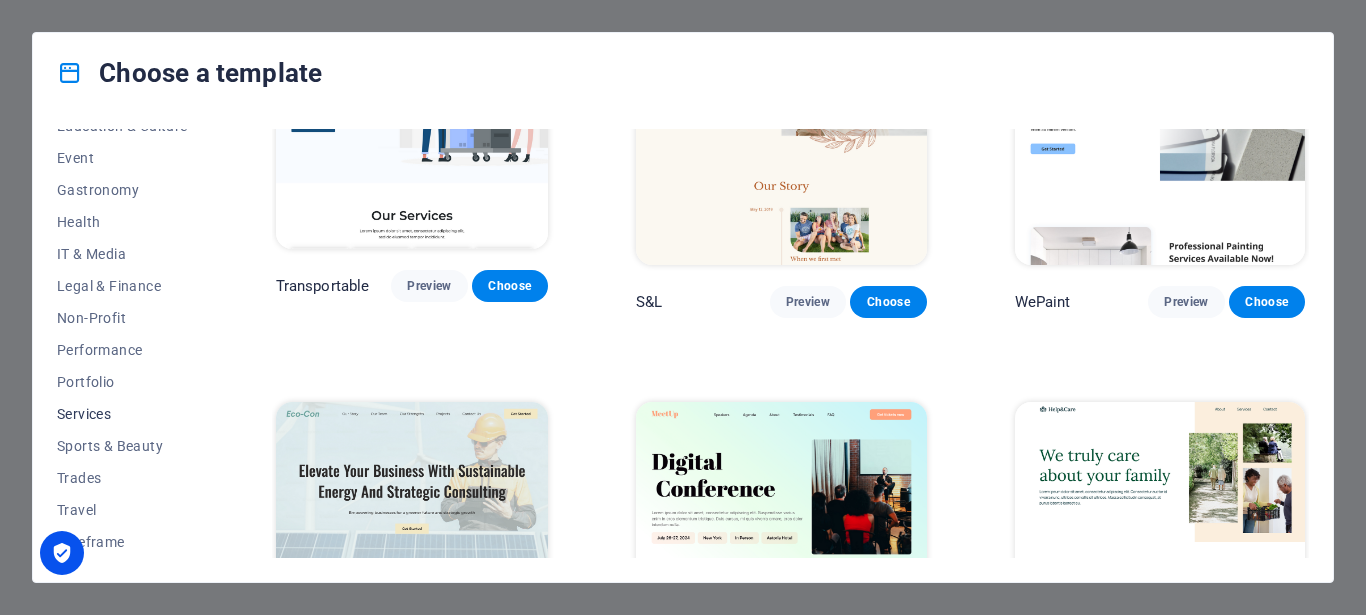 click on "Services" at bounding box center [122, 414] 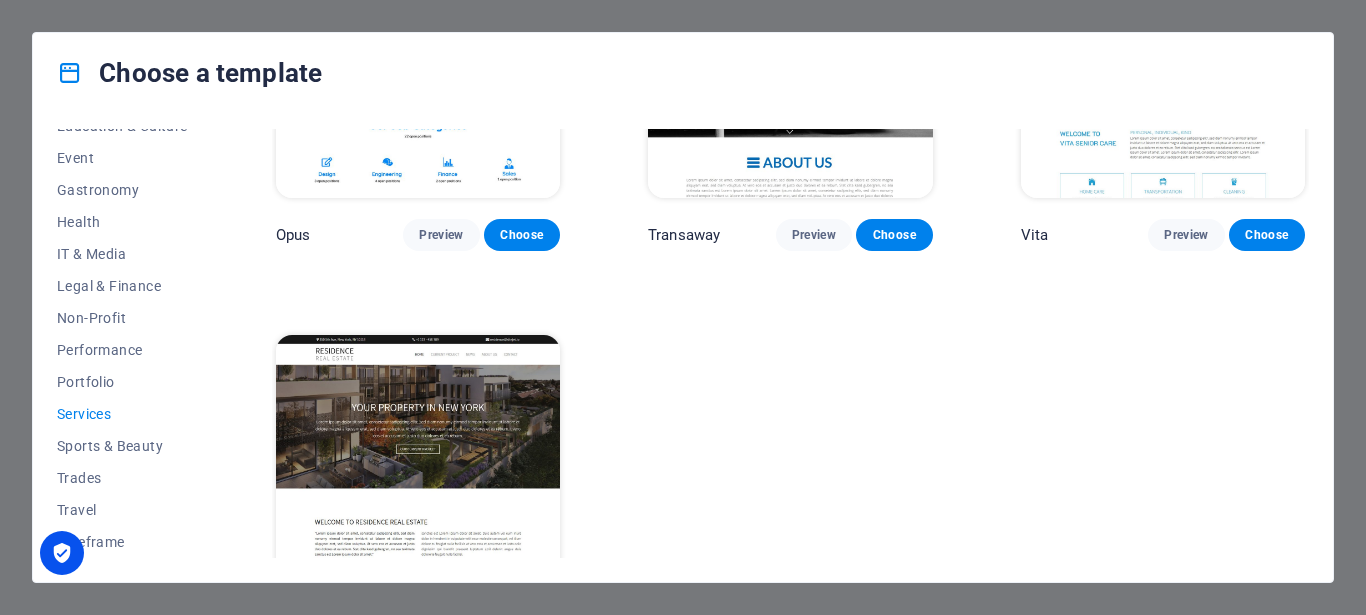 scroll, scrollTop: 2229, scrollLeft: 0, axis: vertical 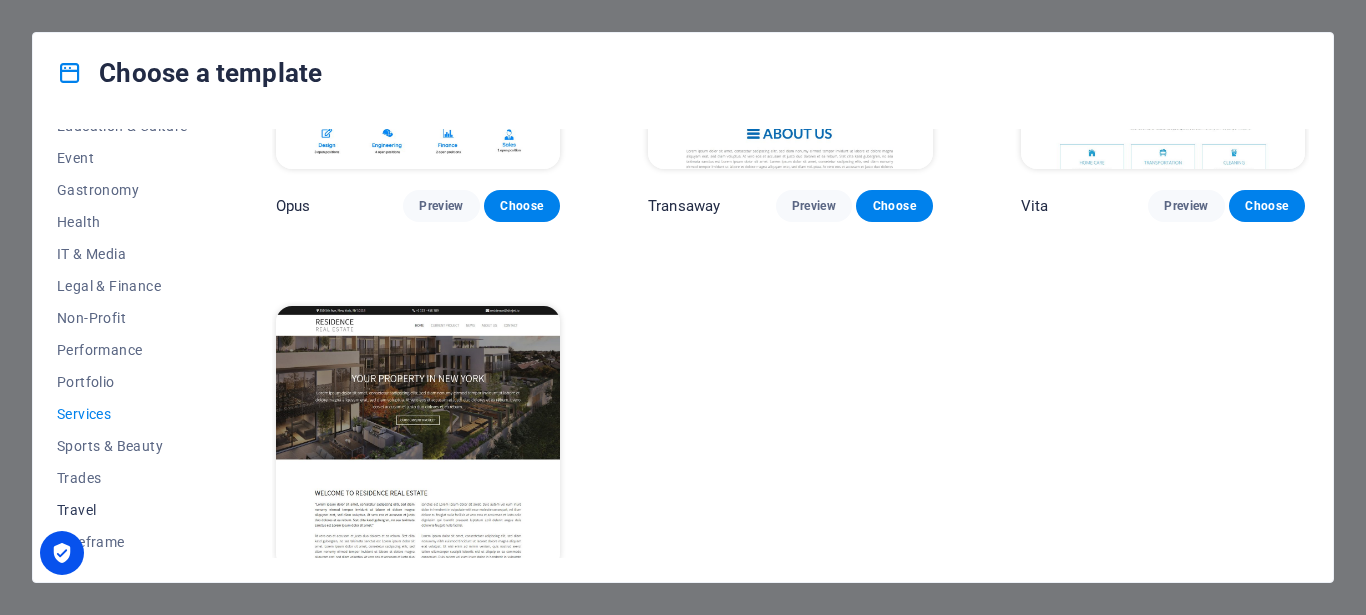 click on "Travel" at bounding box center (122, 510) 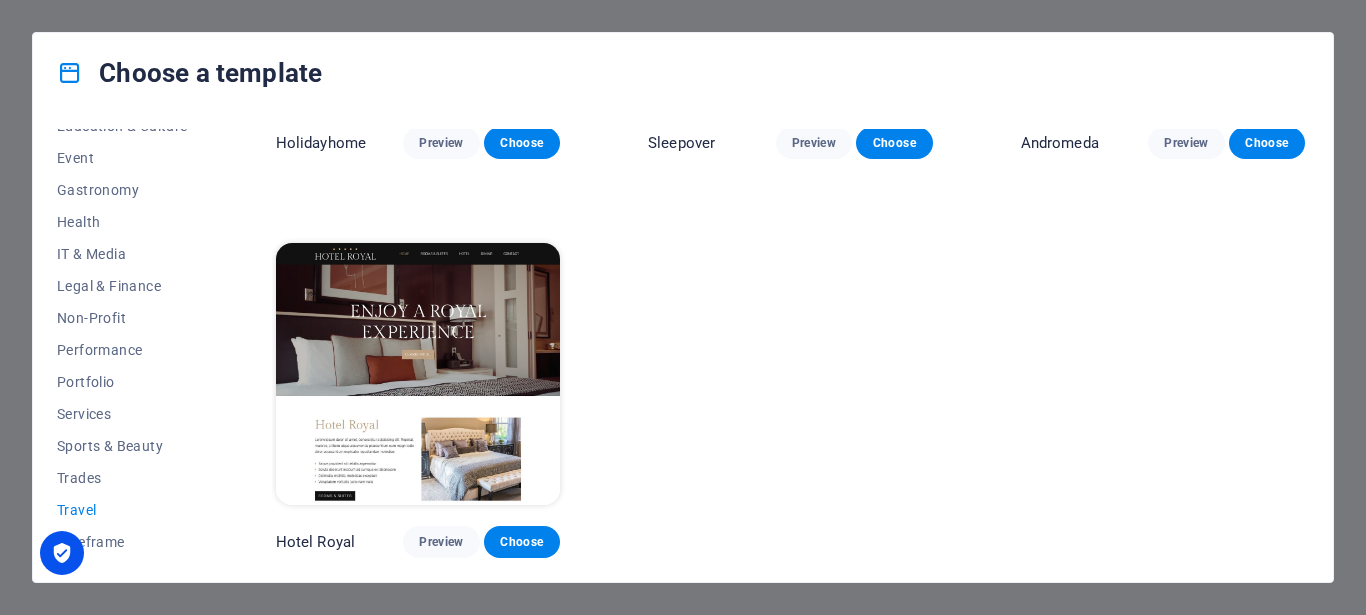 scroll, scrollTop: 657, scrollLeft: 0, axis: vertical 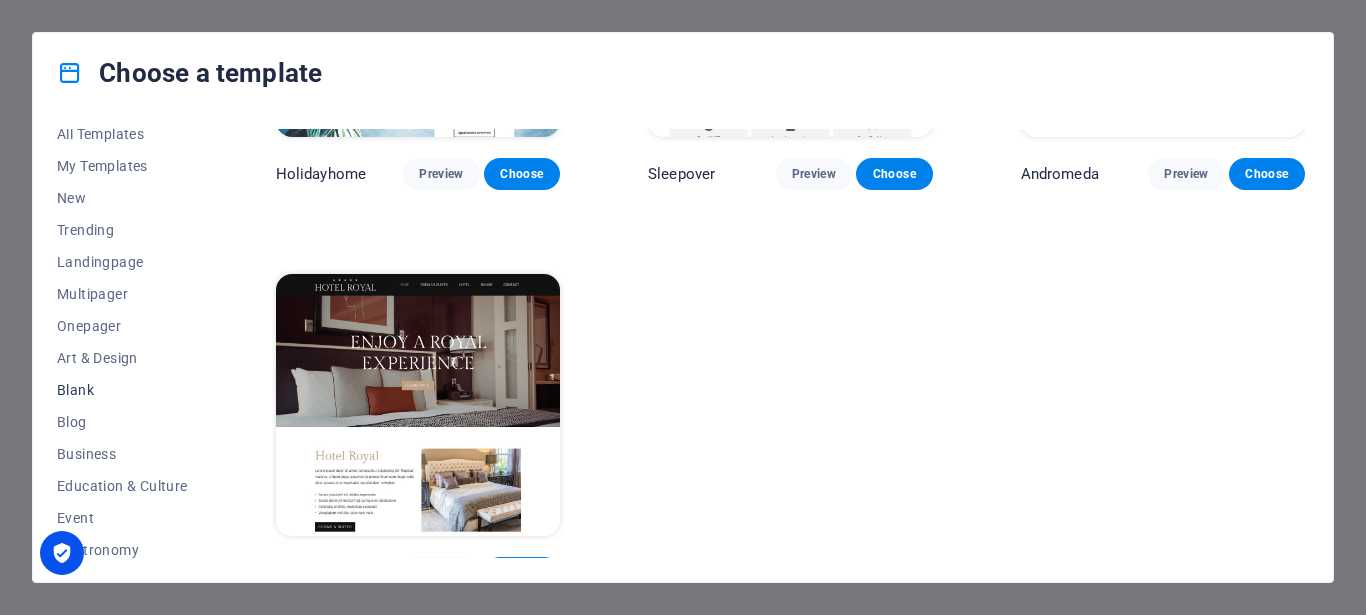 click on "Blank" at bounding box center (122, 390) 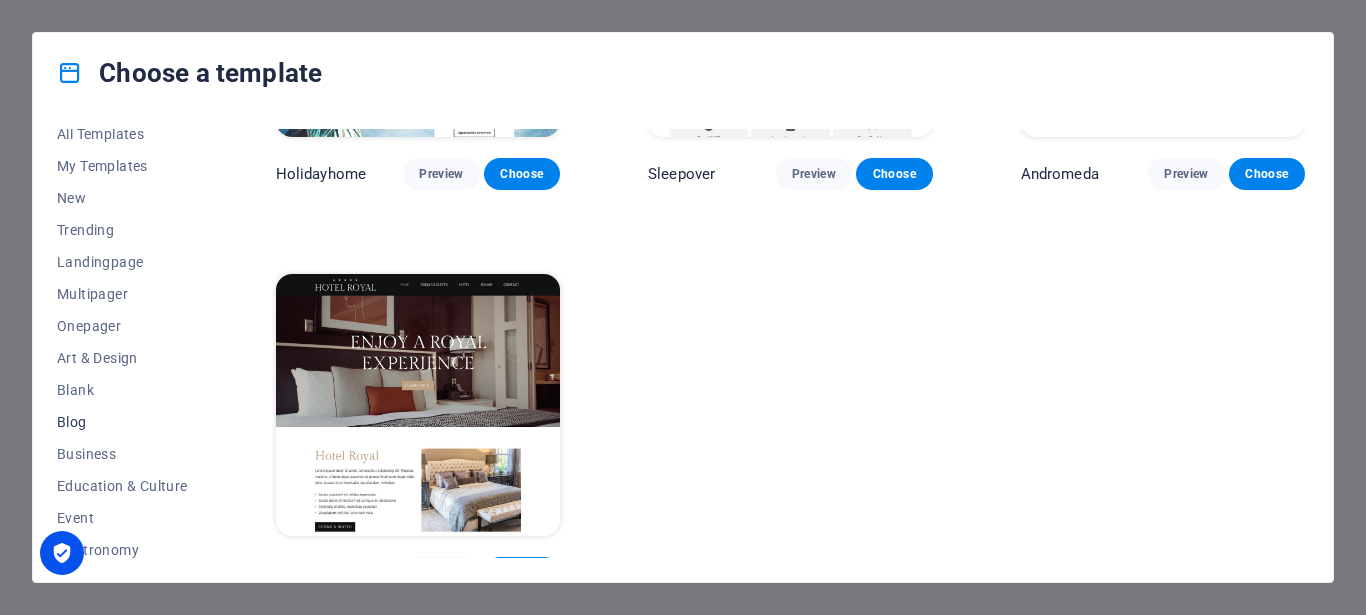 scroll, scrollTop: 0, scrollLeft: 0, axis: both 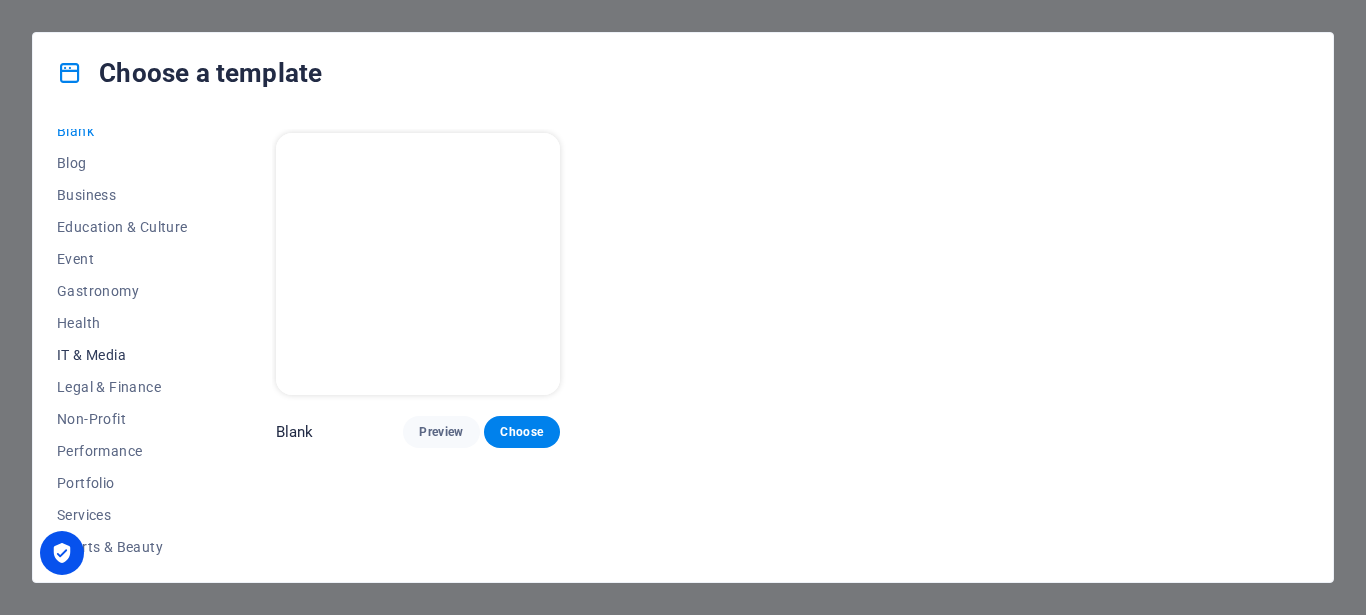 click on "IT & Media" at bounding box center [122, 355] 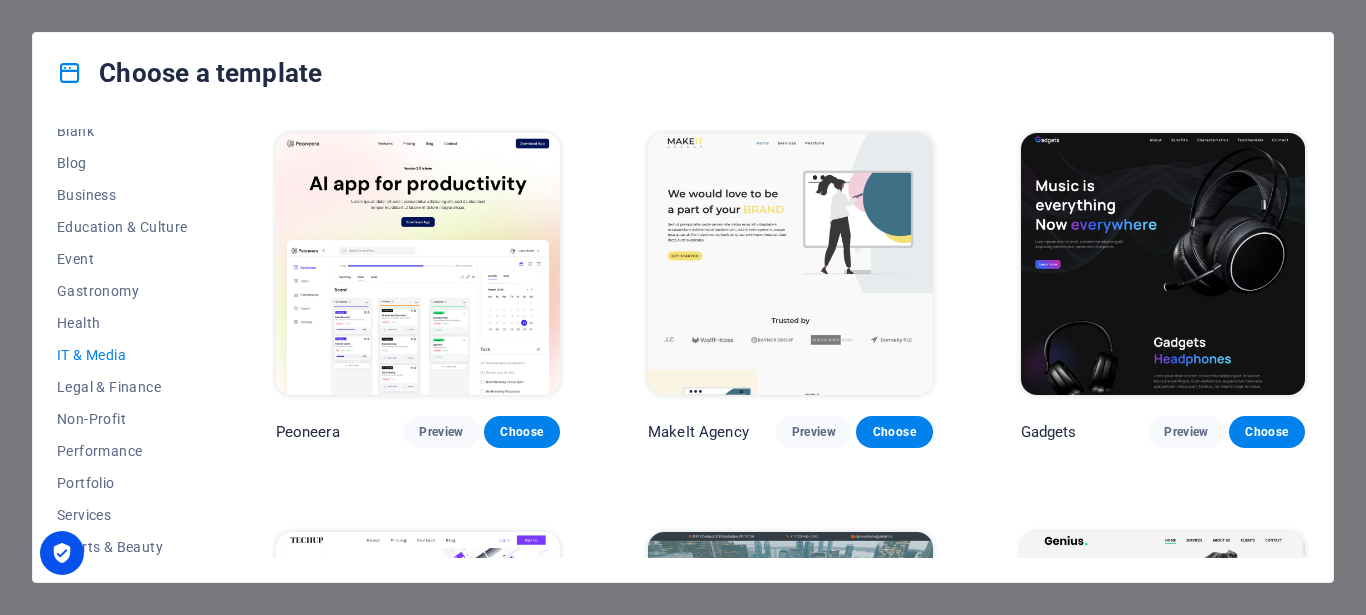 scroll, scrollTop: 180, scrollLeft: 0, axis: vertical 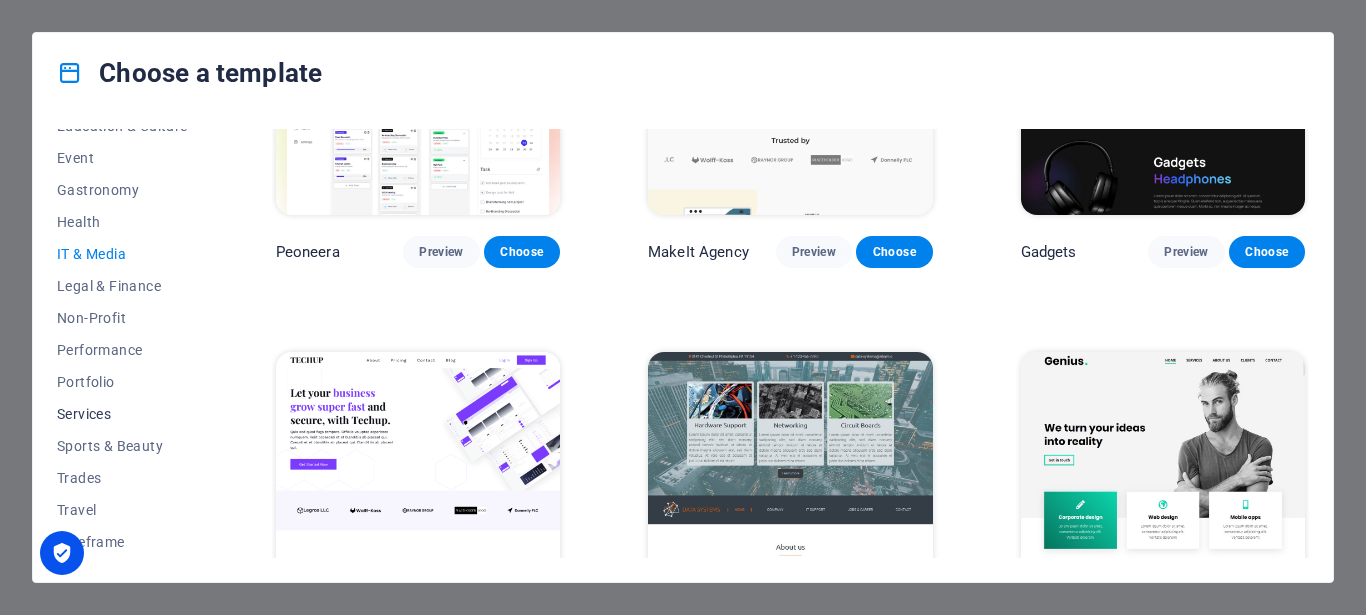 click on "Services" at bounding box center [122, 414] 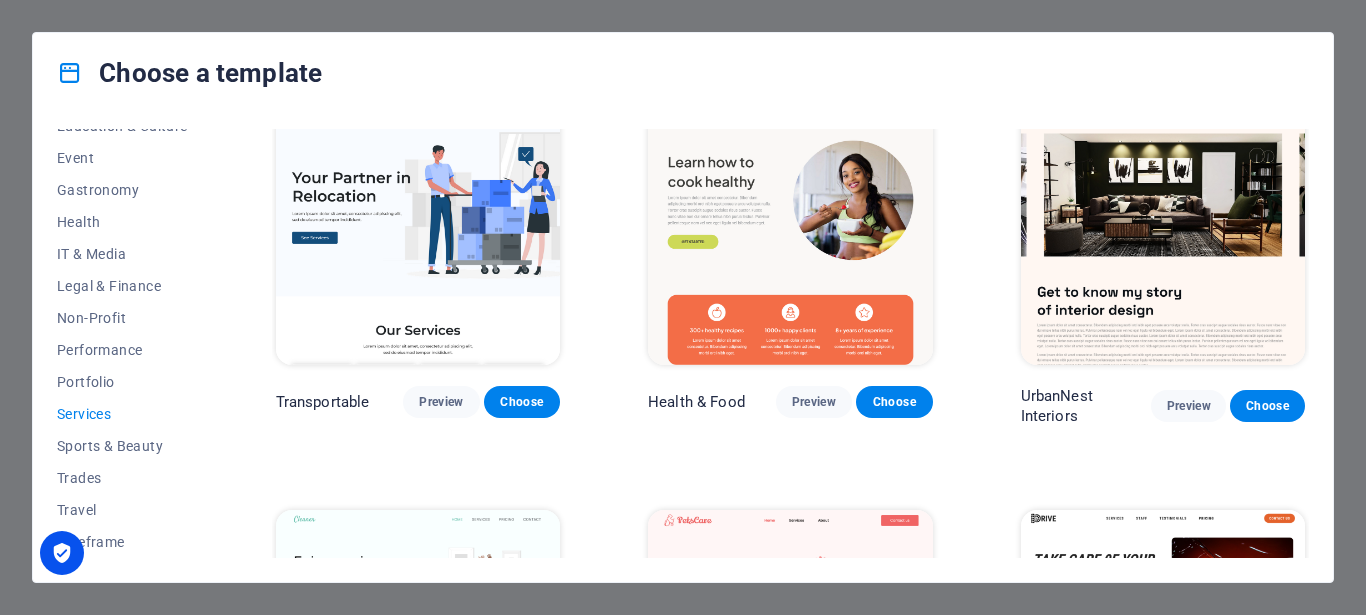scroll, scrollTop: 0, scrollLeft: 0, axis: both 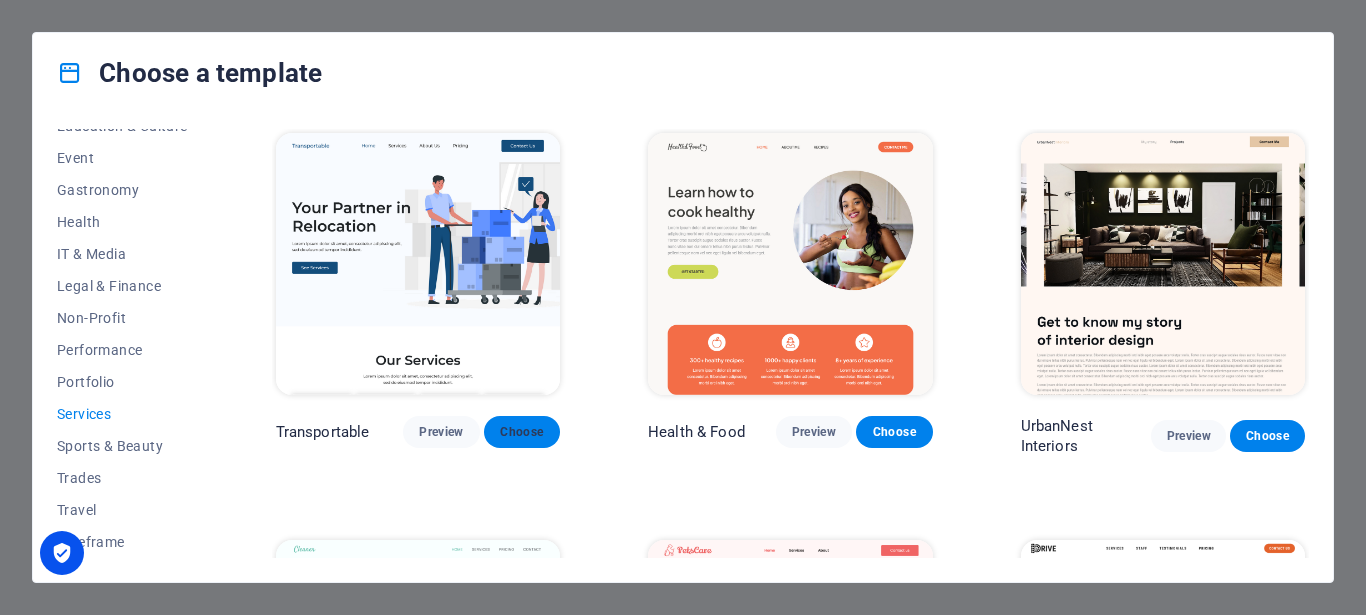 click on "Choose" at bounding box center (522, 432) 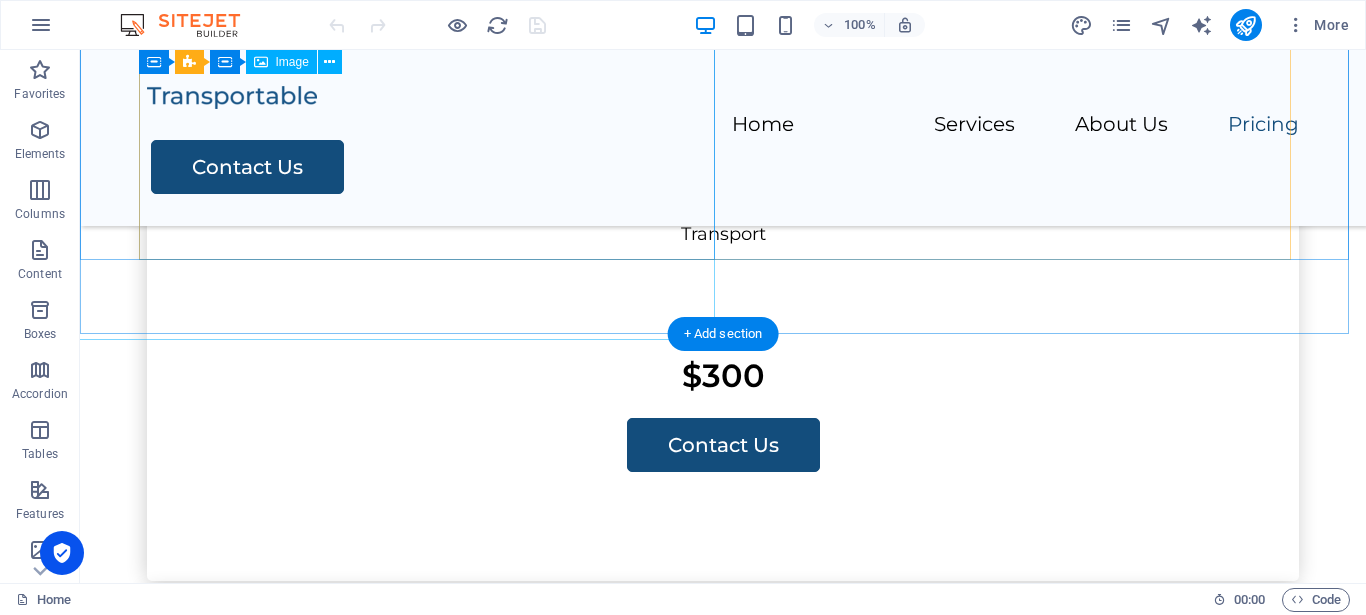 scroll, scrollTop: 4035, scrollLeft: 0, axis: vertical 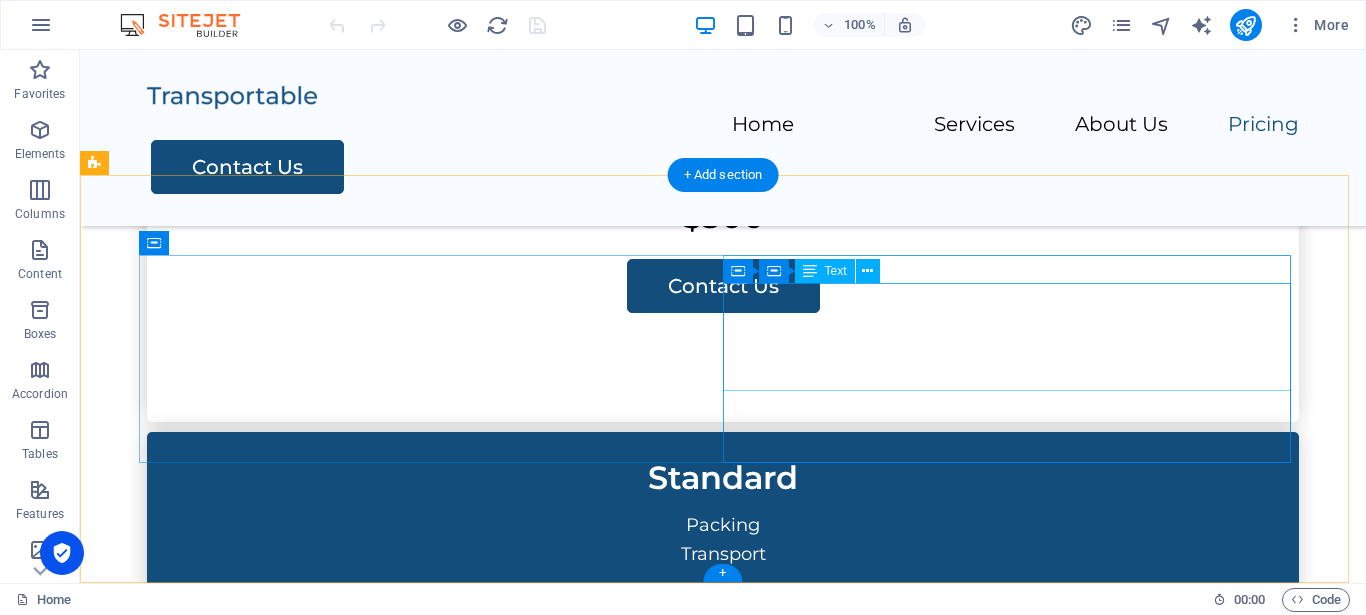 click on "HOME SERVICES ABOUT US" at bounding box center (431, 3065) 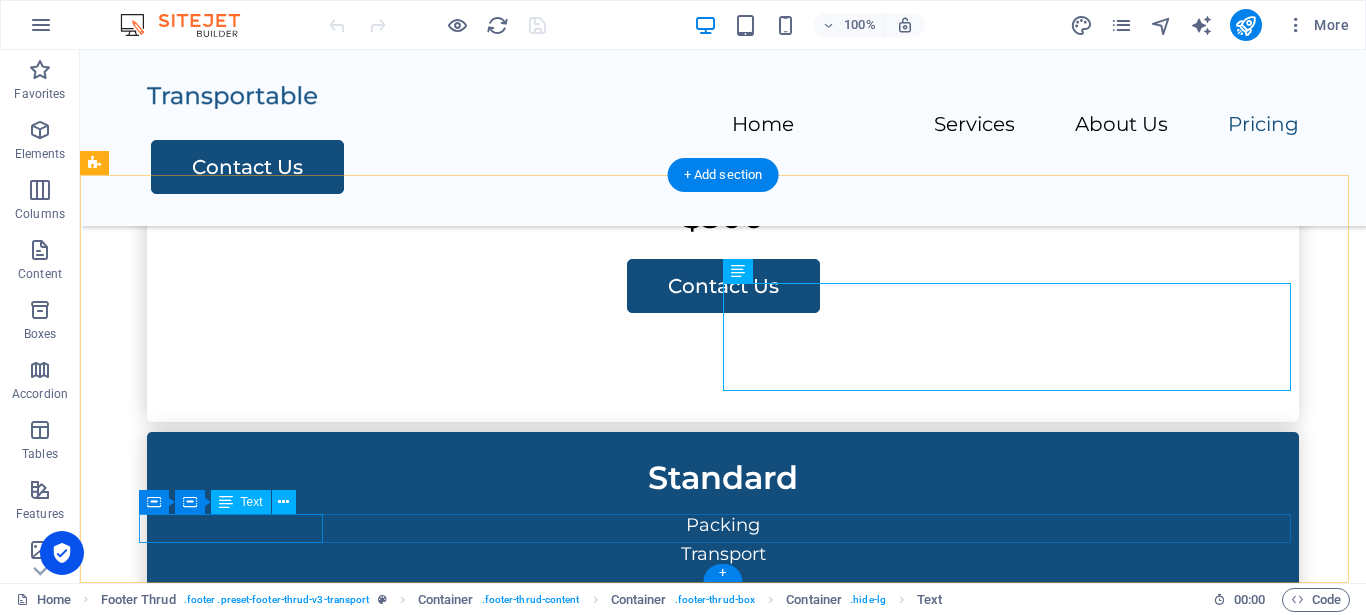 click on "[DOMAIN_NAME]" at bounding box center (719, 3256) 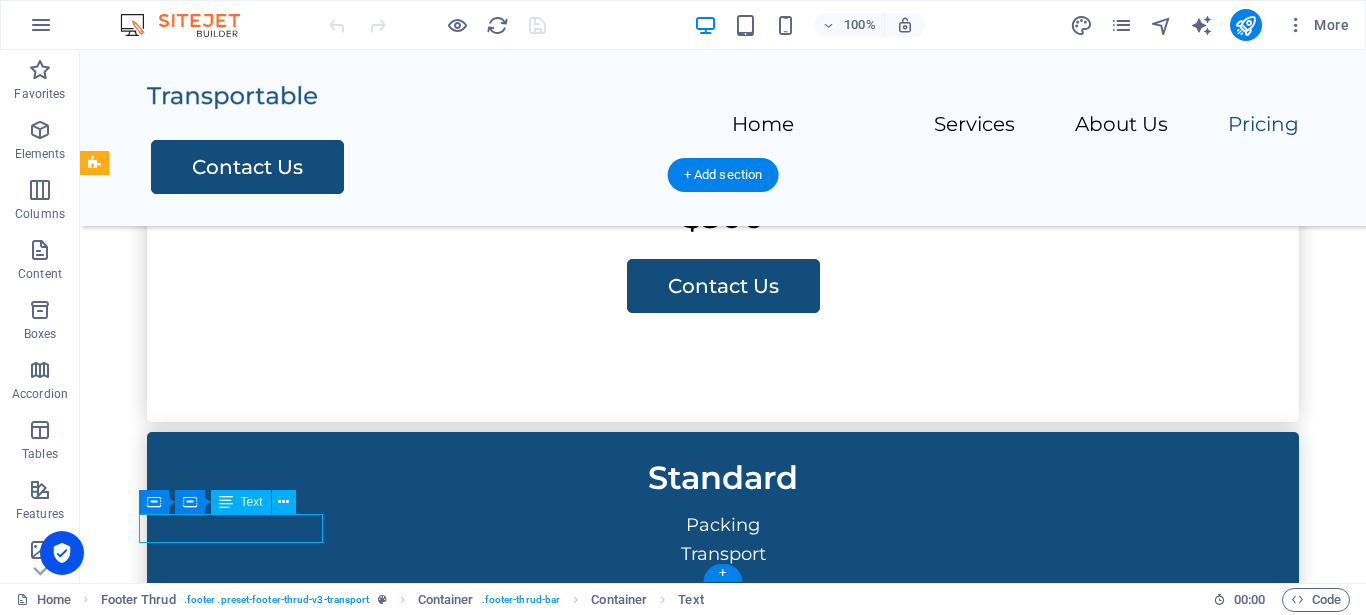 click on "[DOMAIN_NAME]" at bounding box center (719, 3256) 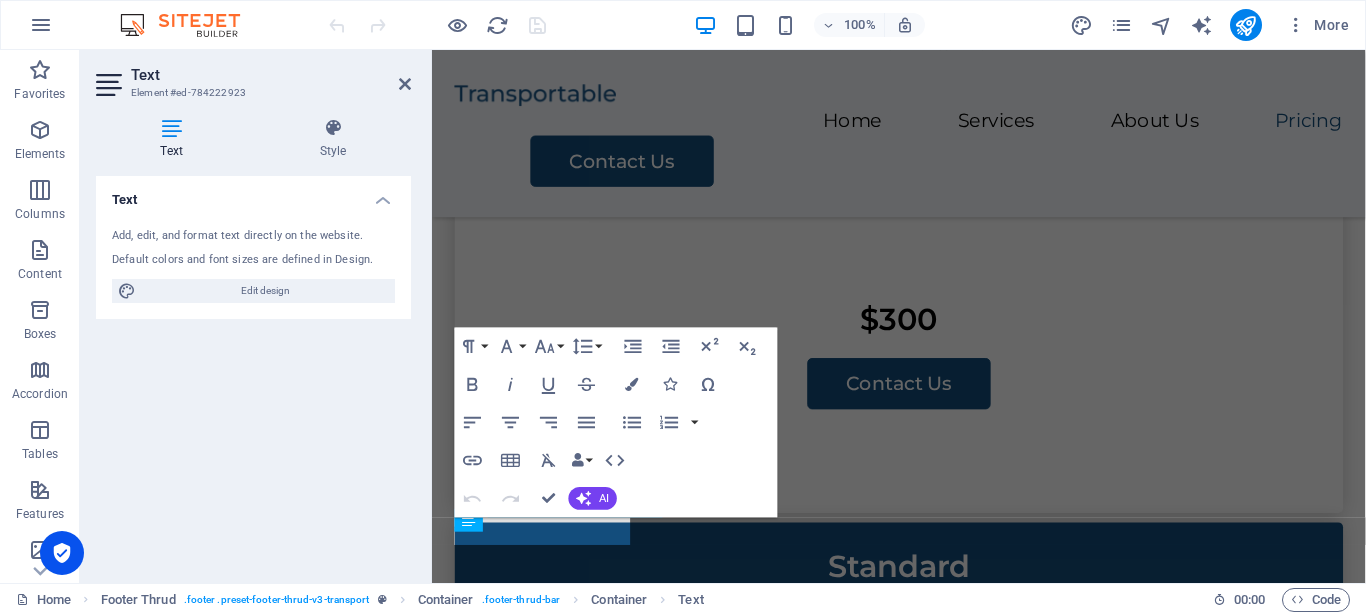 scroll, scrollTop: 4035, scrollLeft: 0, axis: vertical 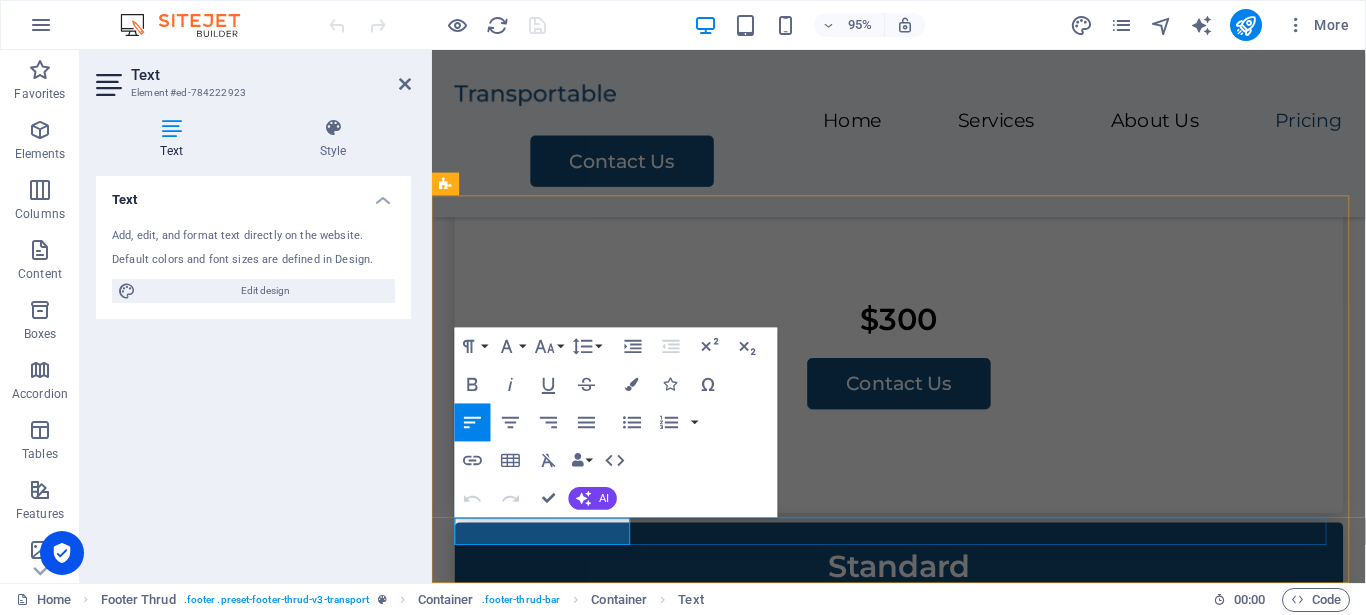 click on "[DOMAIN_NAME]" 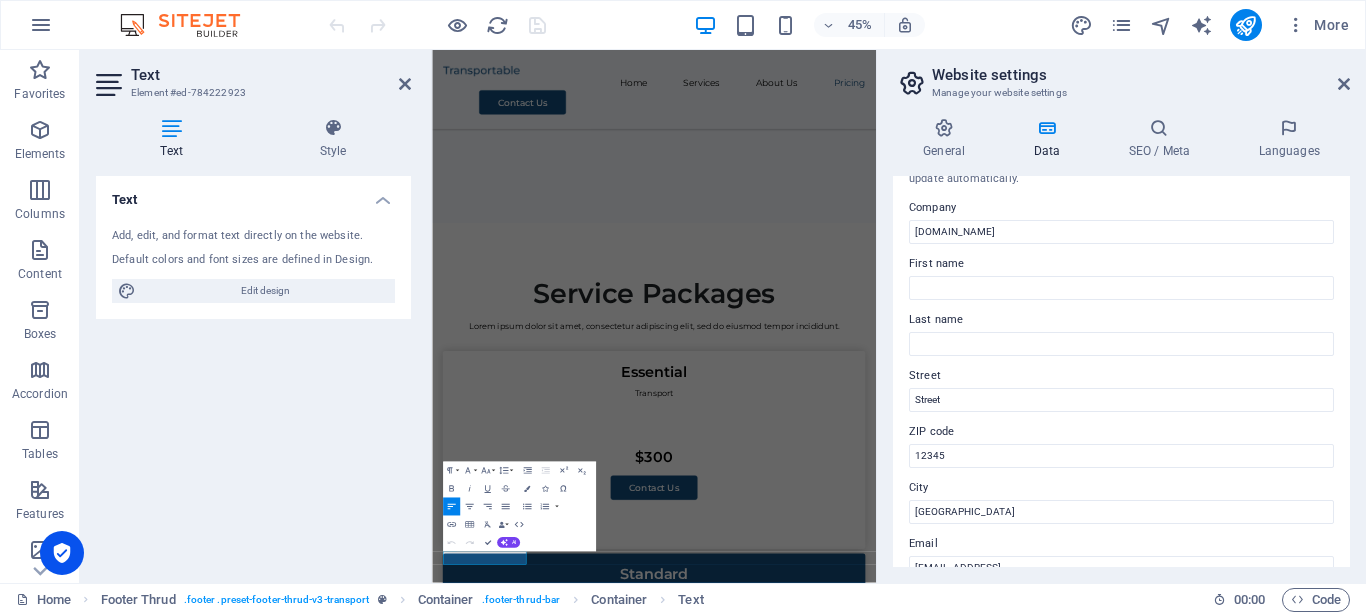 scroll, scrollTop: 0, scrollLeft: 0, axis: both 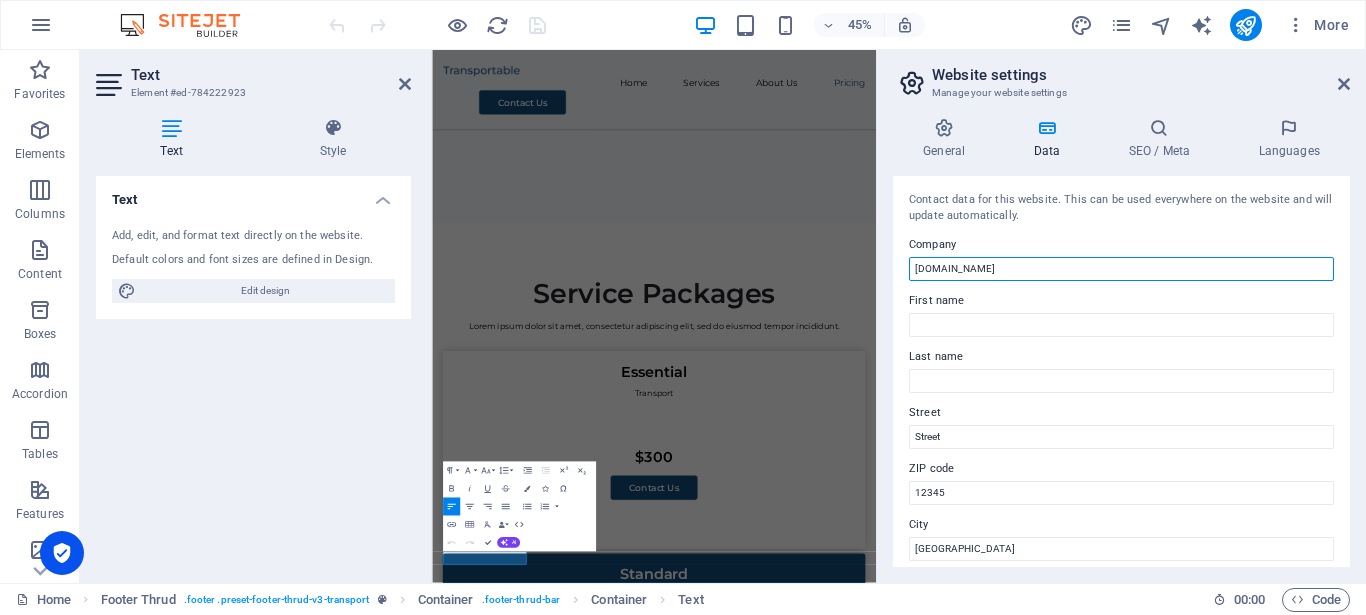 click on "[DOMAIN_NAME]" at bounding box center (1121, 269) 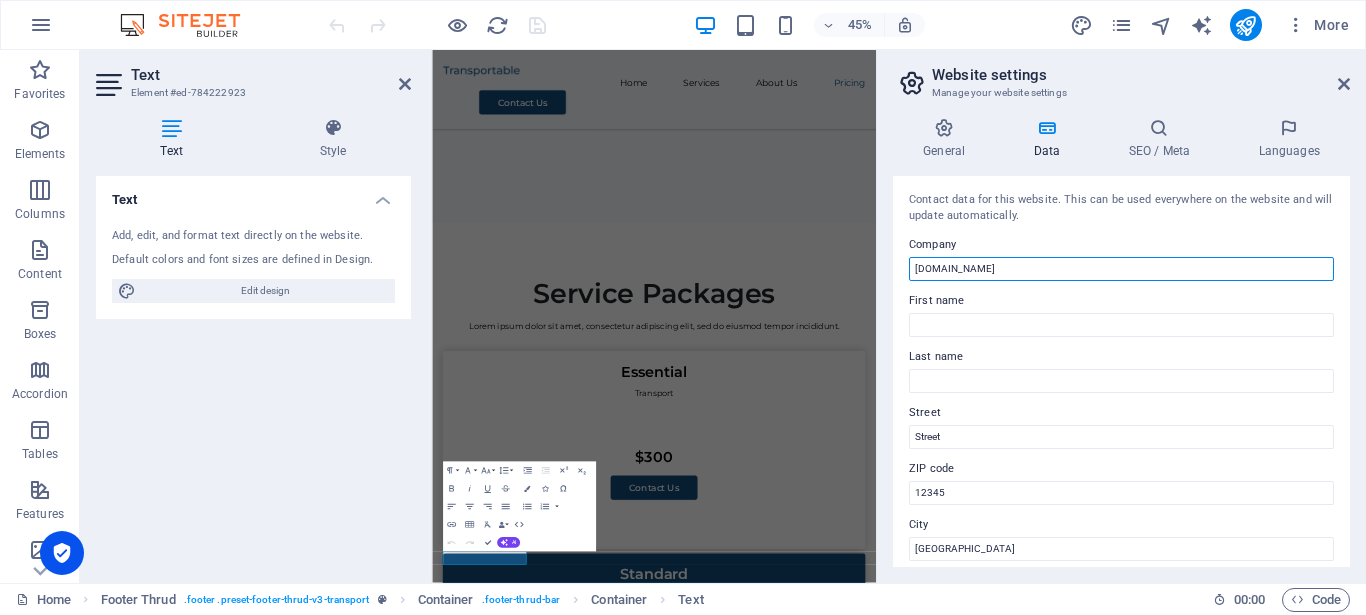 drag, startPoint x: 1019, startPoint y: 266, endPoint x: 897, endPoint y: 276, distance: 122.40915 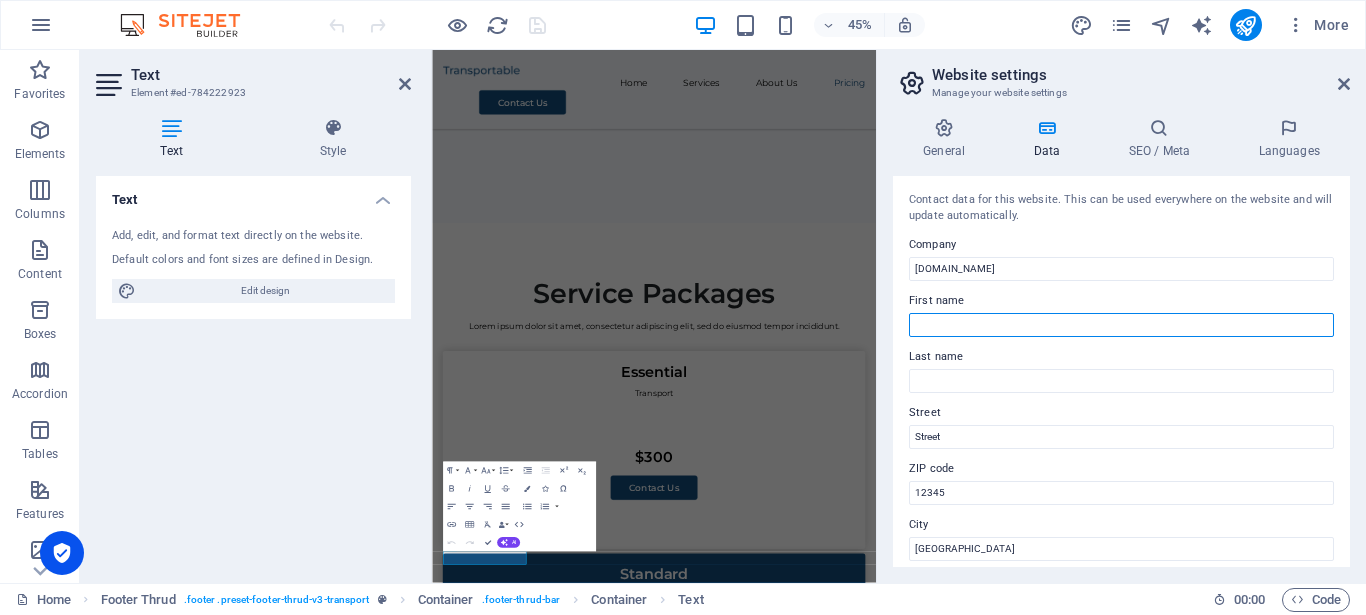 click on "First name" at bounding box center (1121, 325) 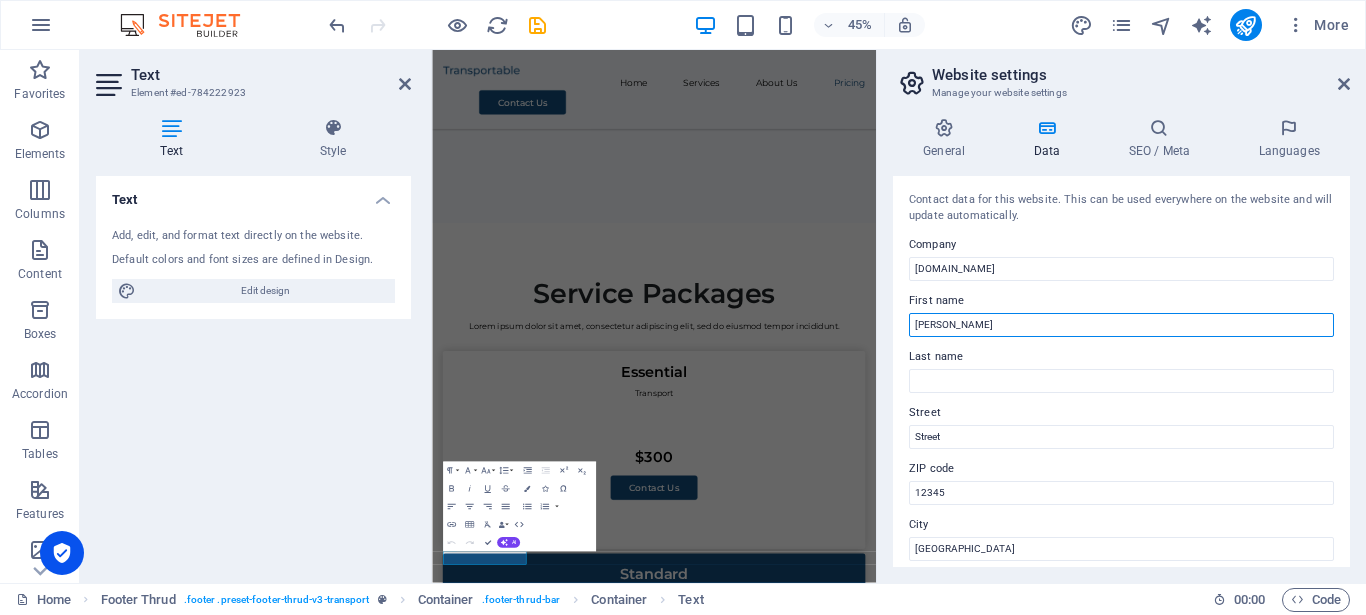 type on "[PERSON_NAME]" 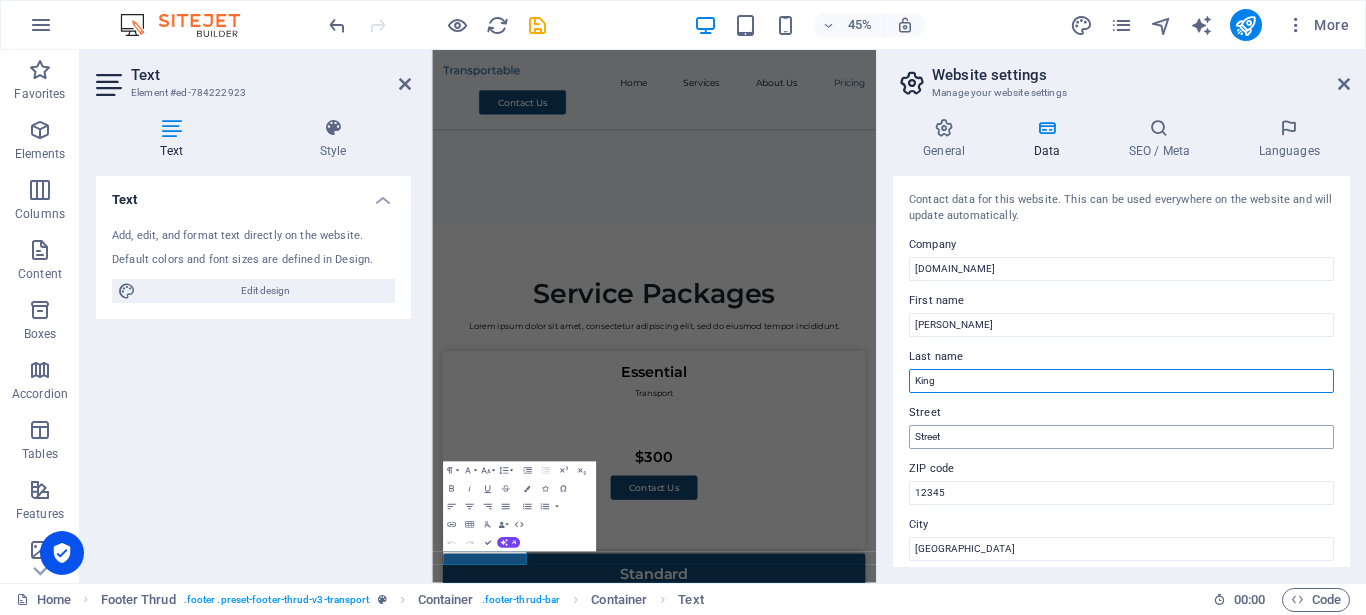 type on "King" 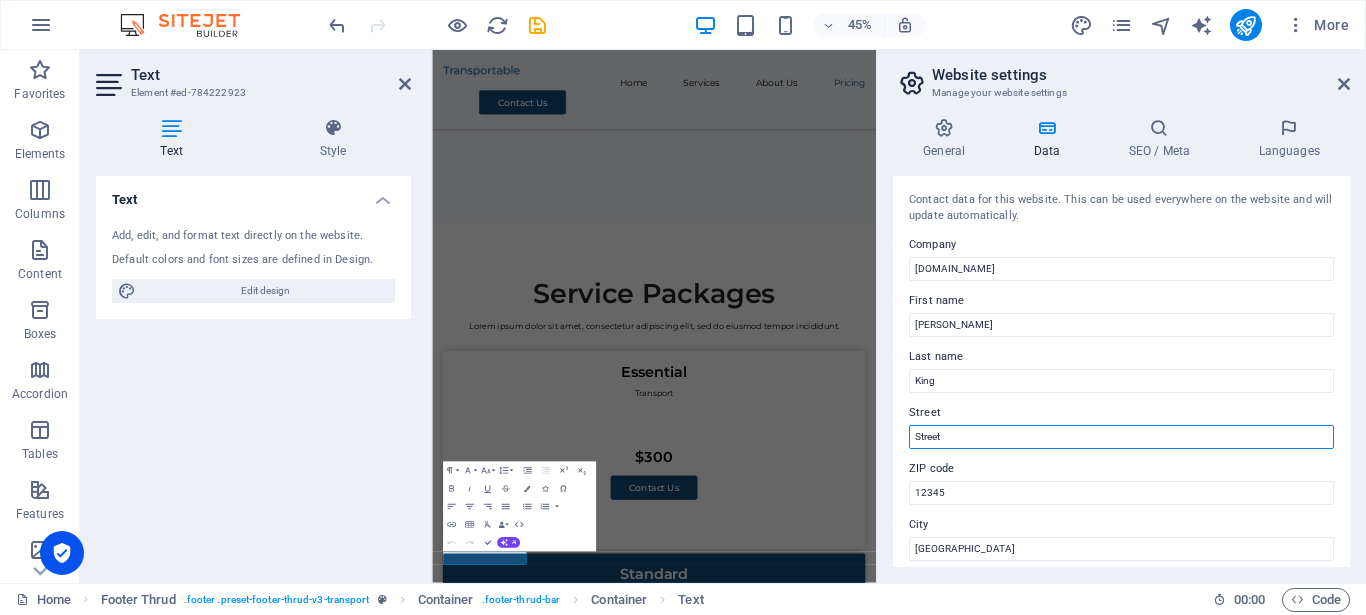 click on "Street" at bounding box center (1121, 437) 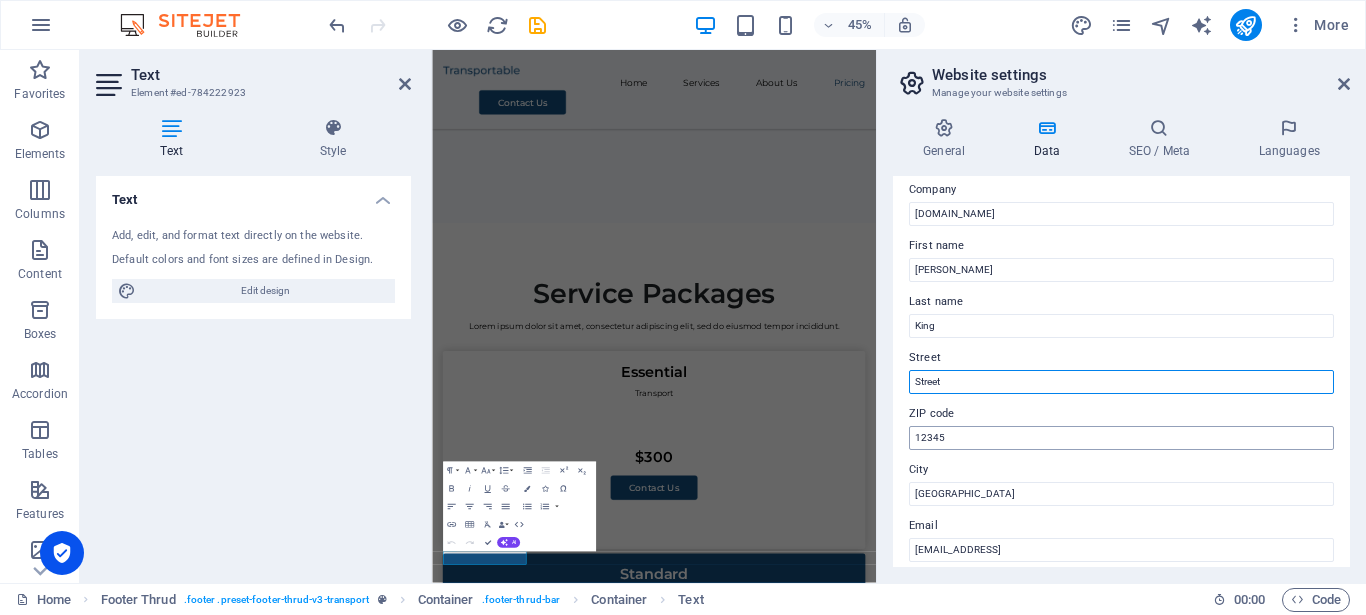 scroll, scrollTop: 90, scrollLeft: 0, axis: vertical 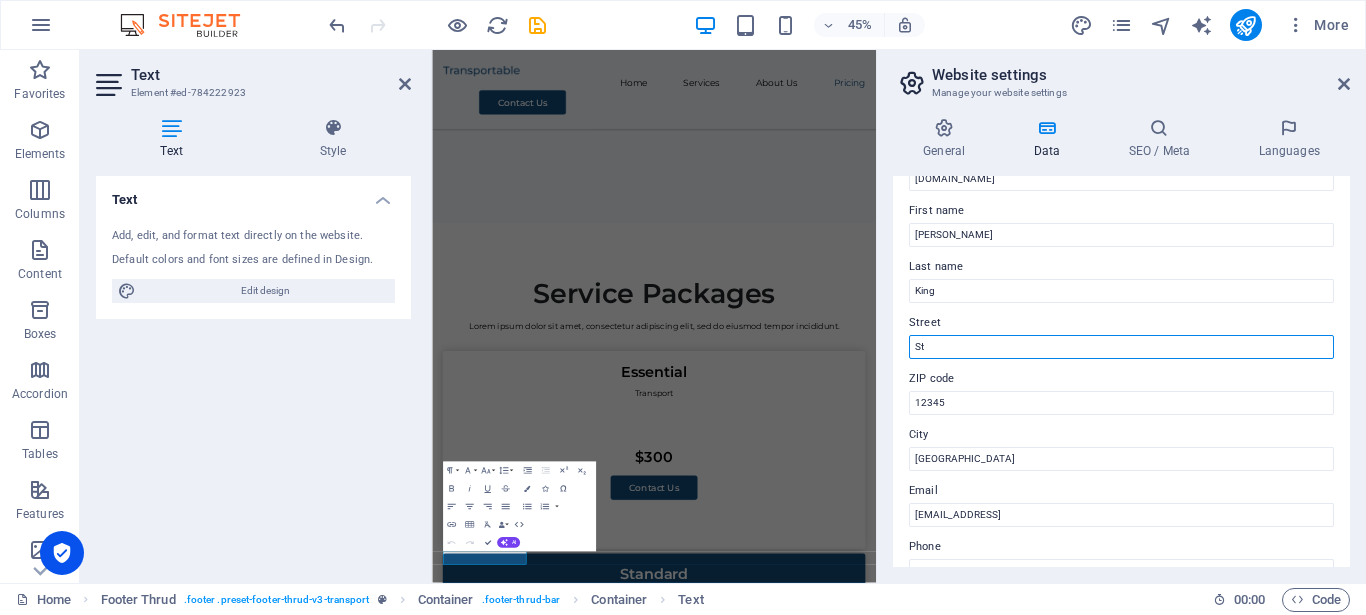 type on "S" 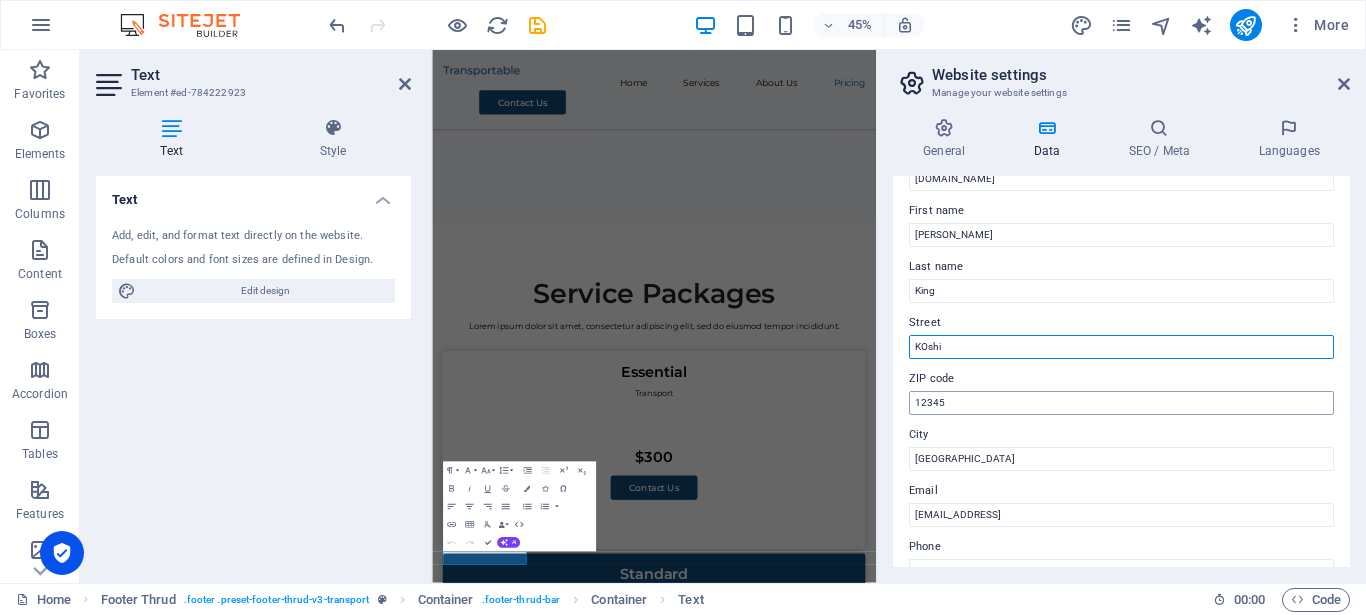 type on "KOshi" 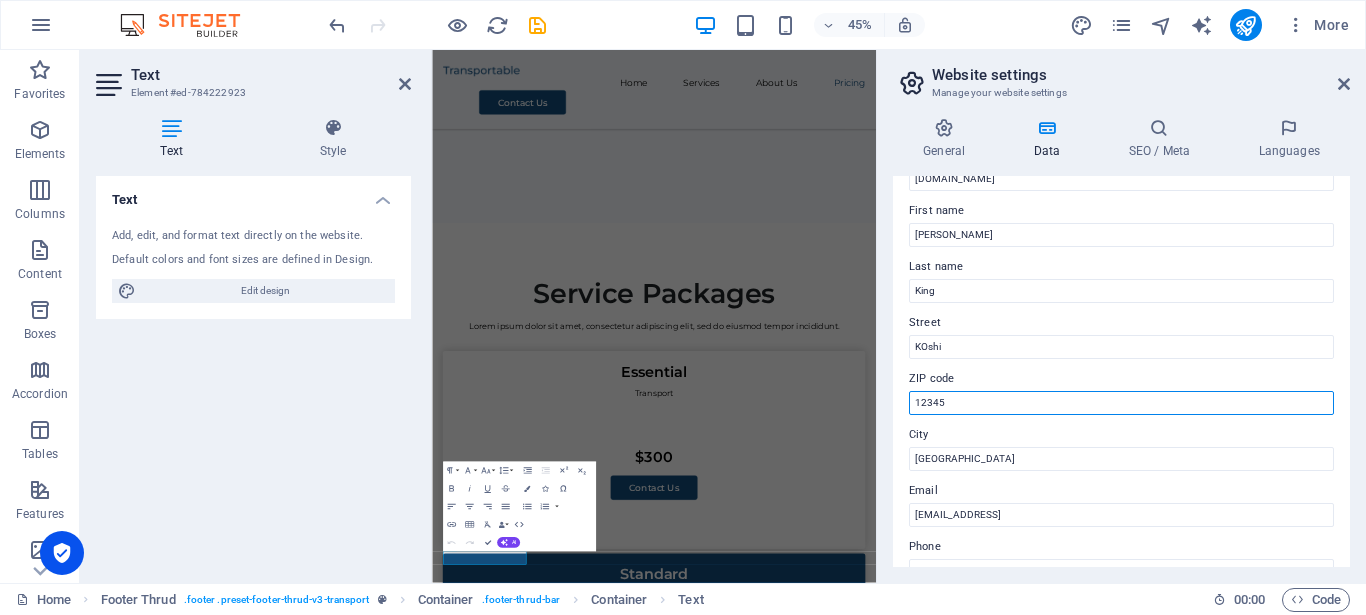 click on "12345" at bounding box center (1121, 403) 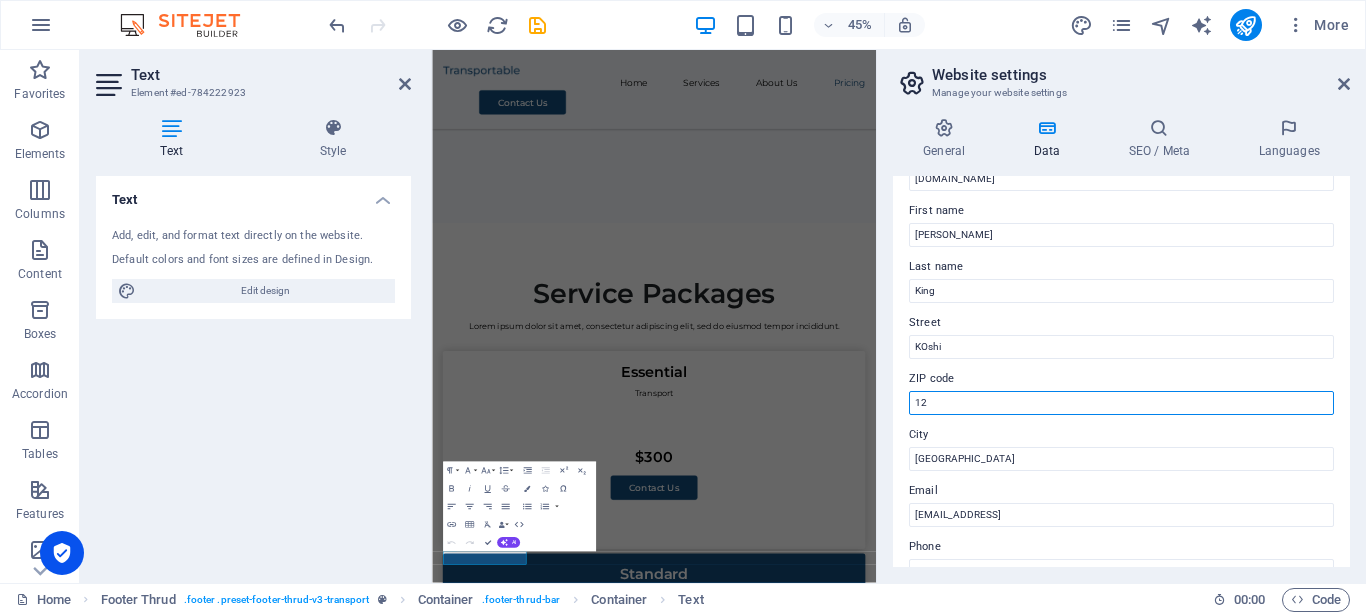 type on "1" 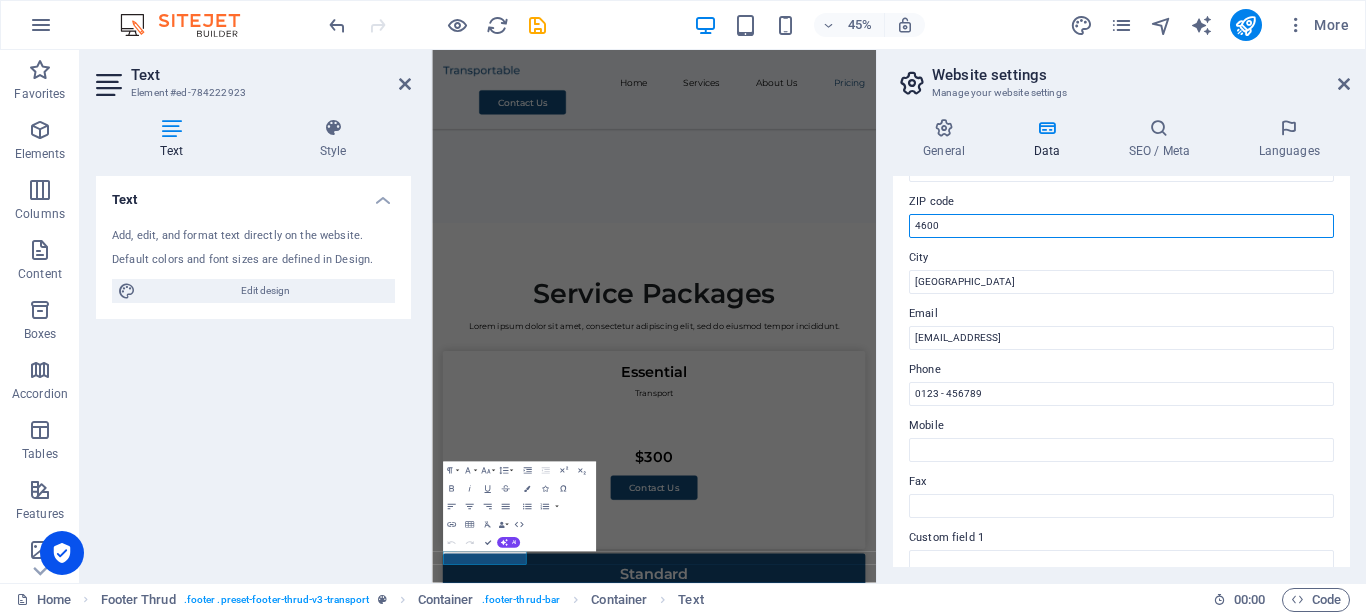 scroll, scrollTop: 270, scrollLeft: 0, axis: vertical 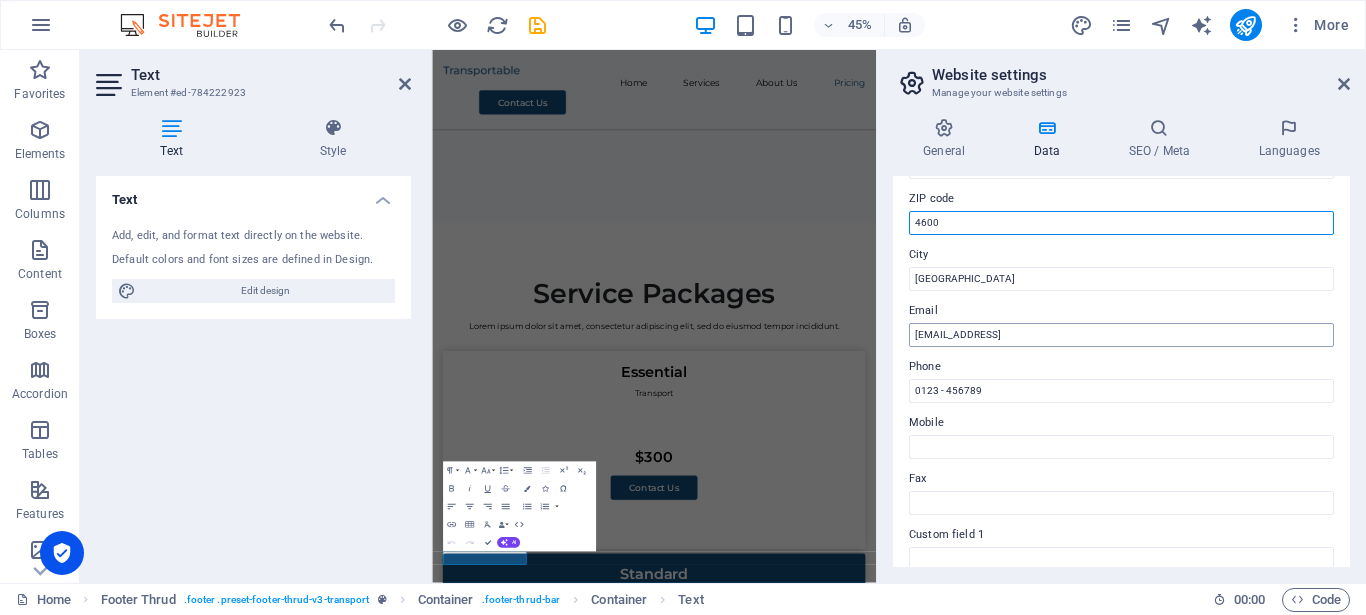 type on "4600" 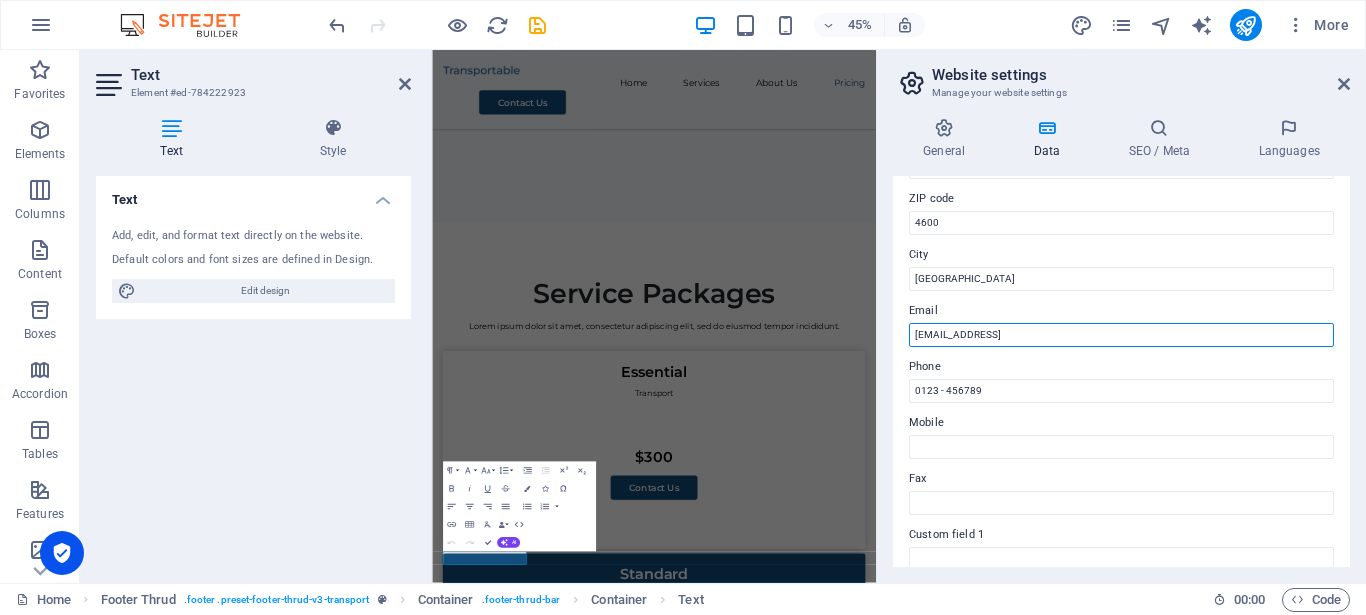 click on "[EMAIL_ADDRESS]" at bounding box center (1121, 335) 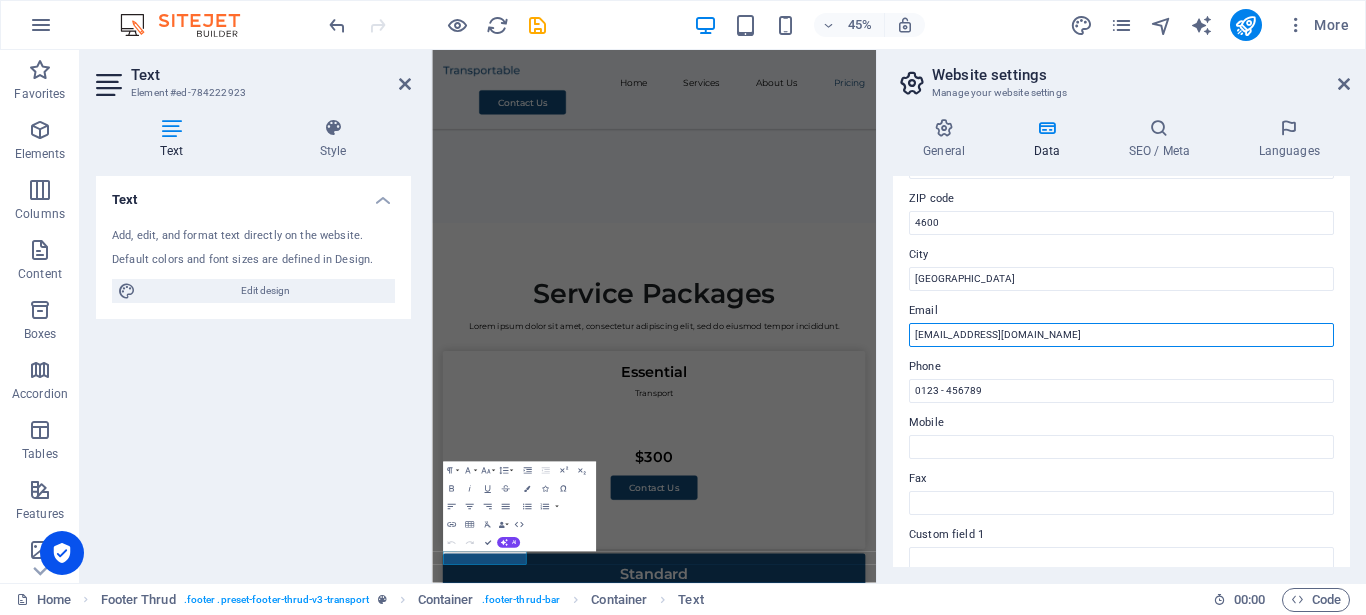 scroll, scrollTop: 180, scrollLeft: 0, axis: vertical 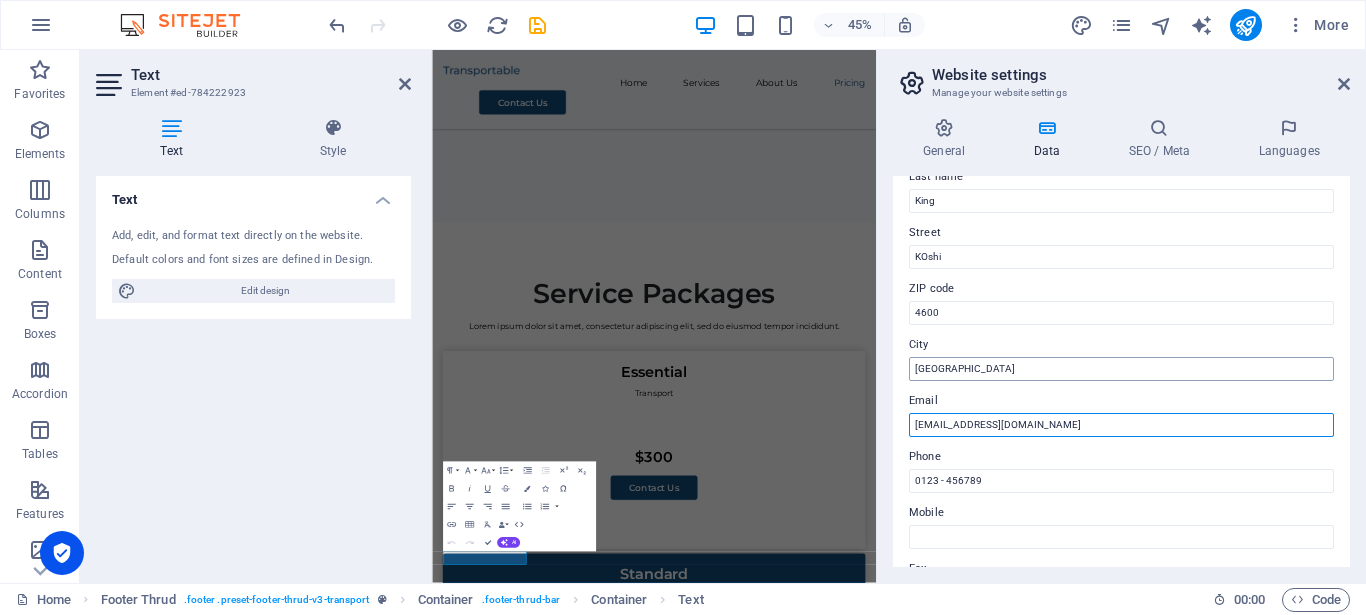 type on "[EMAIL_ADDRESS][DOMAIN_NAME]" 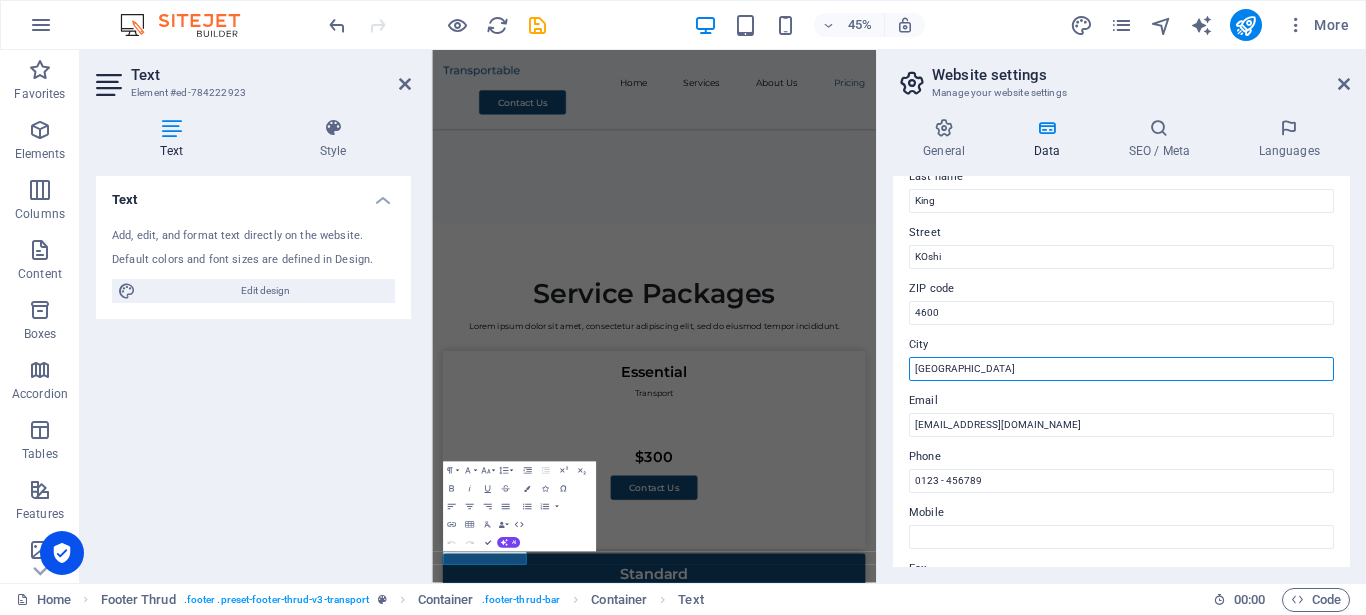 drag, startPoint x: 1006, startPoint y: 368, endPoint x: 838, endPoint y: 368, distance: 168 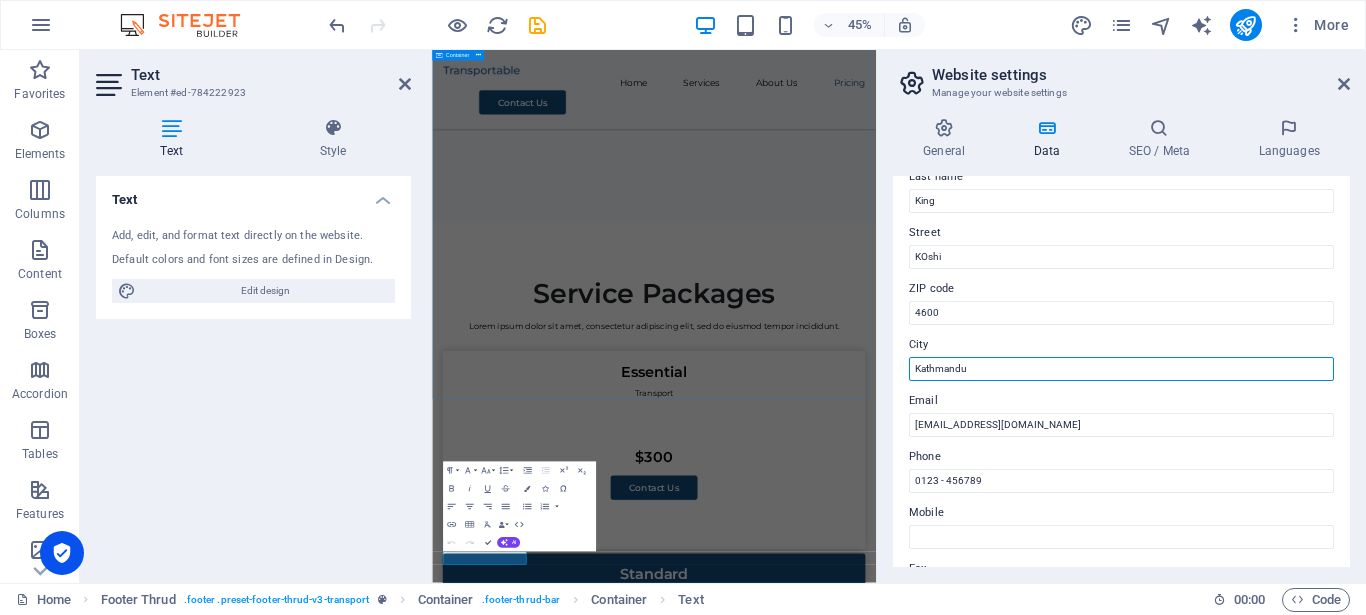type on "Kathmandu" 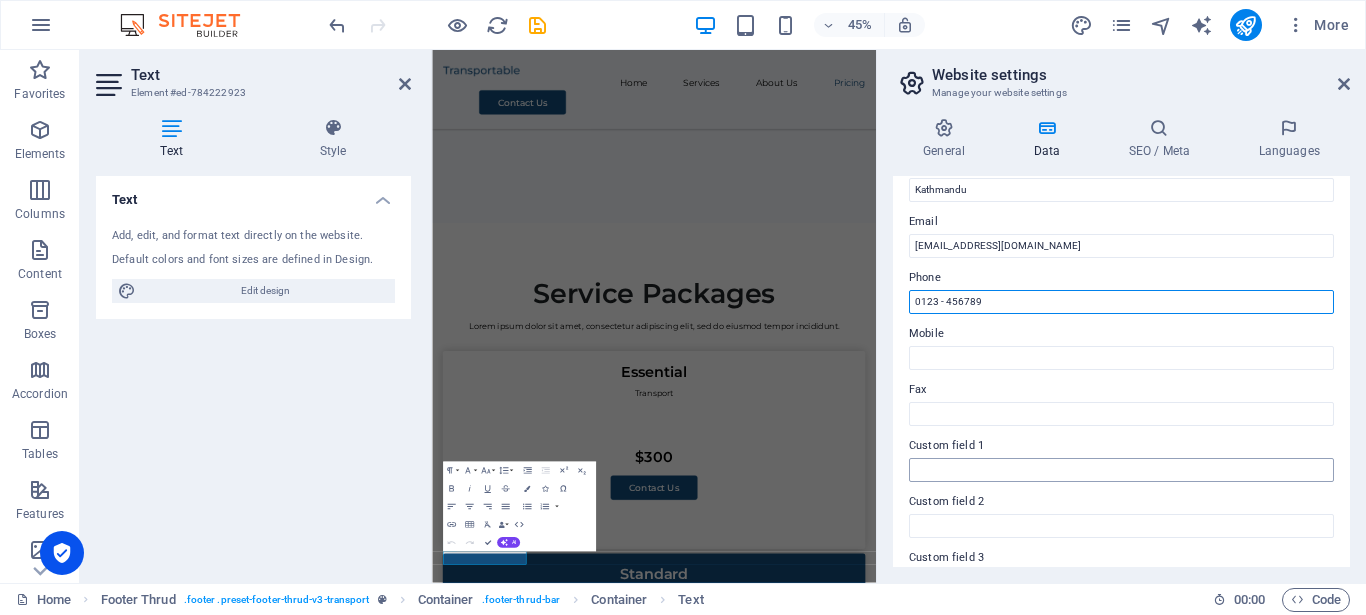 scroll, scrollTop: 360, scrollLeft: 0, axis: vertical 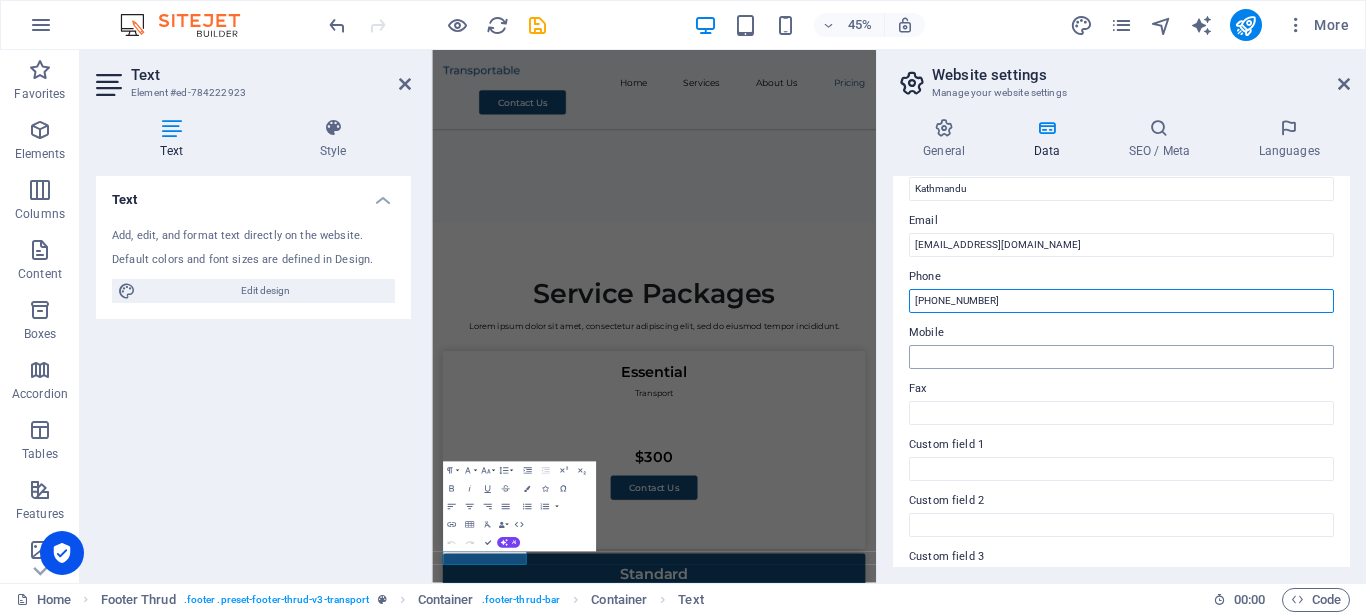 type on "[PHONE_NUMBER]" 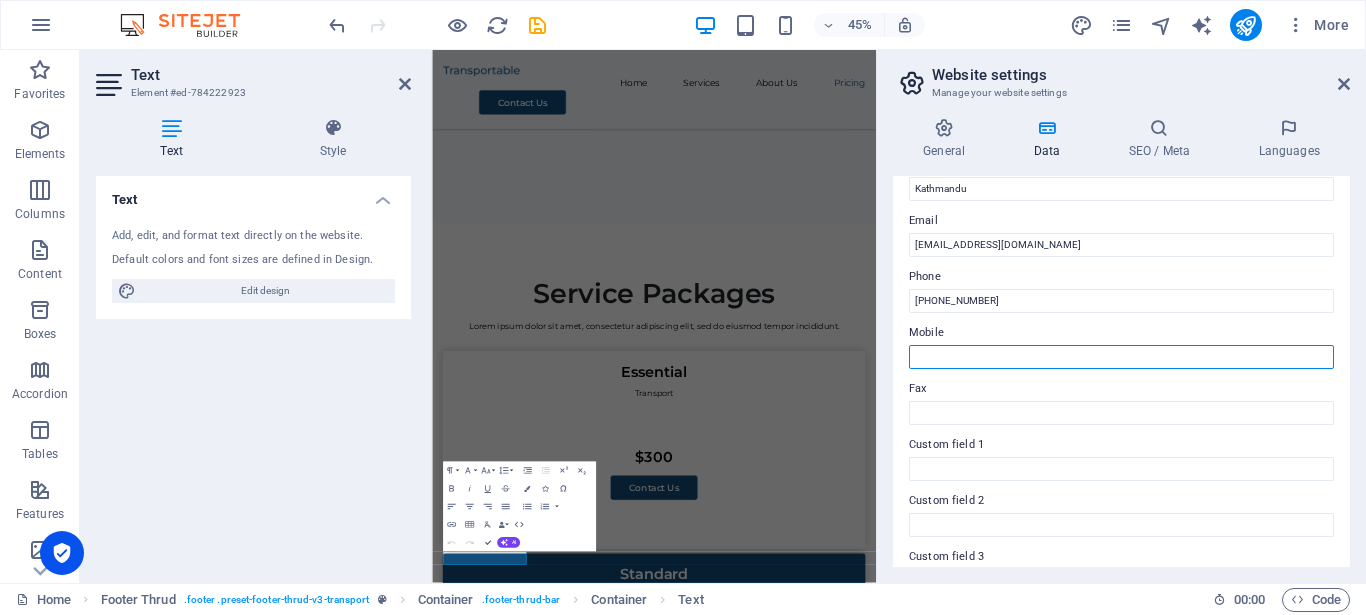 click on "Mobile" at bounding box center (1121, 357) 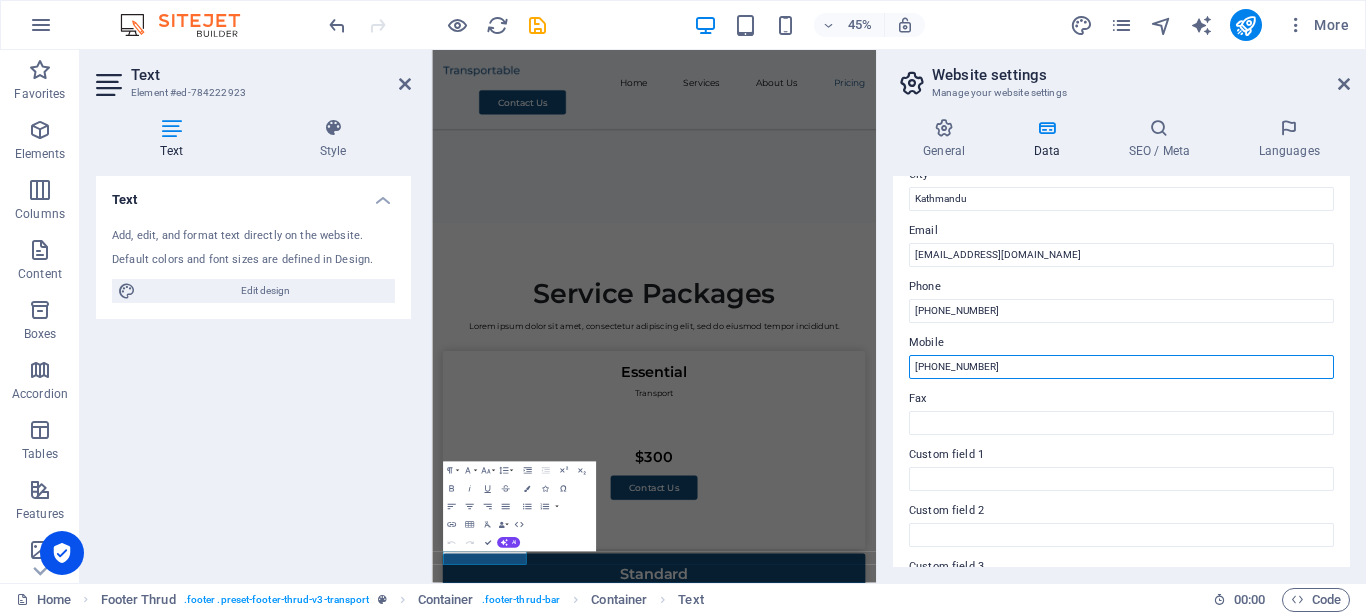 scroll, scrollTop: 450, scrollLeft: 0, axis: vertical 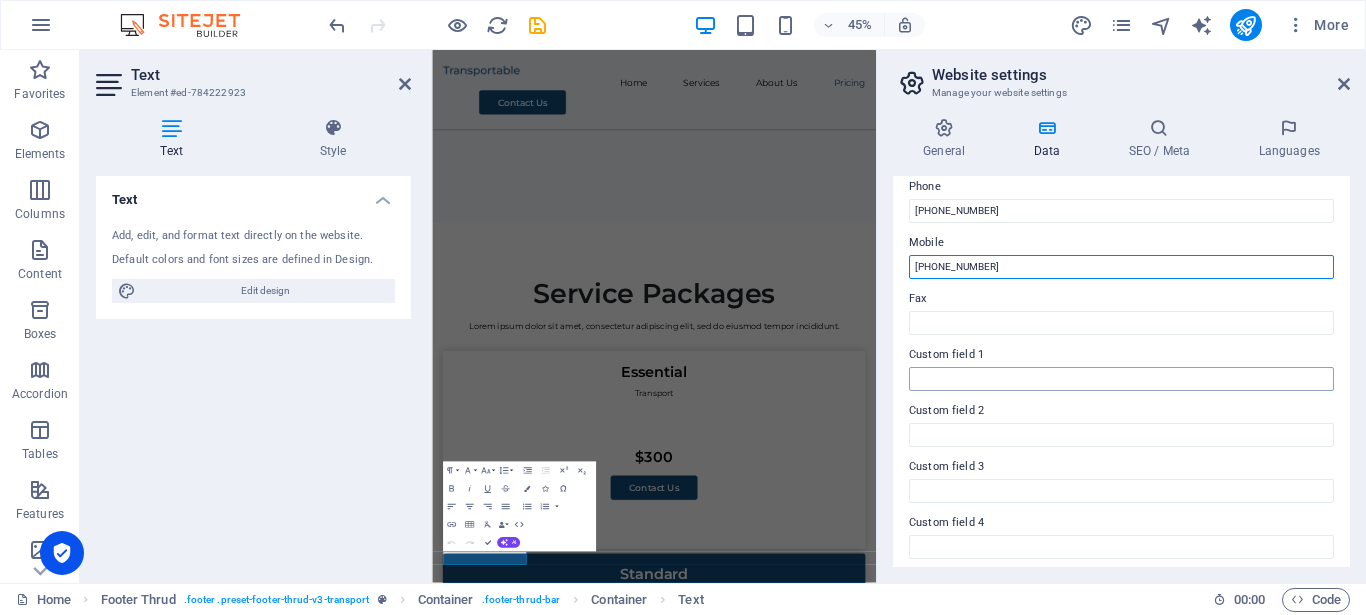 type on "[PHONE_NUMBER]" 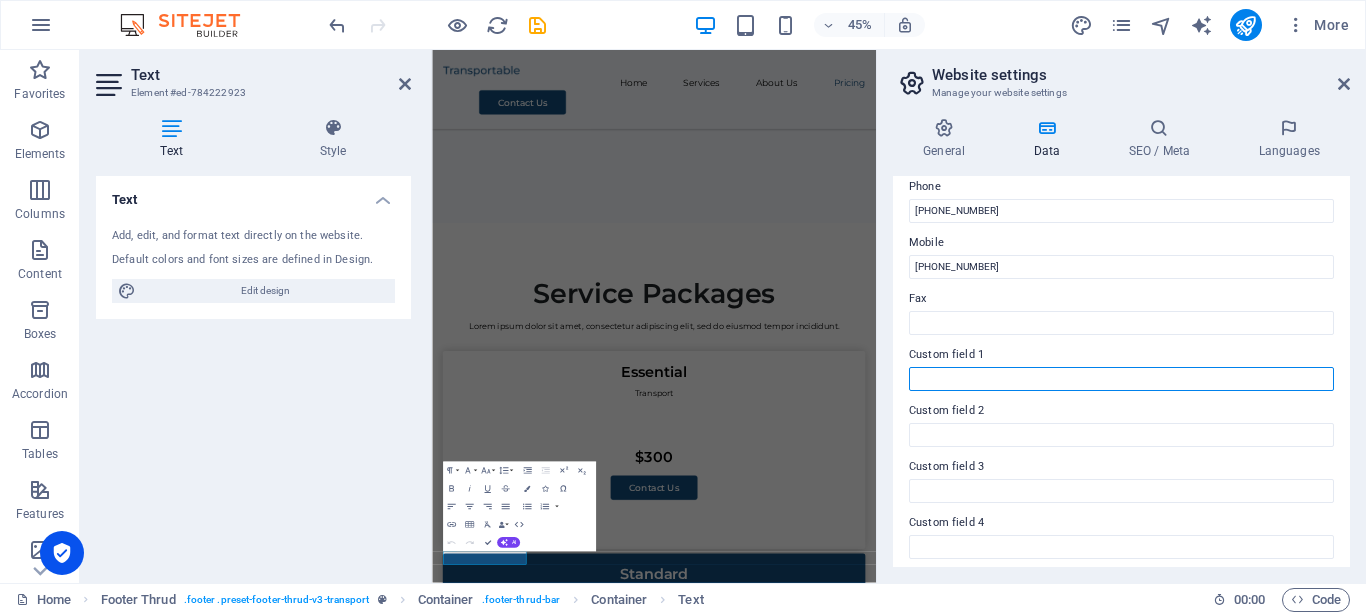 click on "Custom field 1" at bounding box center [1121, 379] 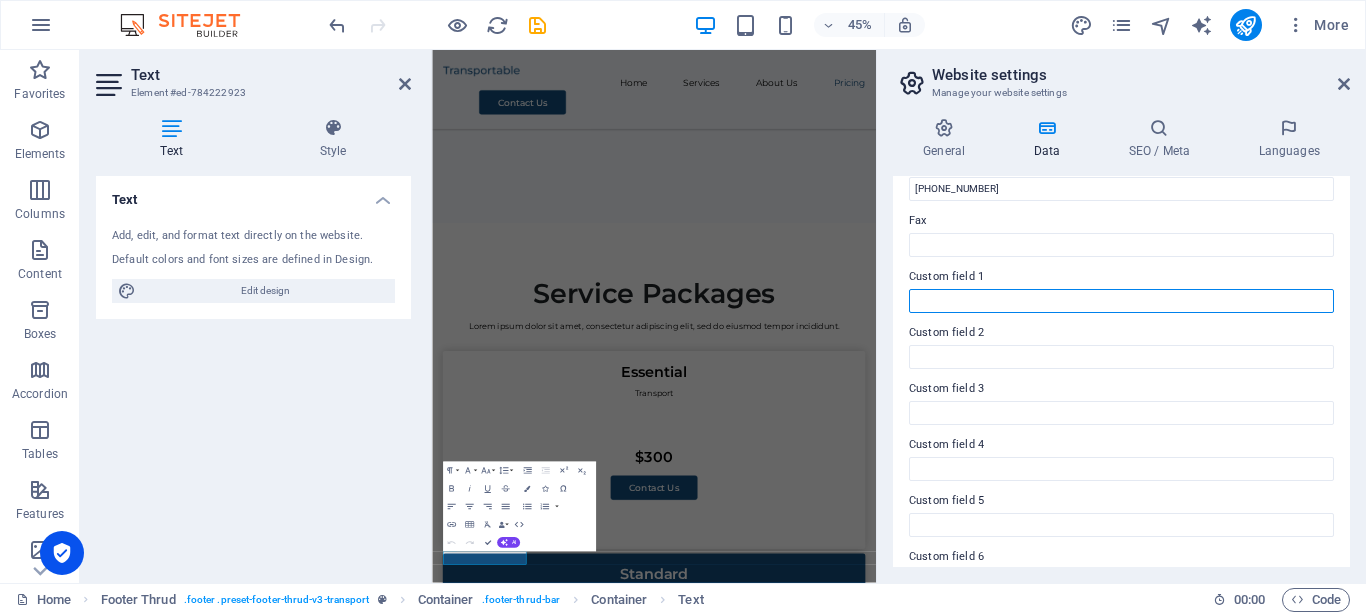 scroll, scrollTop: 570, scrollLeft: 0, axis: vertical 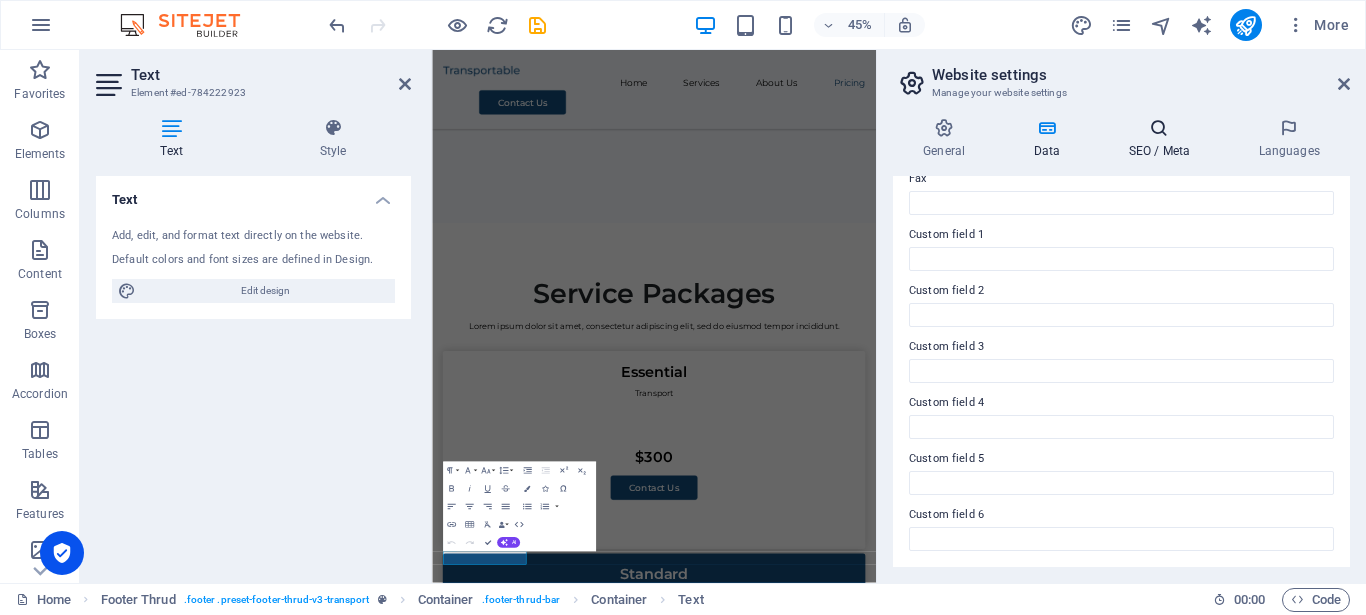 click on "SEO / Meta" at bounding box center [1163, 139] 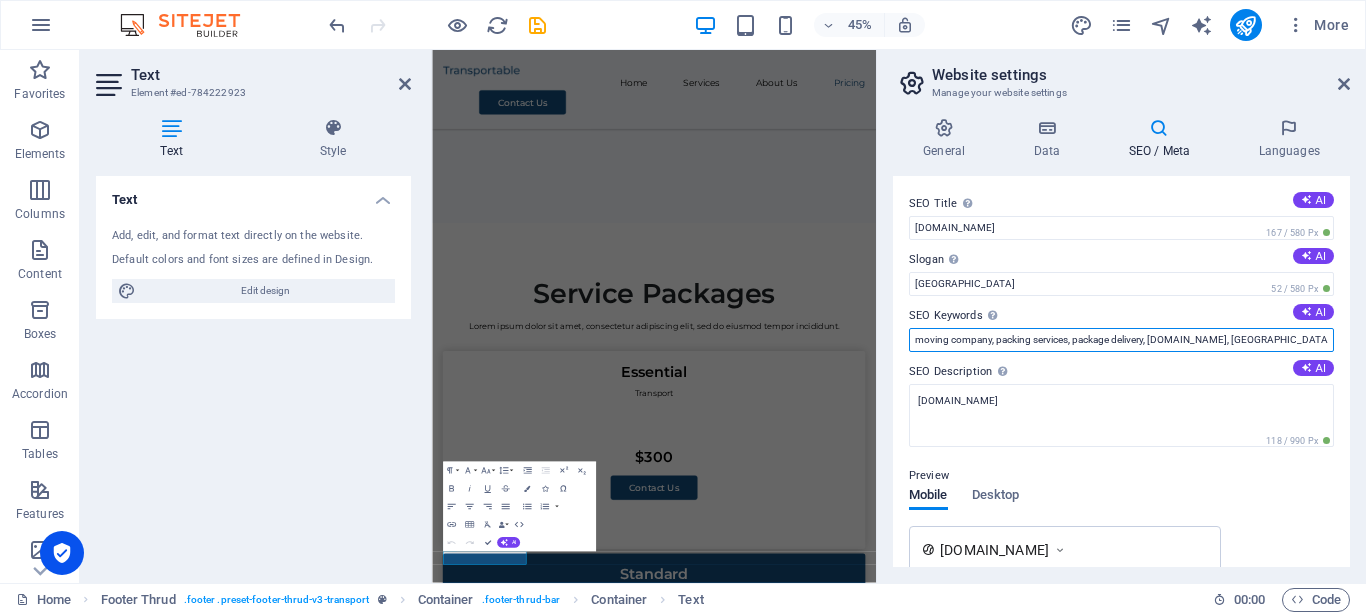click on "moving company, packing services, package delivery, [DOMAIN_NAME], [GEOGRAPHIC_DATA]" at bounding box center [1121, 340] 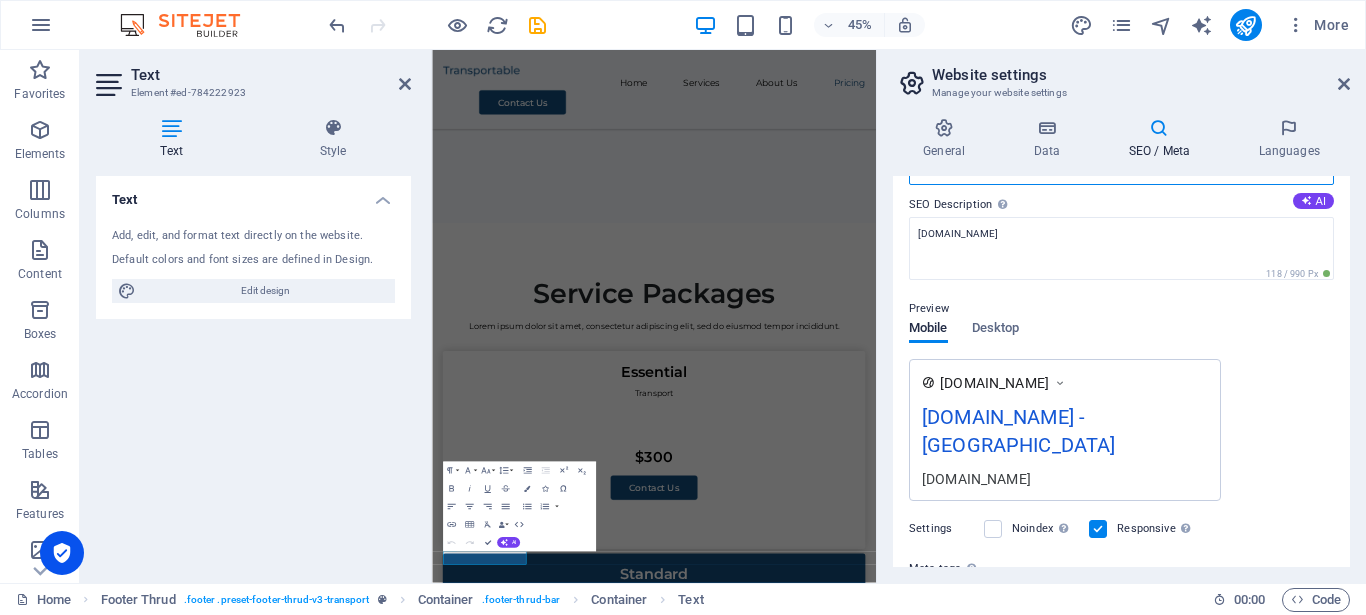 scroll, scrollTop: 157, scrollLeft: 0, axis: vertical 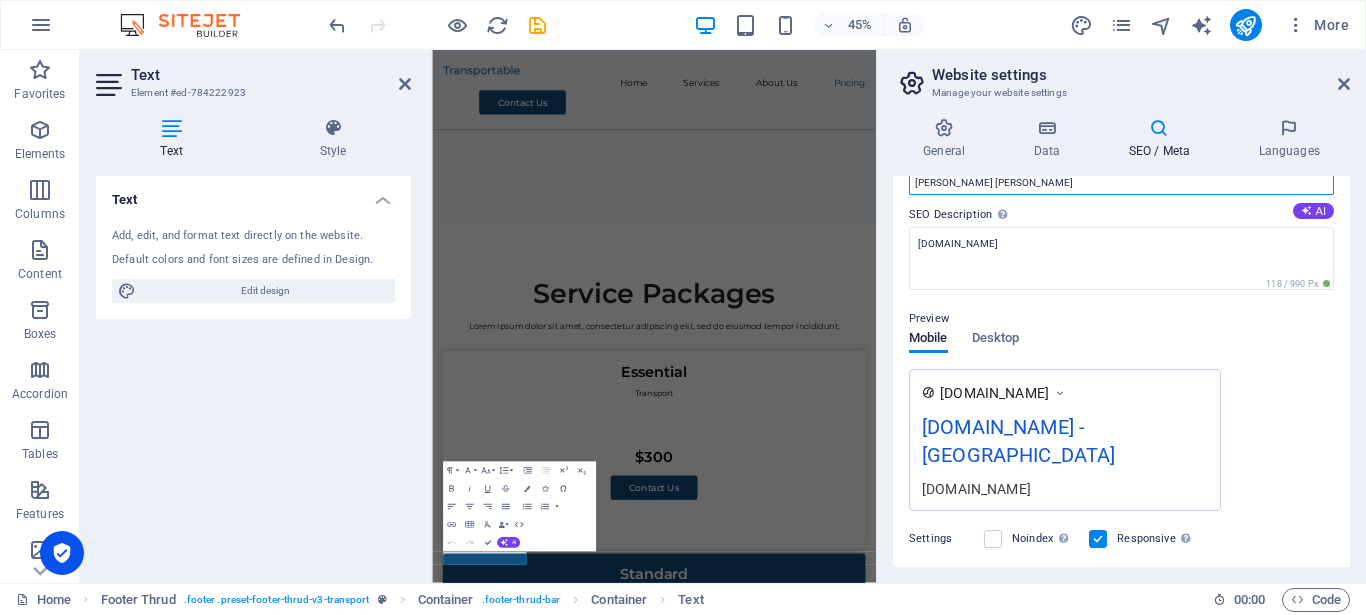 type on "[PERSON_NAME] [PERSON_NAME]" 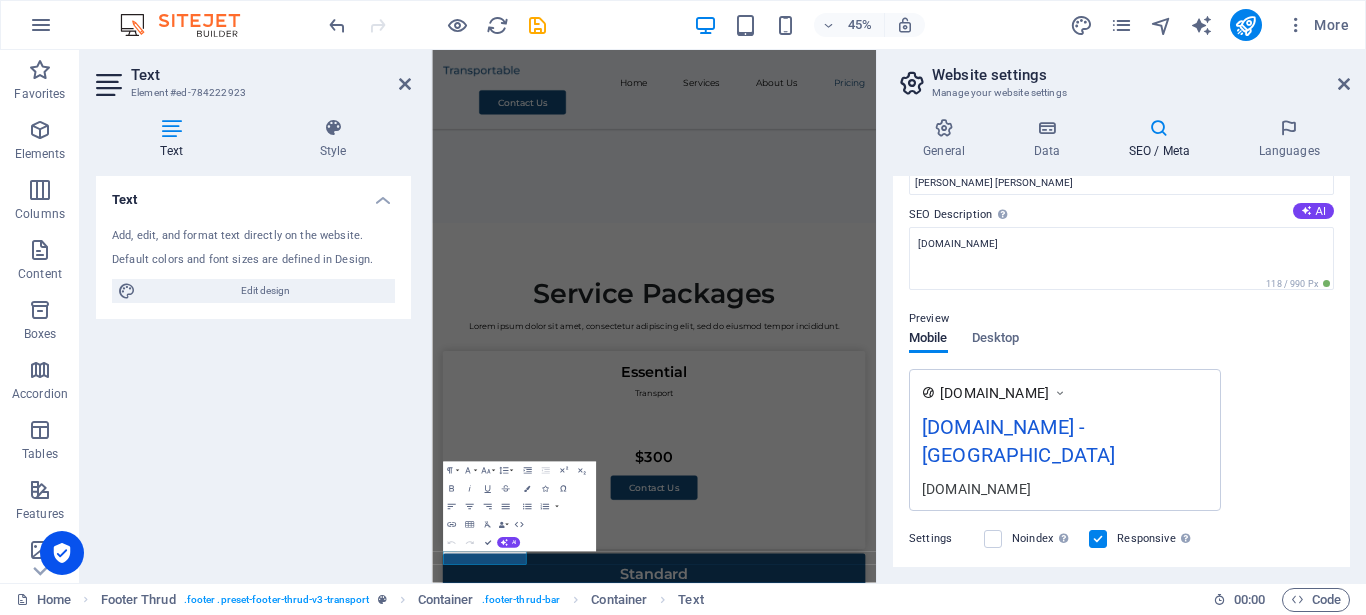 drag, startPoint x: 1178, startPoint y: 355, endPoint x: 1106, endPoint y: 355, distance: 72 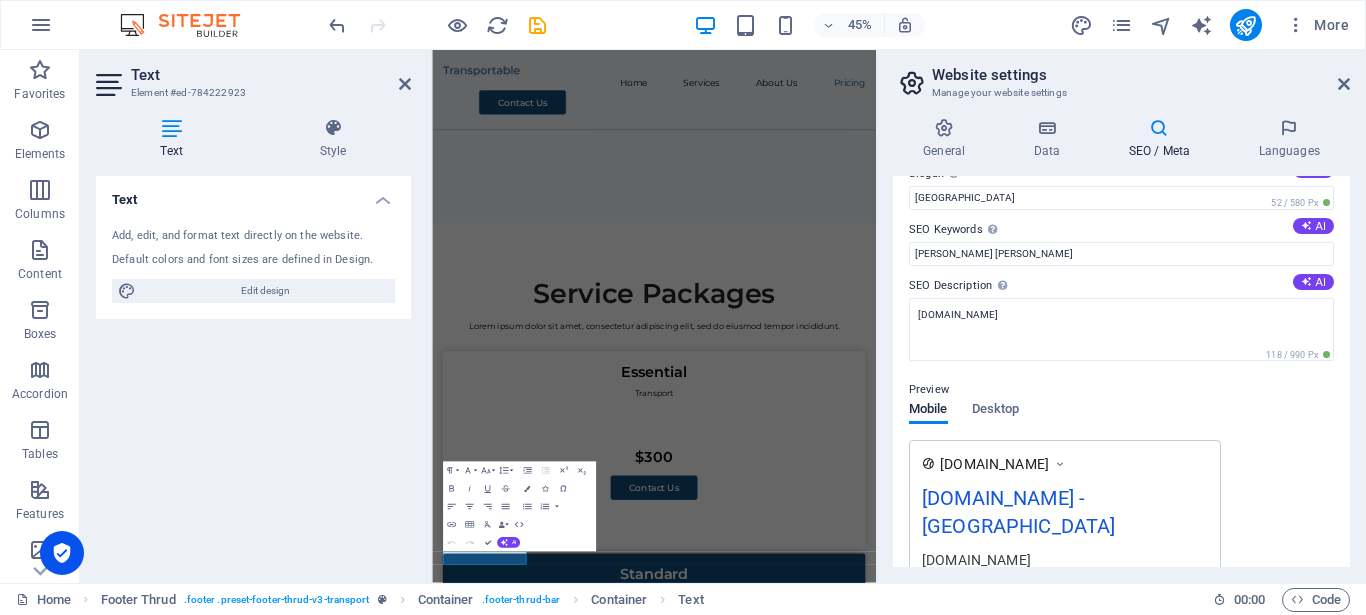 scroll, scrollTop: 0, scrollLeft: 0, axis: both 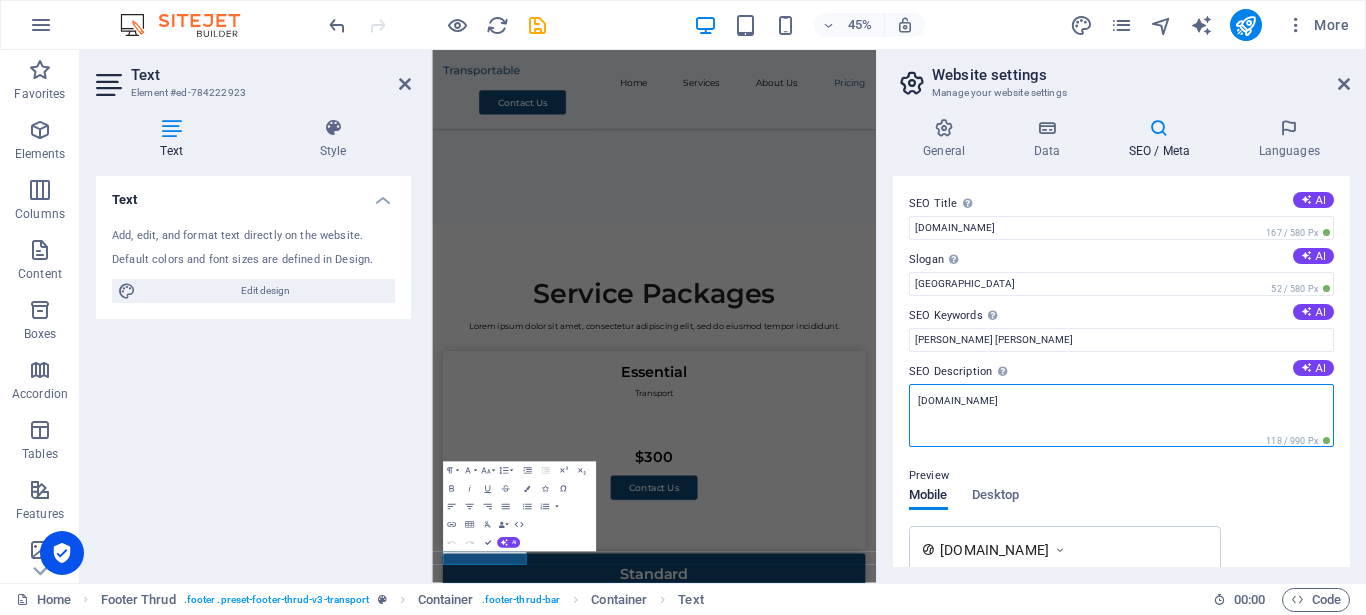 click on "[DOMAIN_NAME]" at bounding box center [1121, 415] 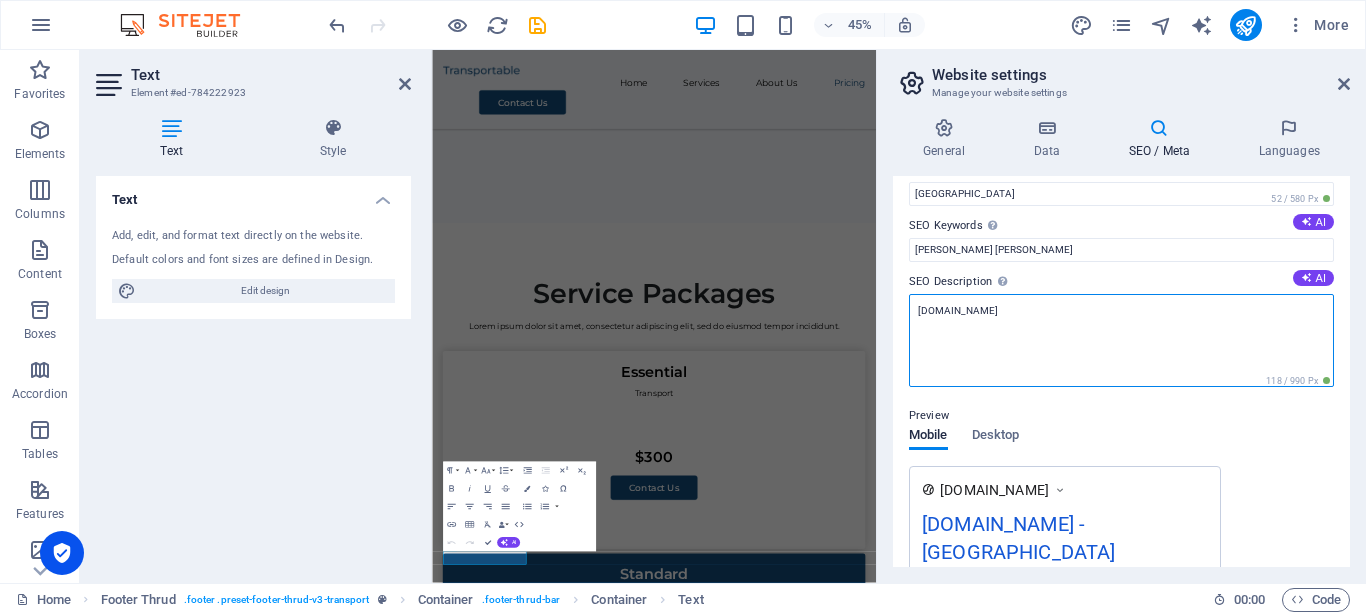 scroll, scrollTop: 0, scrollLeft: 0, axis: both 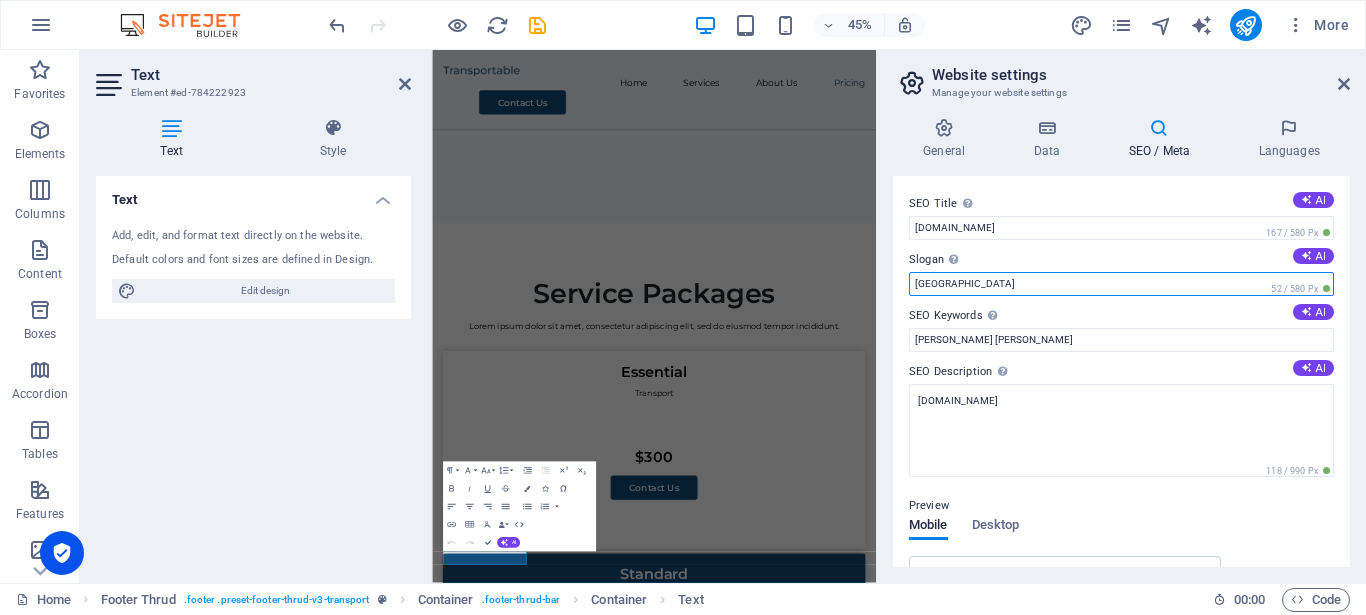 click on "[GEOGRAPHIC_DATA]" at bounding box center (1121, 284) 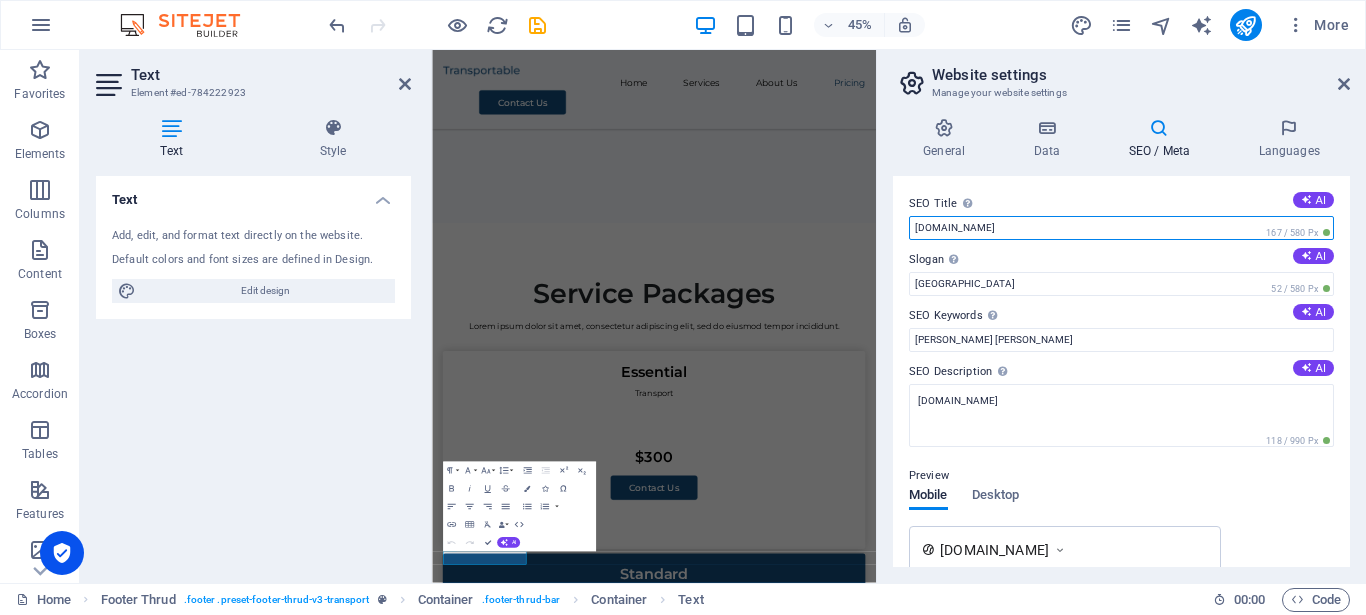 drag, startPoint x: 1020, startPoint y: 223, endPoint x: 793, endPoint y: 238, distance: 227.49506 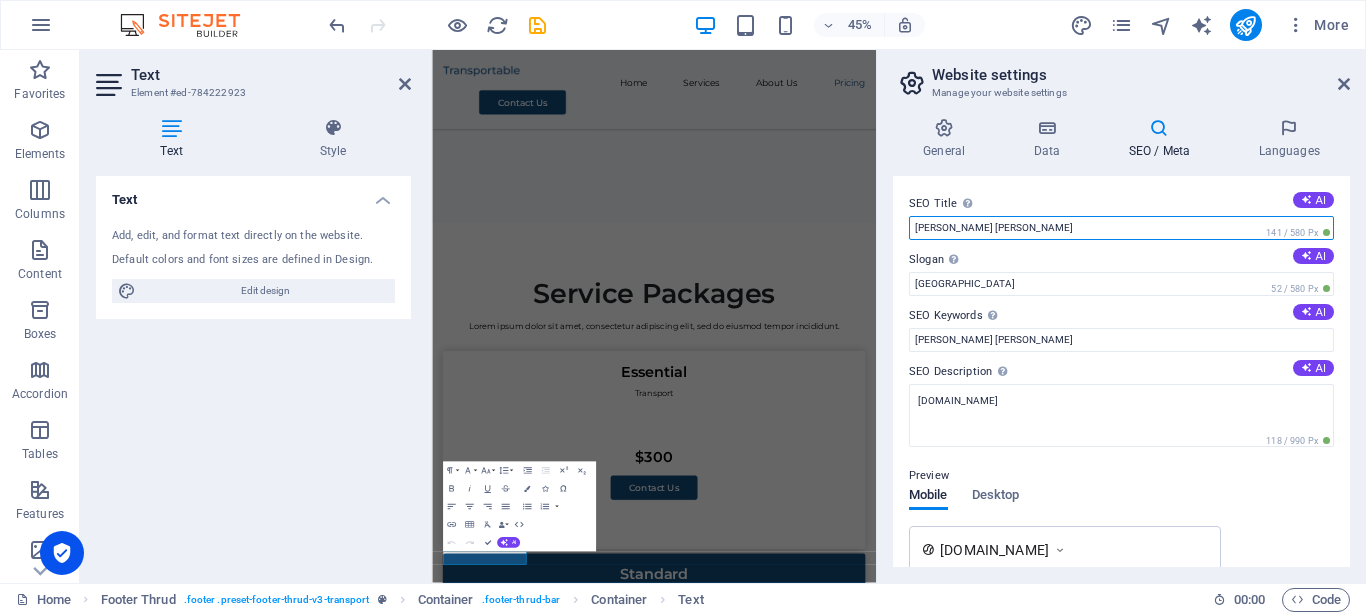 type on "[PERSON_NAME] [PERSON_NAME]" 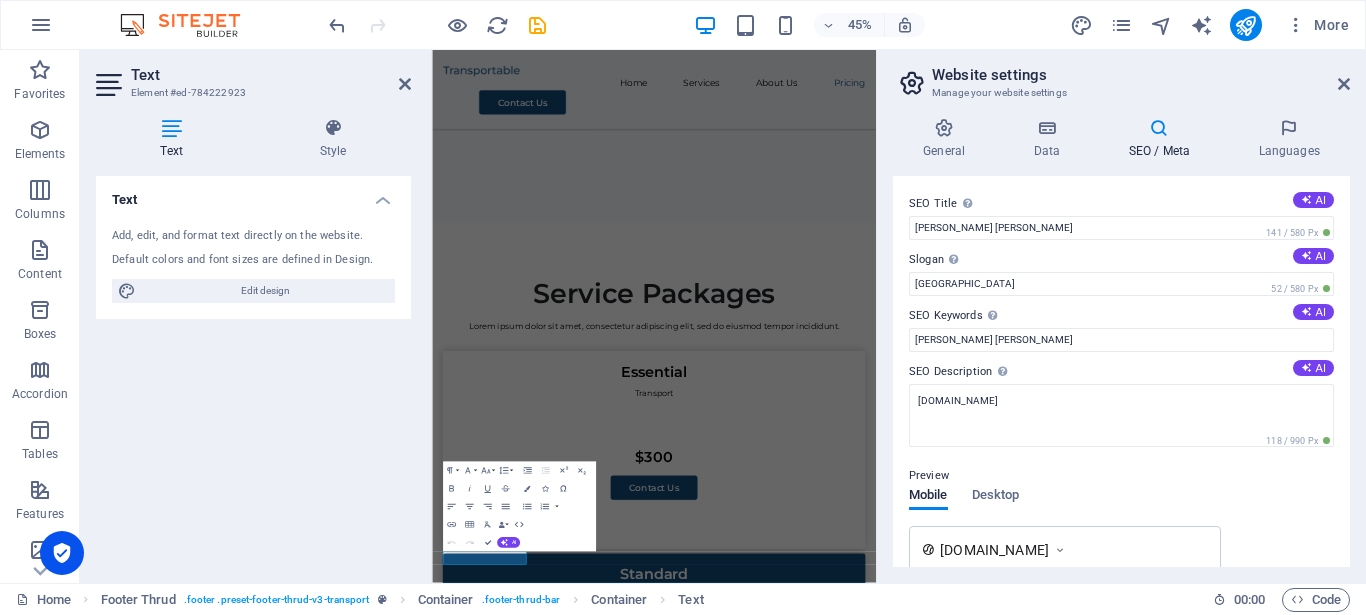 click on "Preview" at bounding box center [1121, 476] 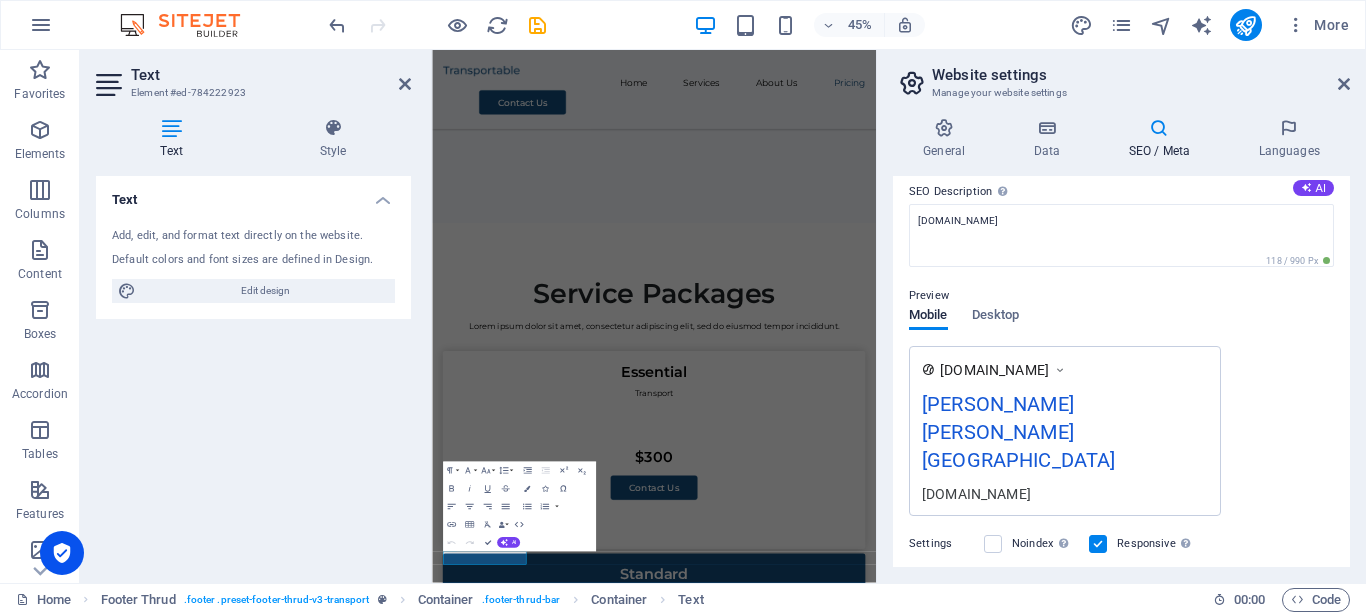 scroll, scrollTop: 0, scrollLeft: 0, axis: both 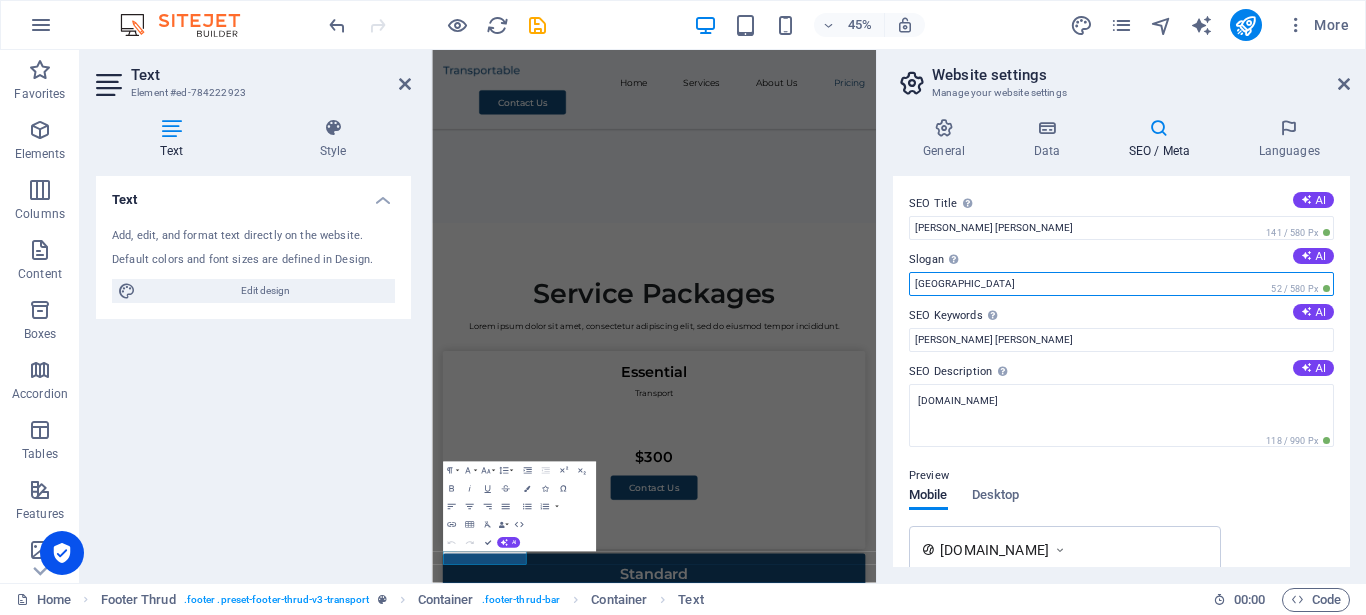 drag, startPoint x: 893, startPoint y: 284, endPoint x: 808, endPoint y: 287, distance: 85.052925 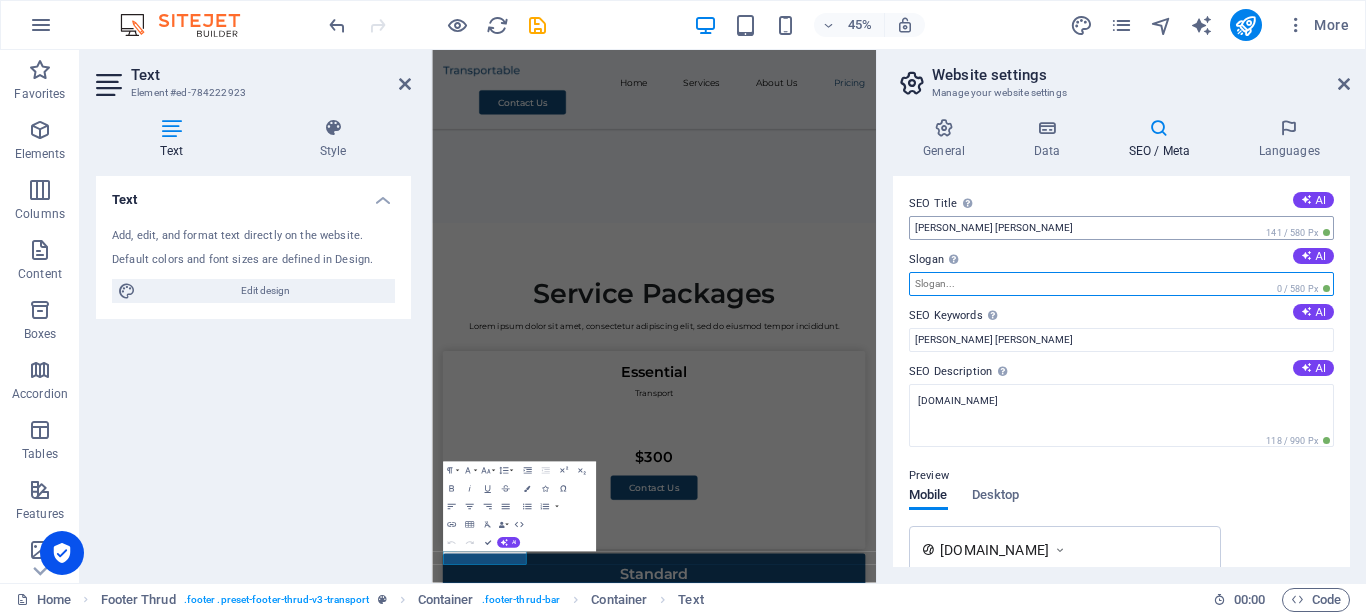 type 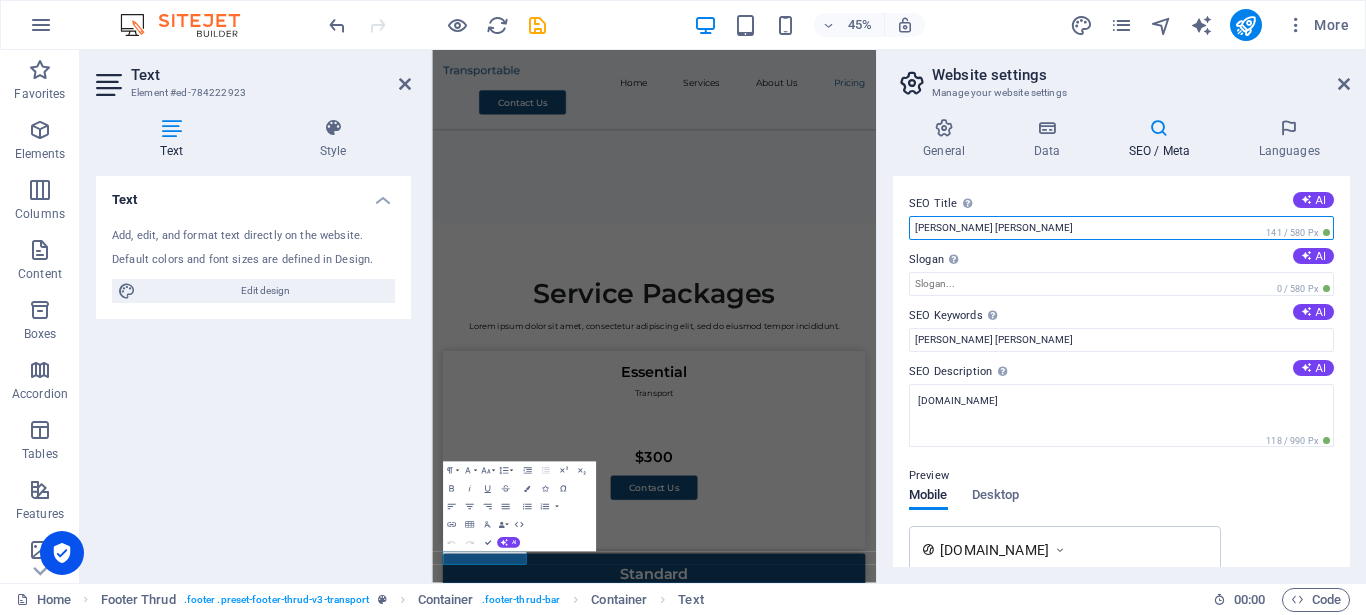 drag, startPoint x: 1090, startPoint y: 224, endPoint x: 759, endPoint y: 228, distance: 331.02417 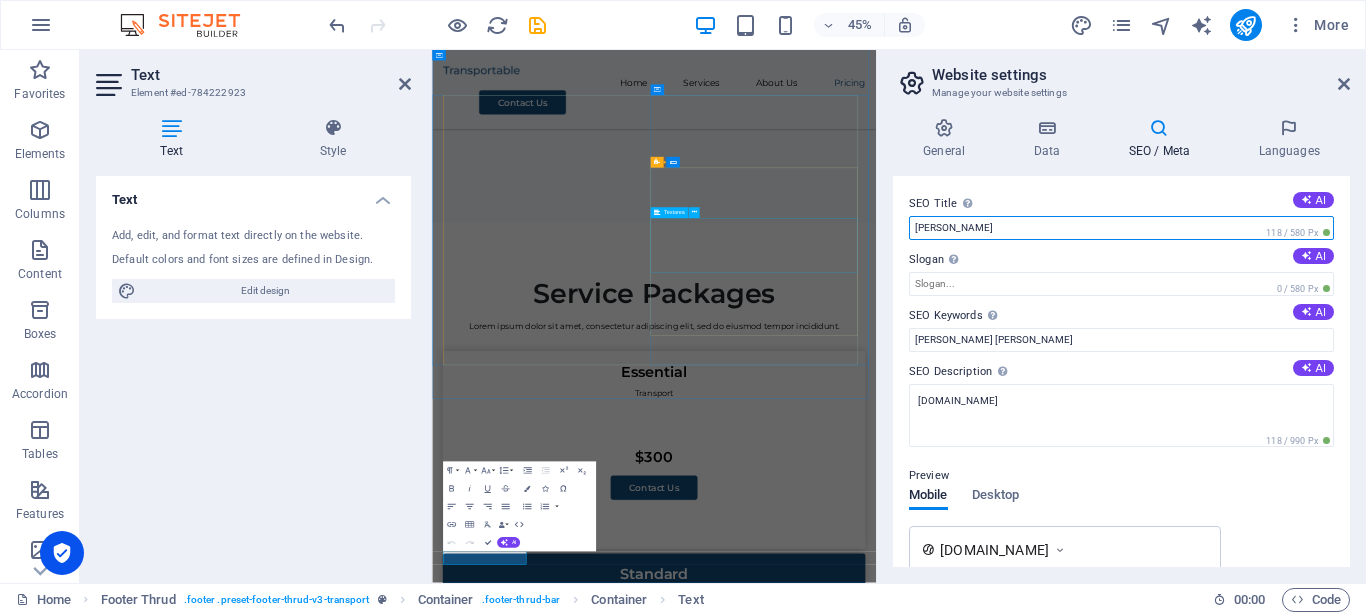 type on "[PERSON_NAME] [PERSON_NAME]" 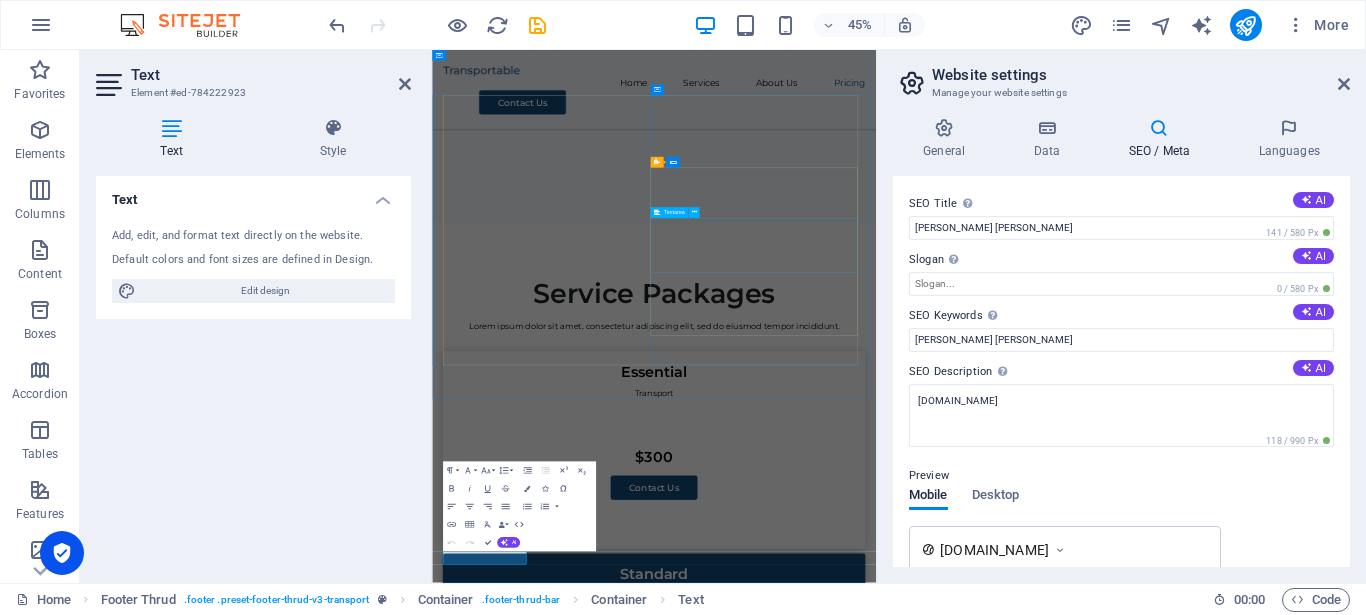 type 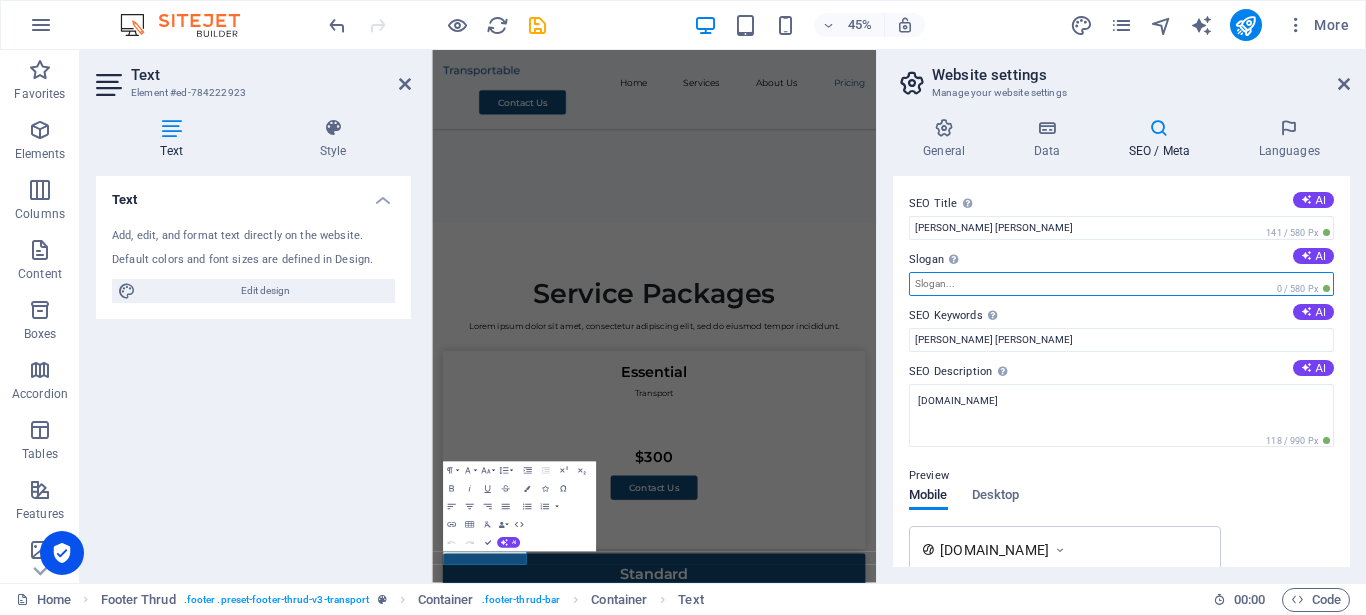 click on "Slogan The slogan of your website. AI" at bounding box center [1121, 284] 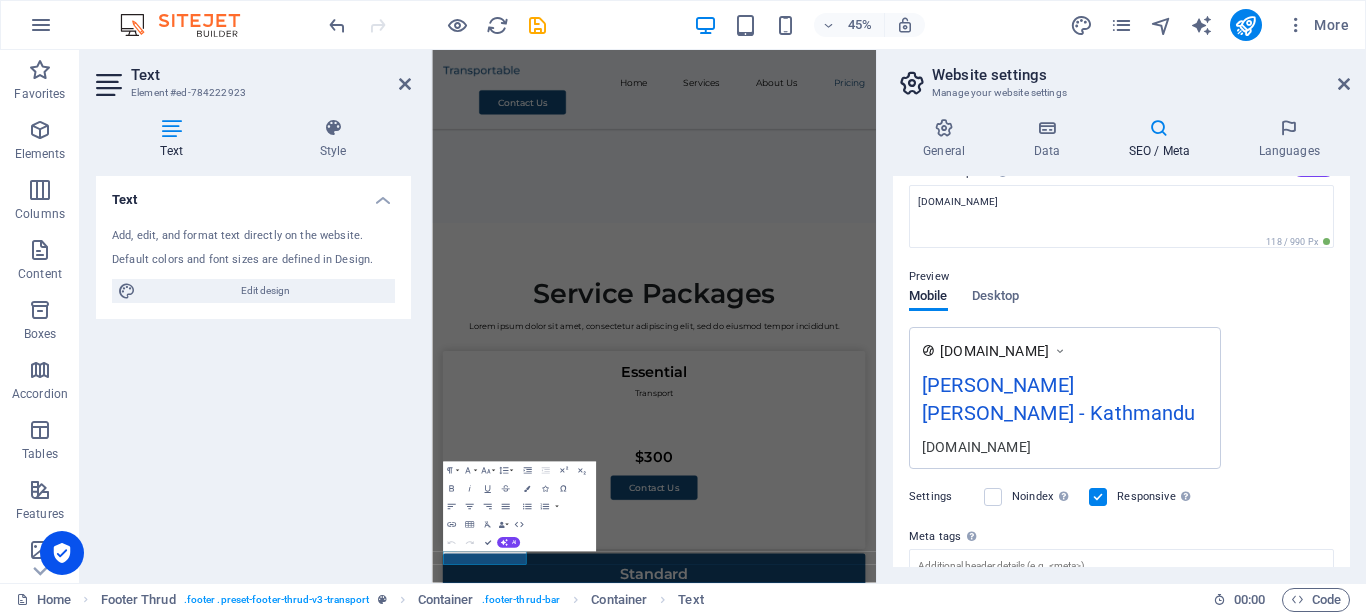 scroll, scrollTop: 19, scrollLeft: 0, axis: vertical 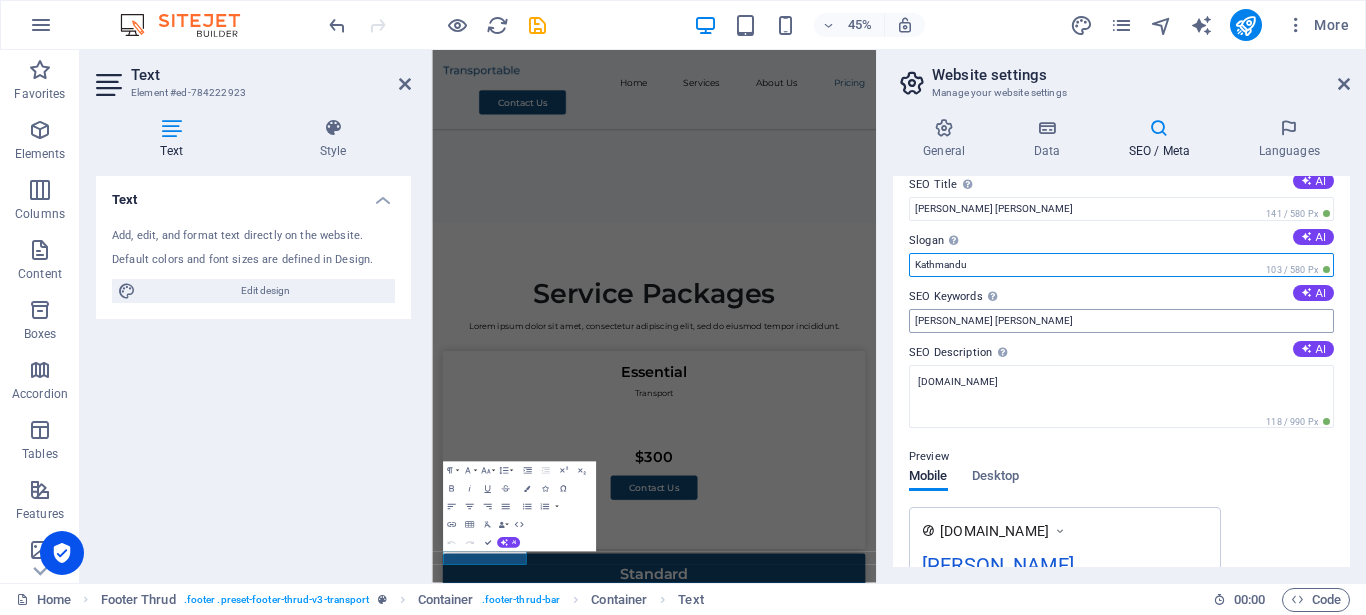 type on "Kathmandu" 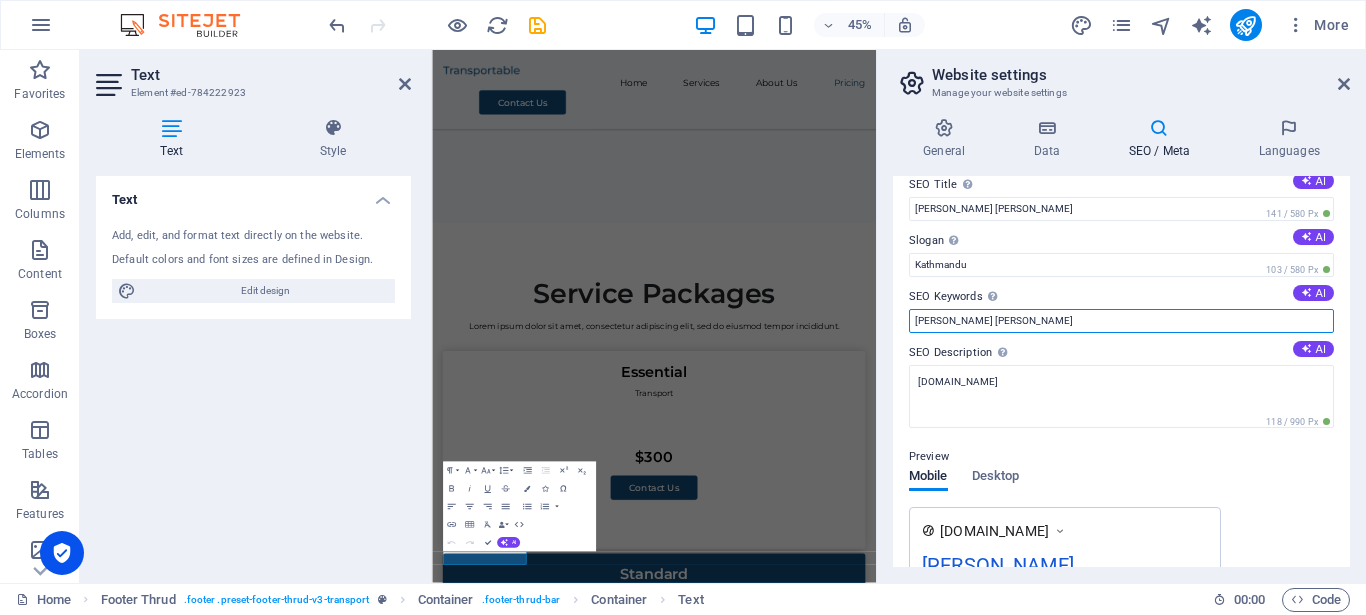 click on "[PERSON_NAME] [PERSON_NAME]" at bounding box center (1121, 321) 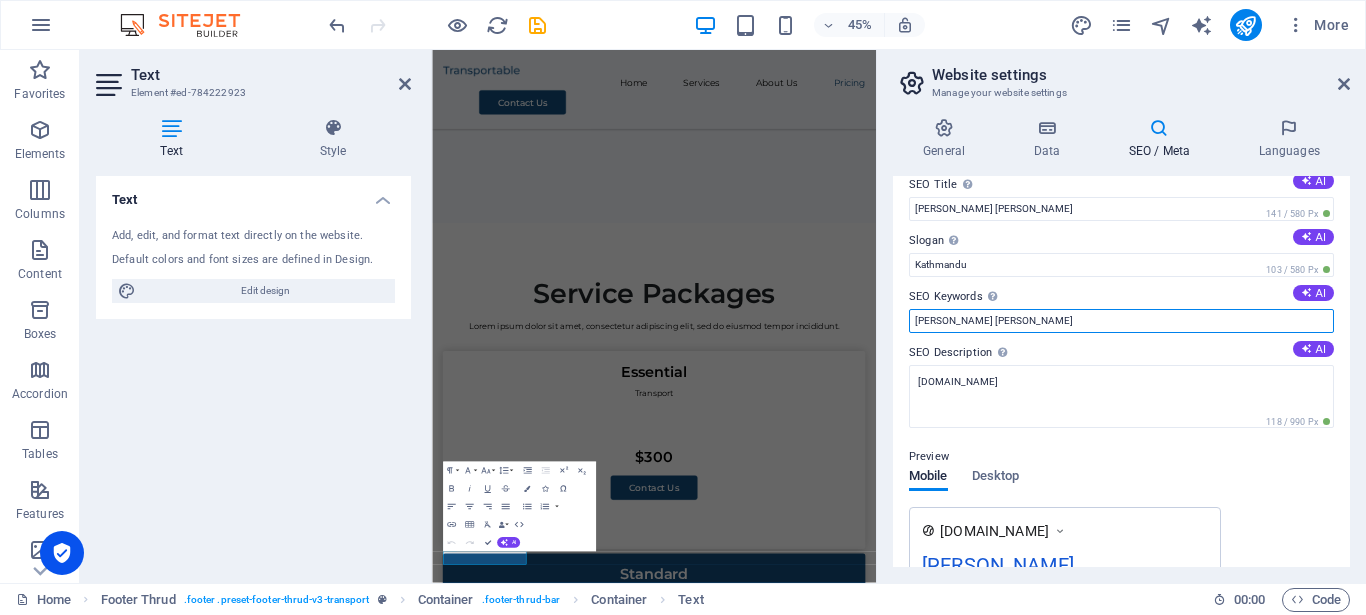scroll, scrollTop: 0, scrollLeft: 0, axis: both 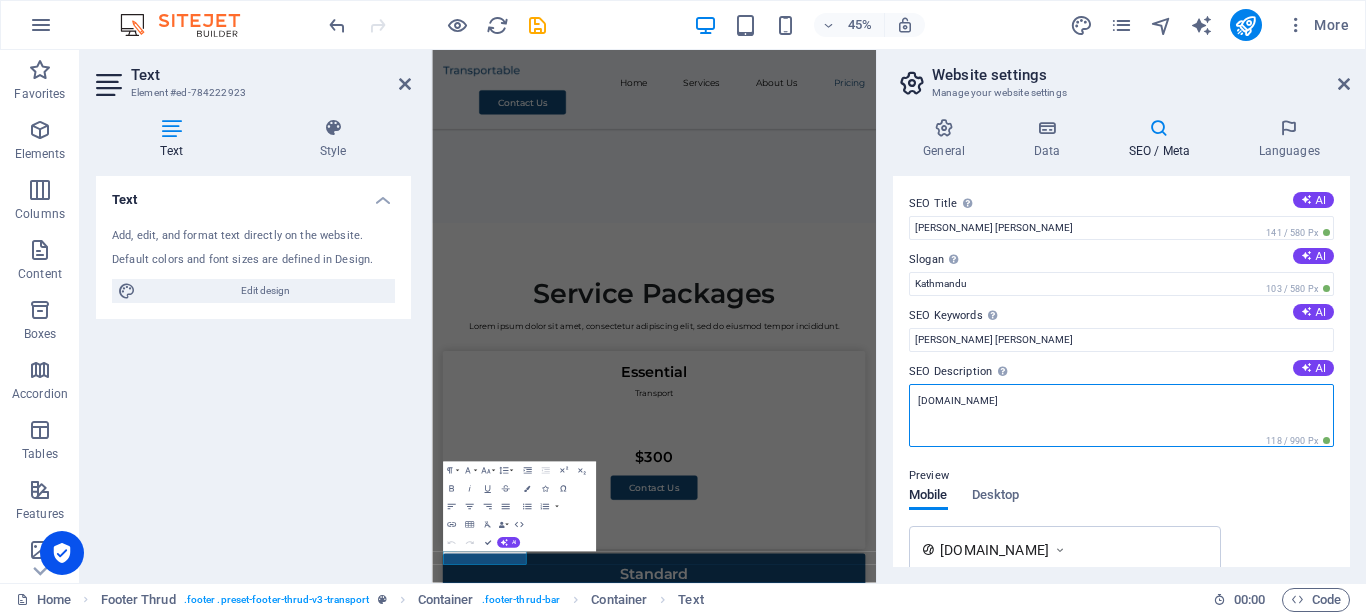 click on "[DOMAIN_NAME]" at bounding box center (1121, 415) 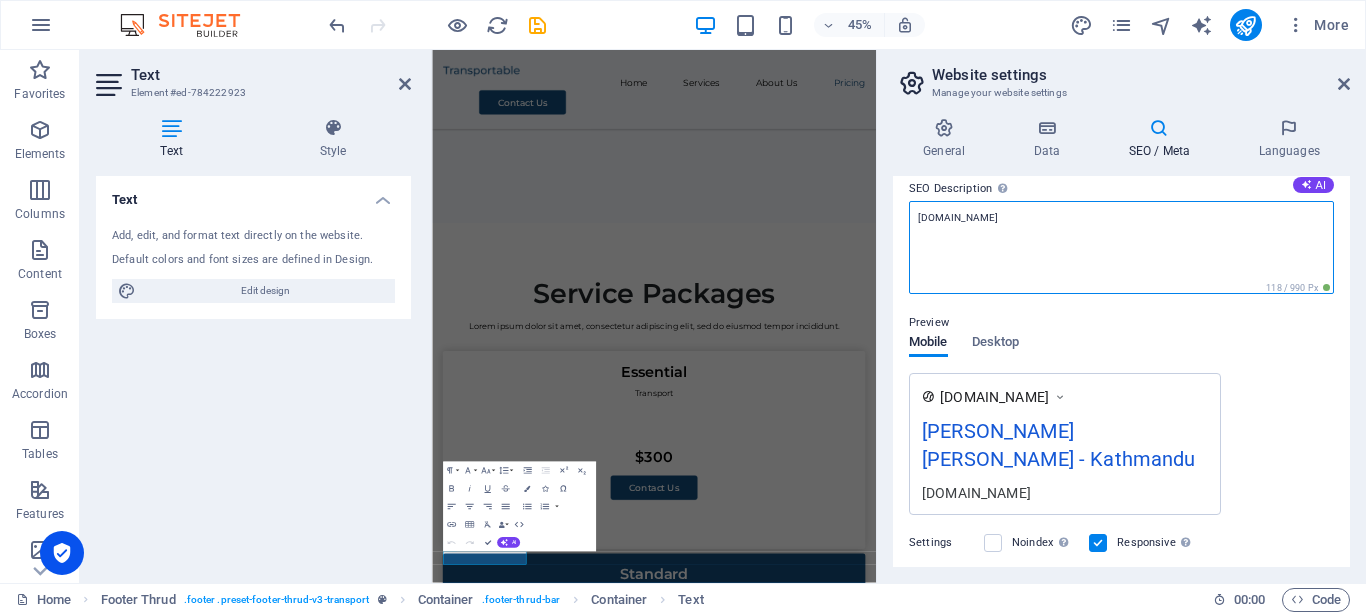 scroll, scrollTop: 180, scrollLeft: 0, axis: vertical 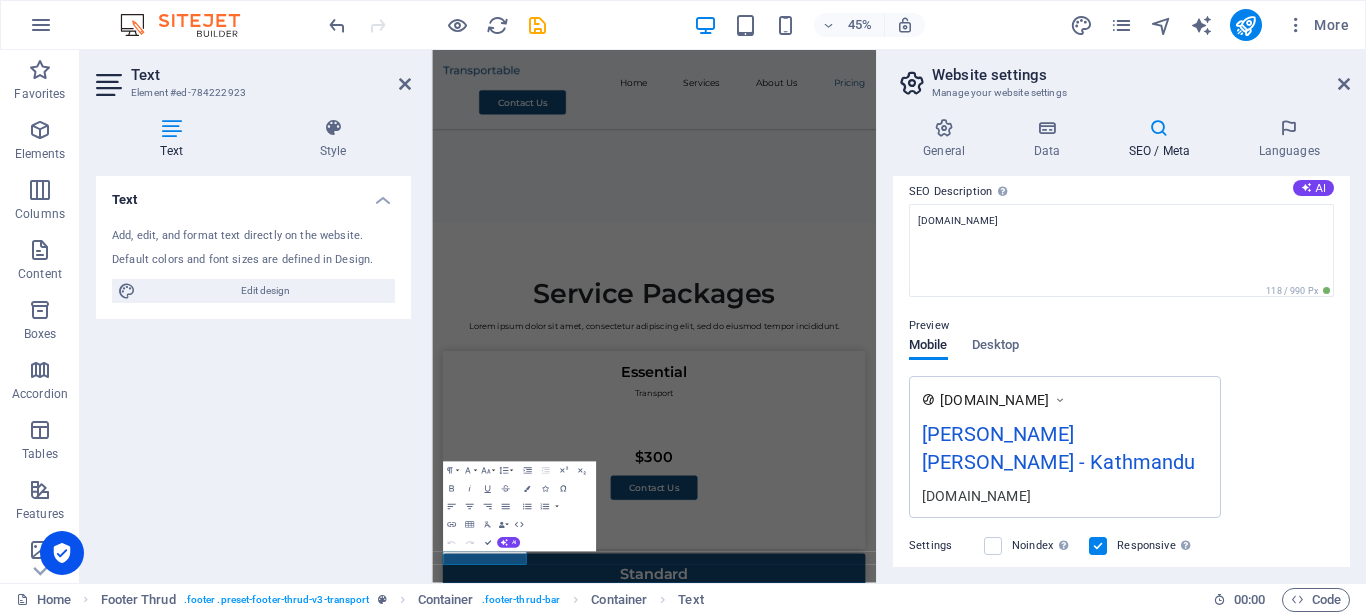 click on "Preview Mobile Desktop [DOMAIN_NAME] [PERSON_NAME] [PERSON_NAME] - Kathmandu [DOMAIN_NAME]" at bounding box center [1121, 408] 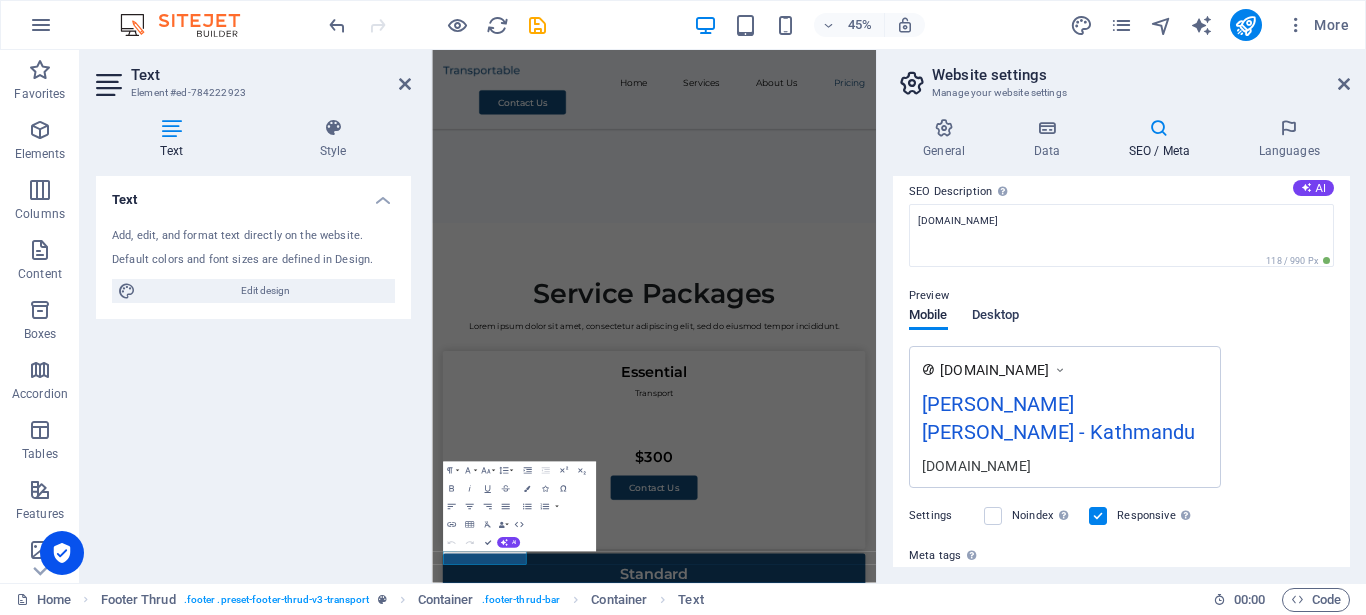 click on "Desktop" at bounding box center (996, 317) 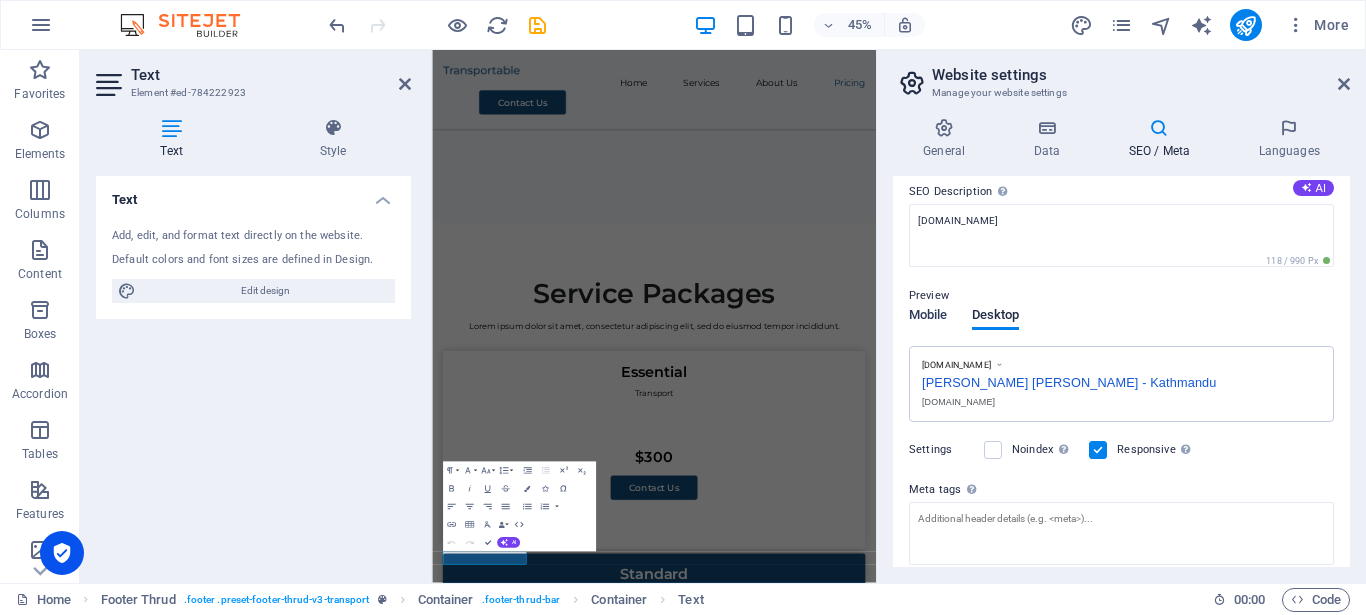 click on "Mobile" at bounding box center [928, 317] 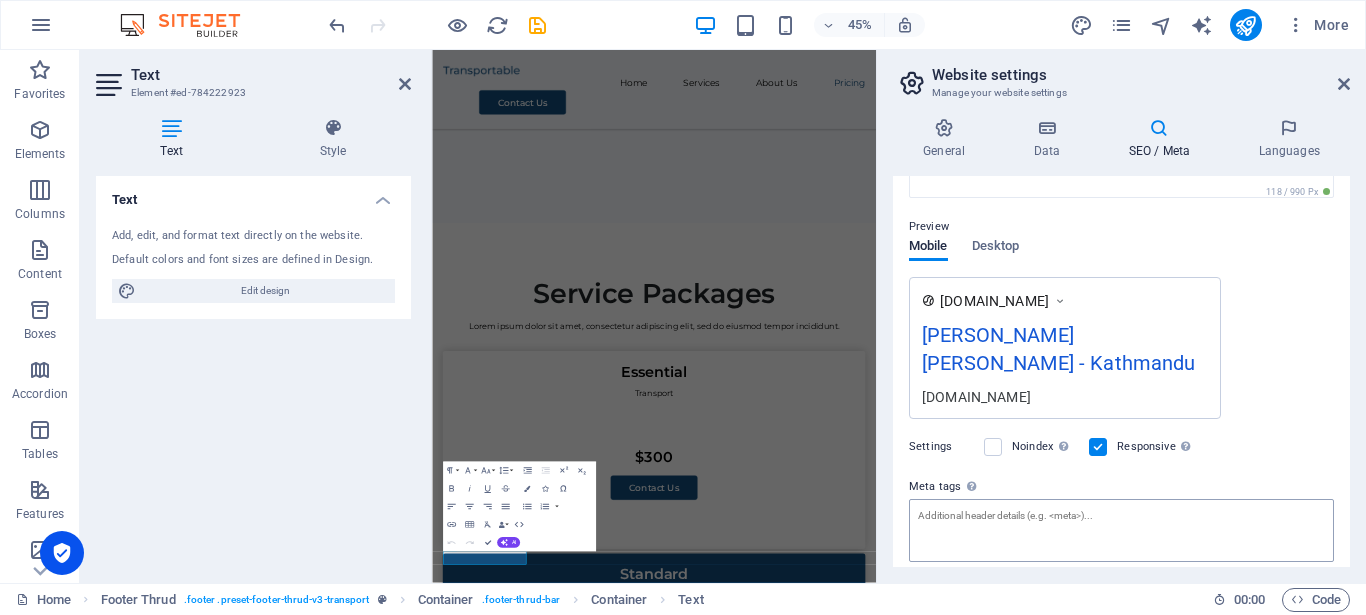 scroll, scrollTop: 360, scrollLeft: 0, axis: vertical 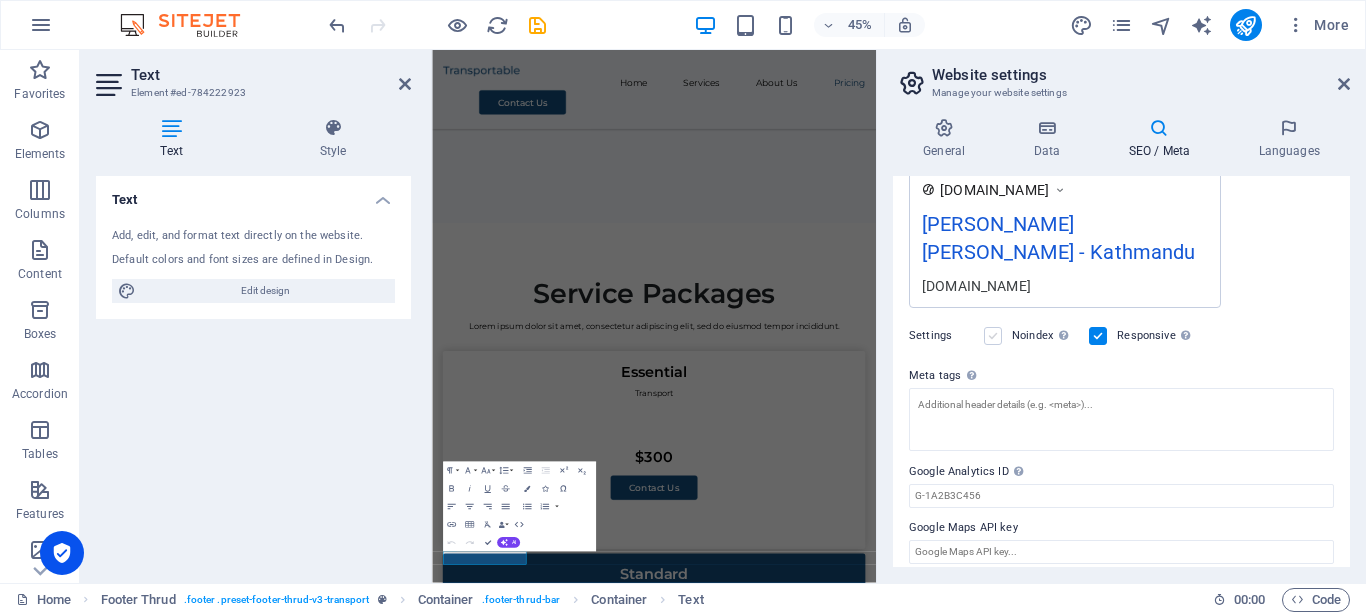 click at bounding box center (993, 336) 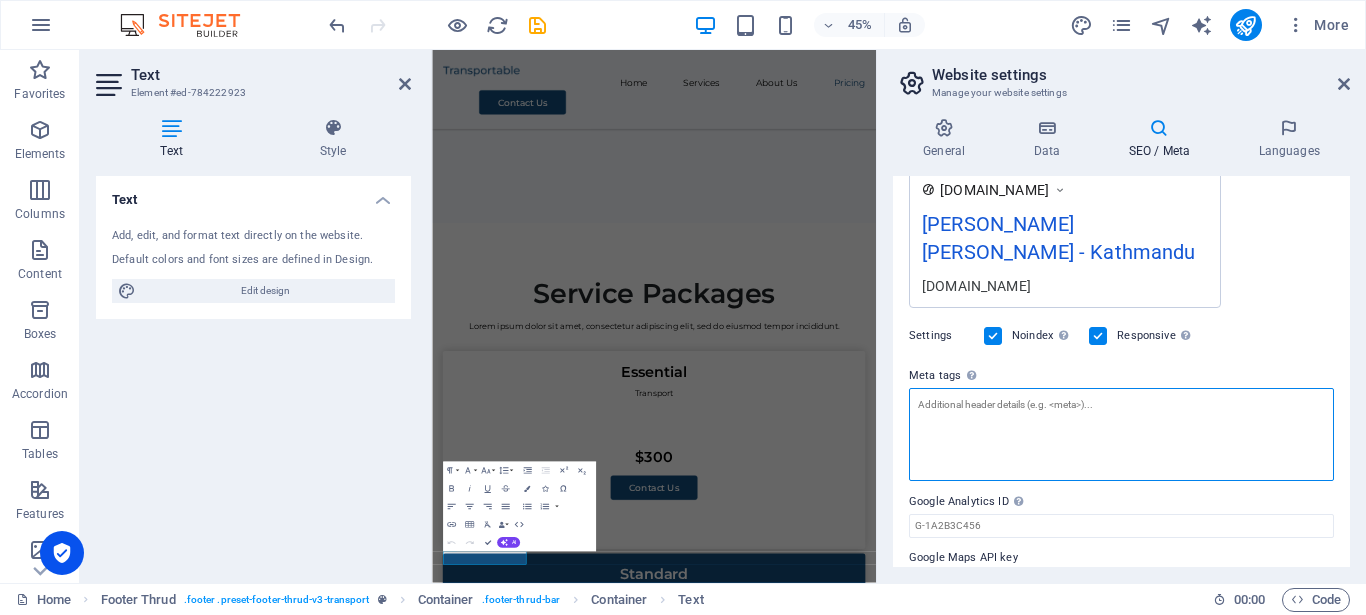 click on "Meta tags Enter HTML code here that will be placed inside the  tags of your website. Please note that your website may not function if you include code with errors." at bounding box center [1121, 434] 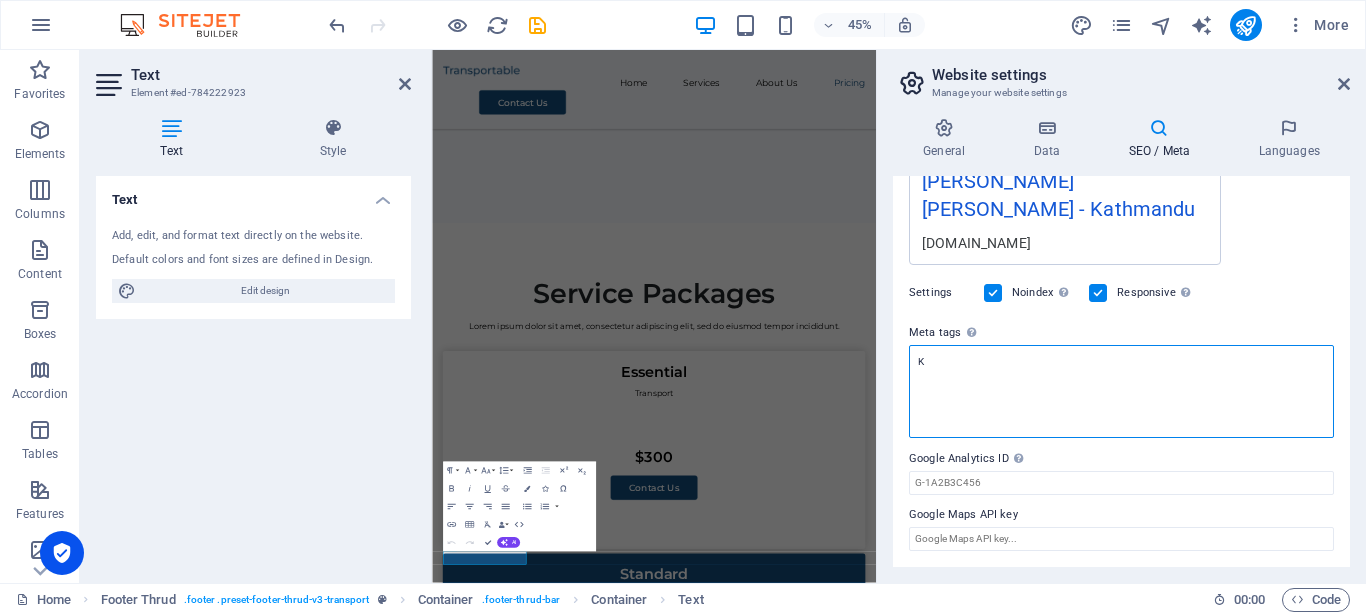 scroll, scrollTop: 364, scrollLeft: 0, axis: vertical 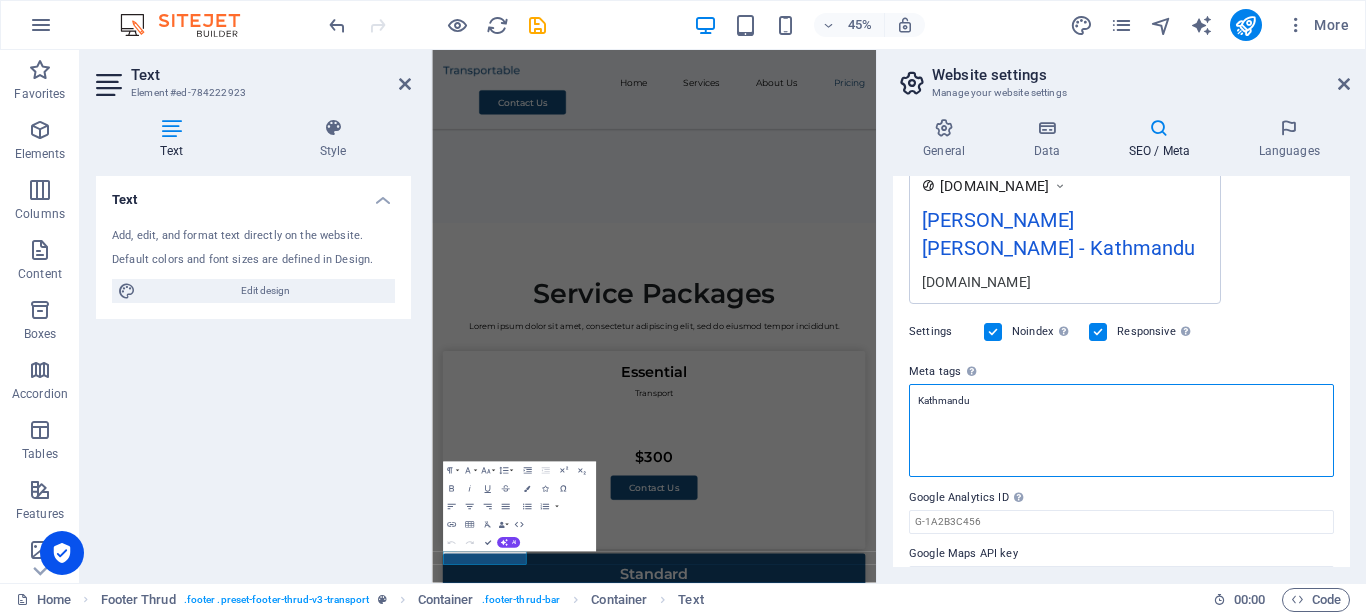 click on "Kathmandu" at bounding box center (1121, 430) 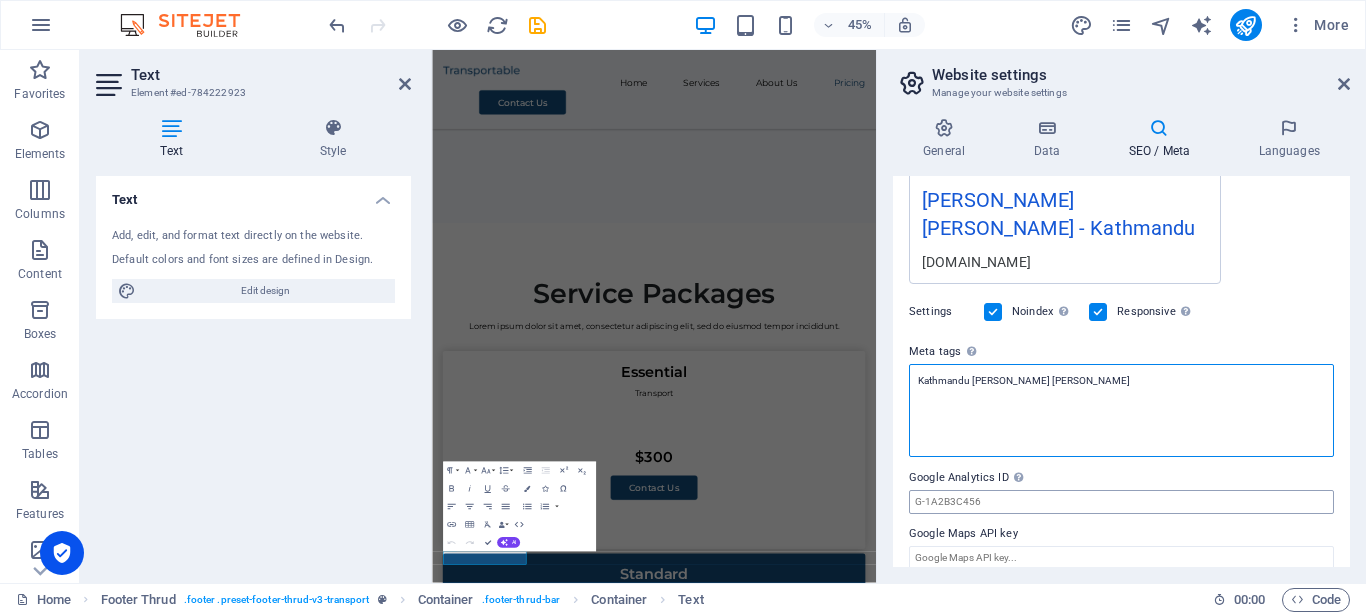 scroll, scrollTop: 409, scrollLeft: 0, axis: vertical 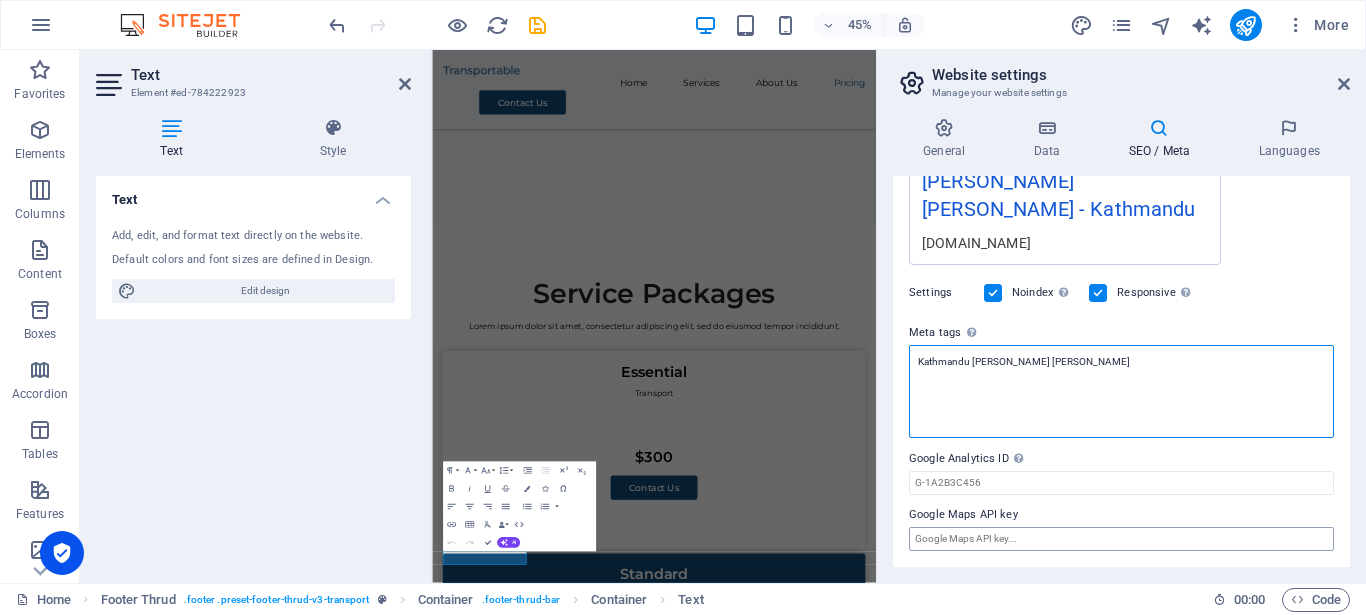 type on "Kathmandu [PERSON_NAME] [PERSON_NAME]" 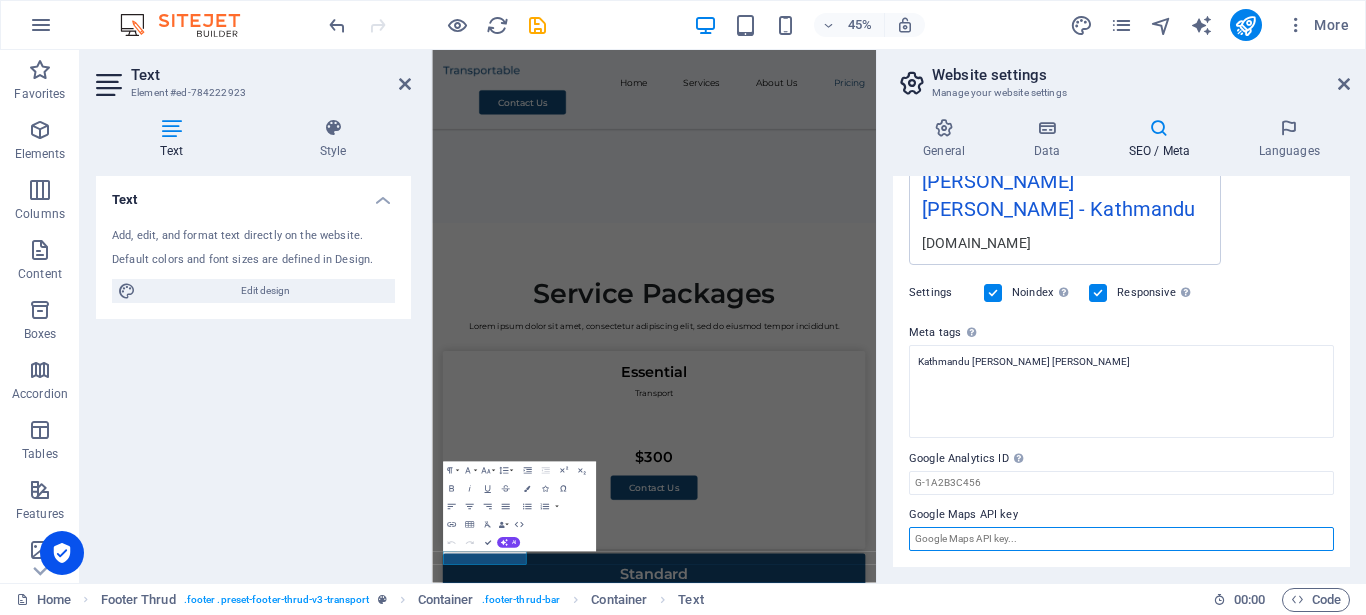 type 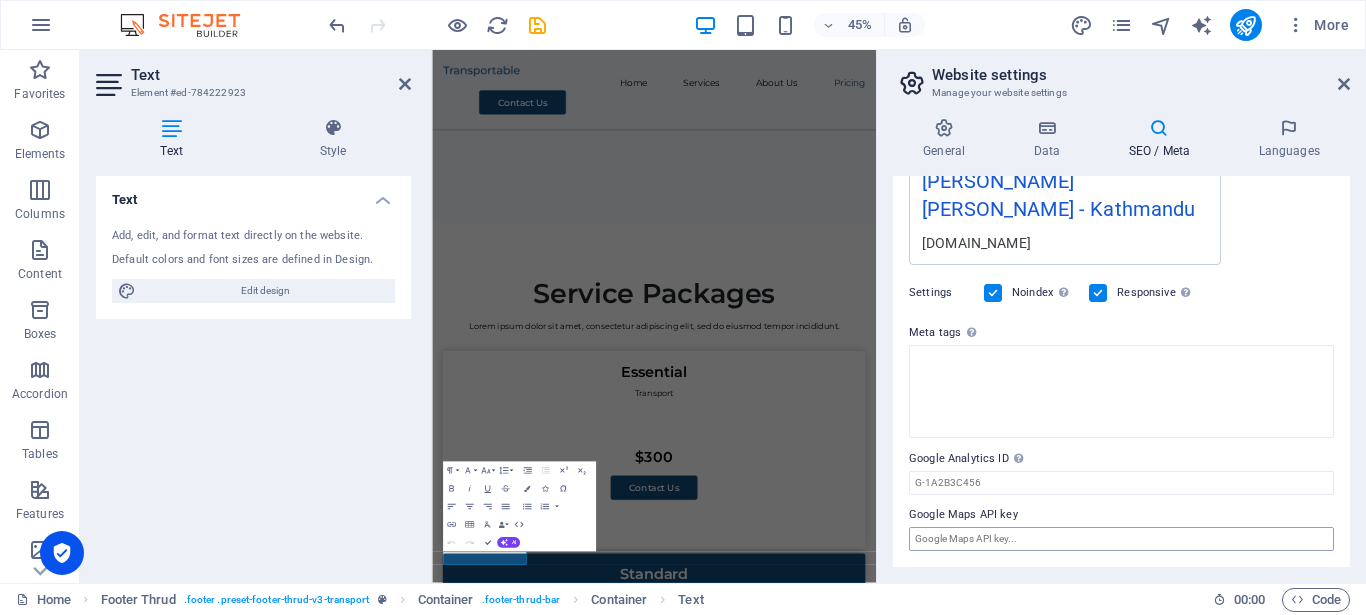 click on "Google Maps API key" at bounding box center [1121, 539] 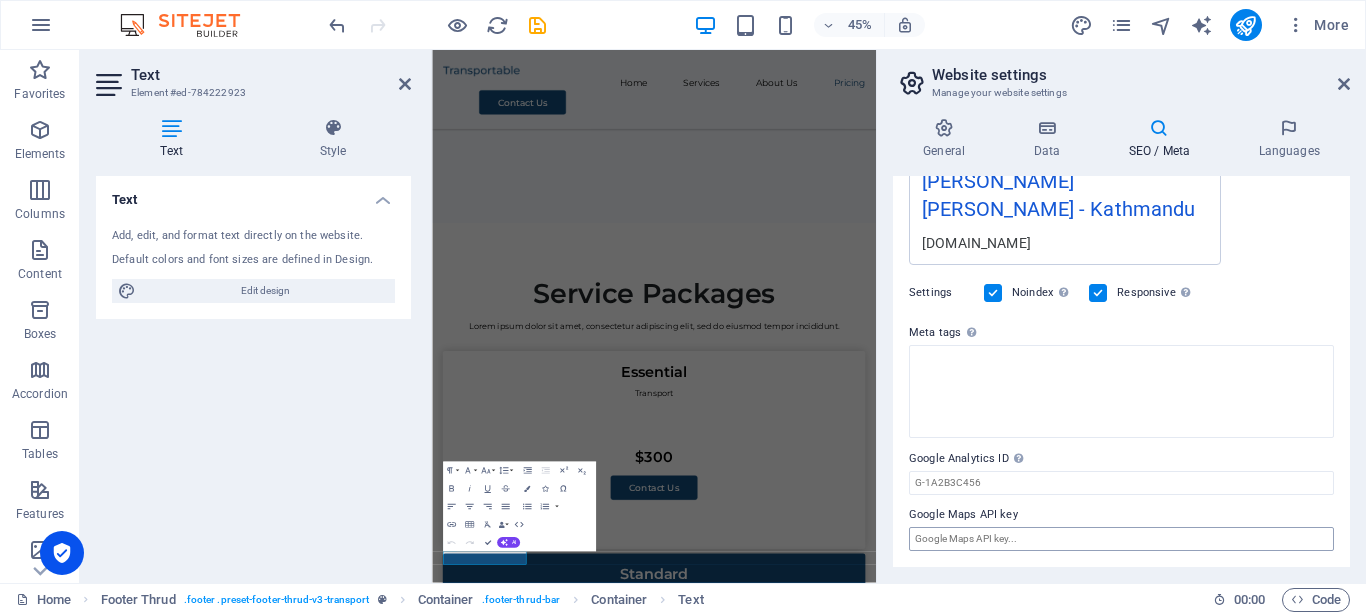 scroll, scrollTop: 379, scrollLeft: 0, axis: vertical 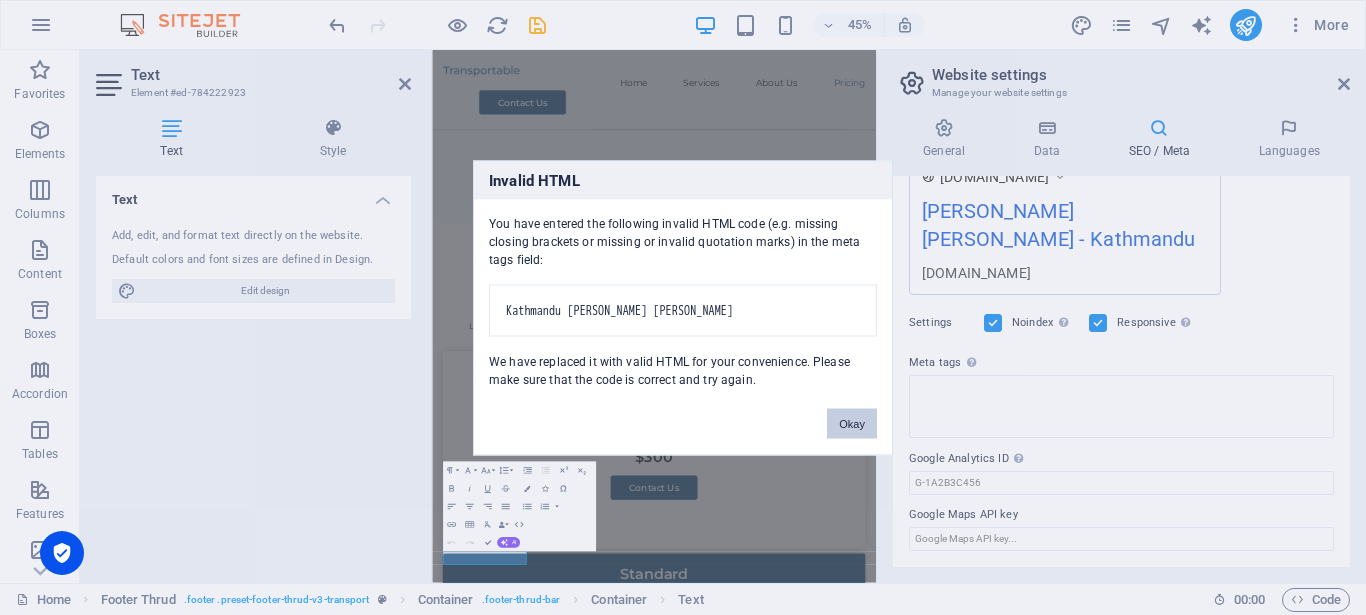 click on "Okay" at bounding box center [852, 423] 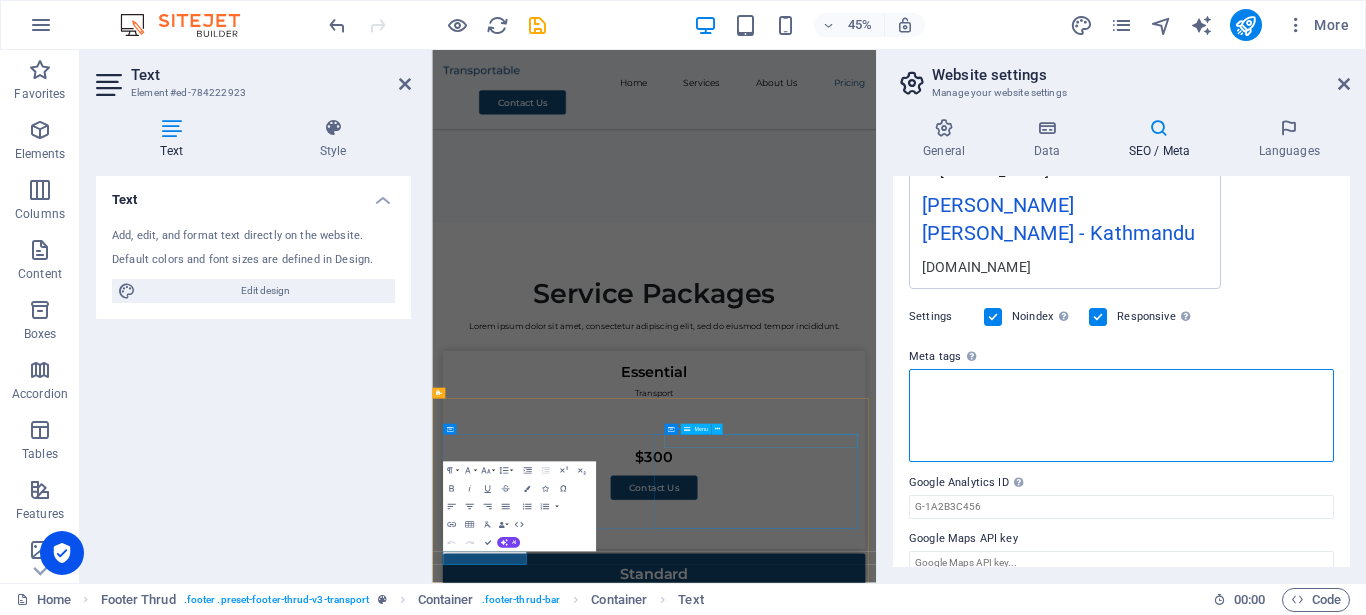 scroll, scrollTop: 364, scrollLeft: 0, axis: vertical 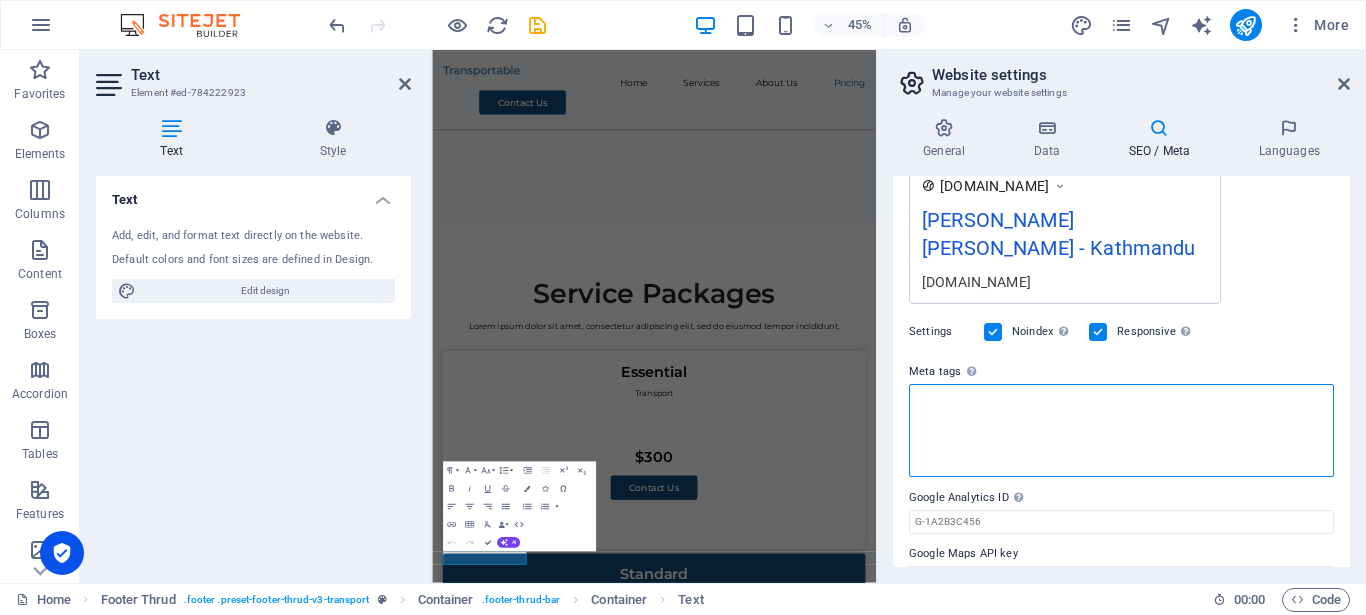 click on "Meta tags Enter HTML code here that will be placed inside the  tags of your website. Please note that your website may not function if you include code with errors." at bounding box center (1121, 430) 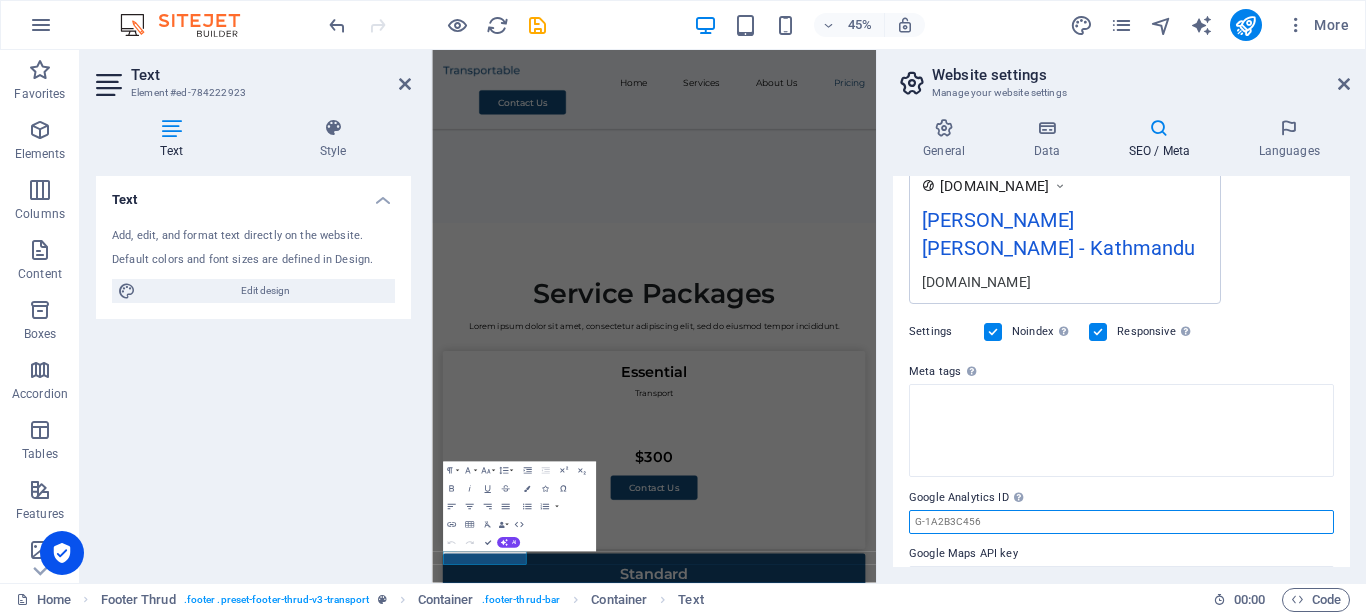 click on "Google Analytics ID Please only add the Google Analytics ID. We automatically include the ID in the tracking snippet. The Analytics ID looks similar to e.g. G-1A2B3C456" at bounding box center [1121, 522] 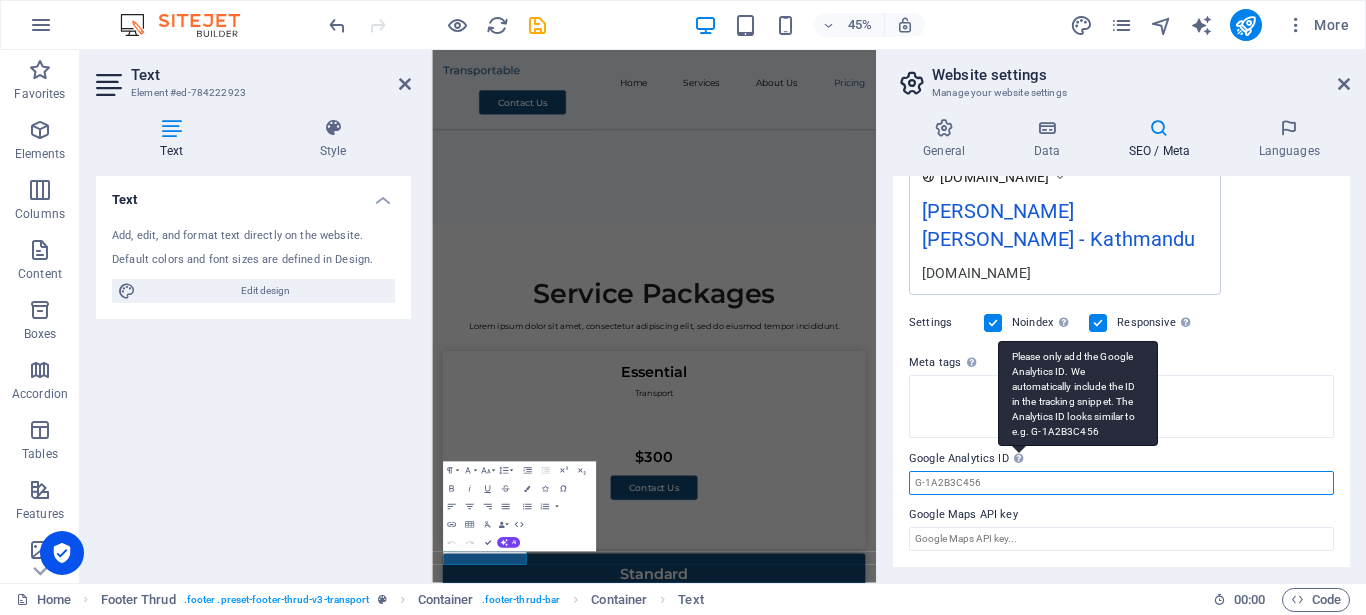 scroll, scrollTop: 379, scrollLeft: 0, axis: vertical 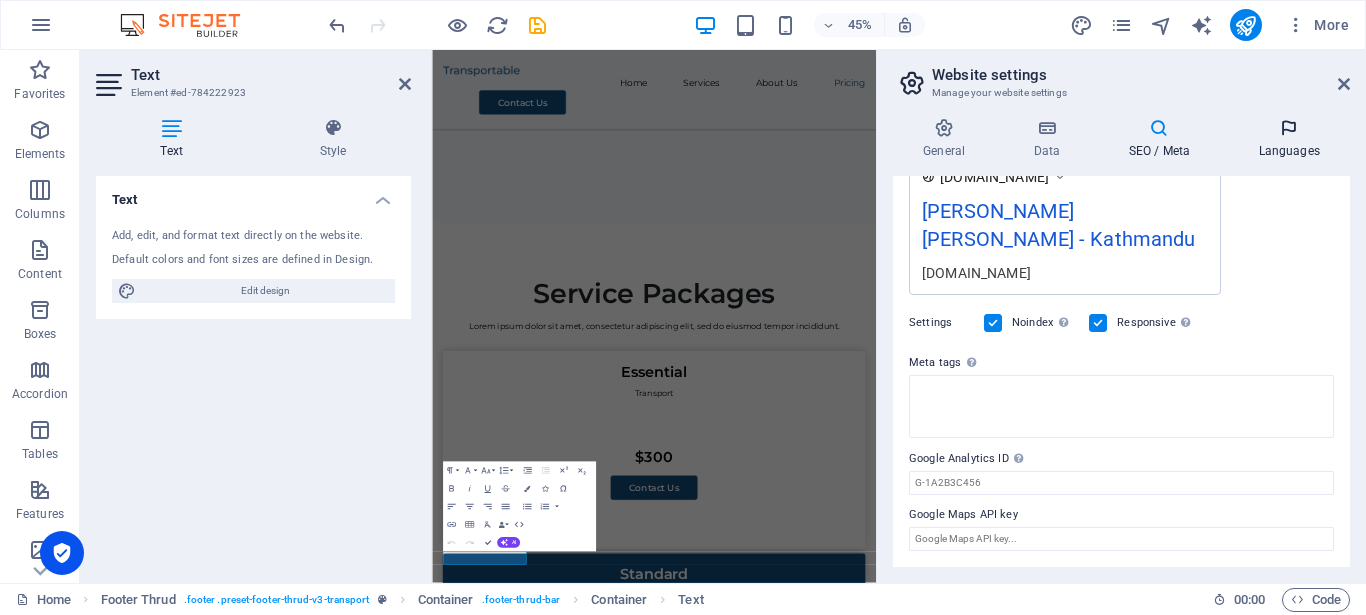 click on "Languages" at bounding box center [1289, 139] 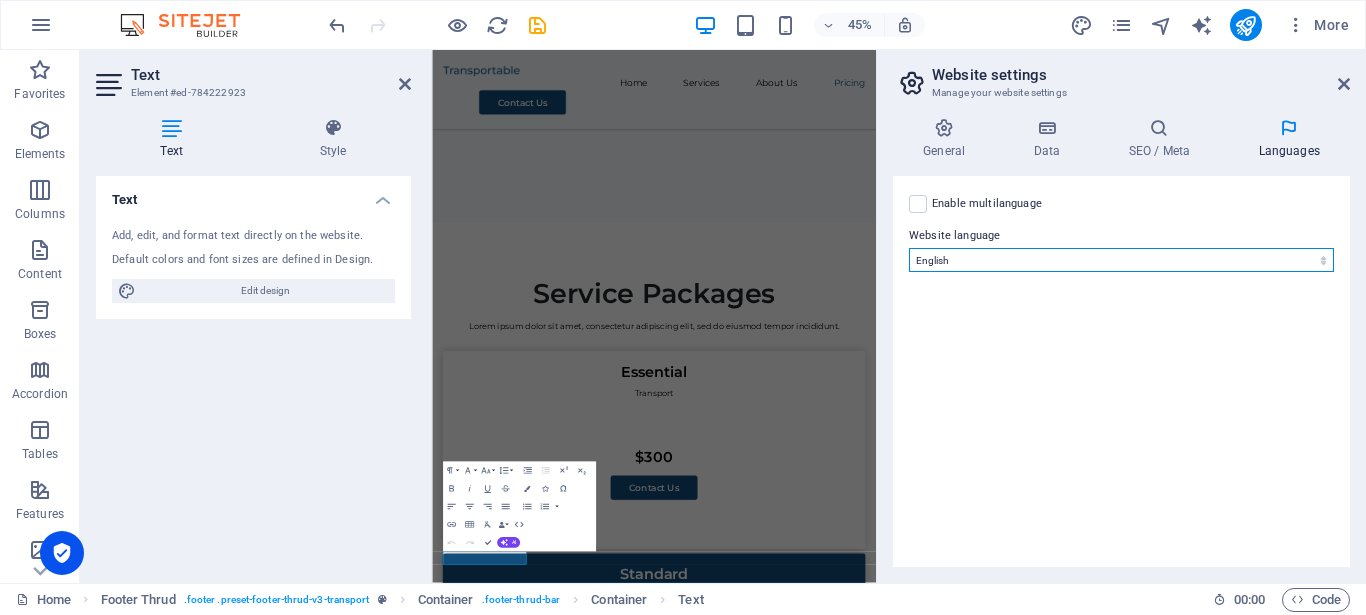 click on "Abkhazian Afar Afrikaans Akan Albanian Amharic Arabic Aragonese Armenian Assamese Avaric Avestan Aymara Azerbaijani Bambara Bashkir Basque Belarusian Bengali Bihari languages Bislama Bokmål Bosnian Breton Bulgarian Burmese Catalan Central Khmer Chamorro Chechen Chinese Church Slavic Chuvash Cornish Corsican Cree Croatian Czech Danish Dutch Dzongkha English Esperanto Estonian Ewe Faroese Farsi (Persian) Fijian Finnish French Fulah Gaelic Galician Ganda Georgian German Greek Greenlandic Guaraní Gujarati Haitian Creole Hausa Hebrew Herero Hindi Hiri Motu Hungarian Icelandic Ido Igbo Indonesian Interlingua Interlingue Inuktitut Inupiaq Irish Italian Japanese Javanese Kannada Kanuri Kashmiri Kazakh Kikuyu Kinyarwanda Komi Kongo Korean Kurdish Kwanyama Kyrgyz Lao Latin Latvian Limburgish Lingala Lithuanian Luba-Katanga Luxembourgish Macedonian Malagasy Malay Malayalam Maldivian Maltese Manx Maori Marathi Marshallese Mongolian [GEOGRAPHIC_DATA] Navajo [GEOGRAPHIC_DATA] Nepali North Ndebele Northern Sami Norwegian Norwegian Nynorsk Nuosu" at bounding box center (1121, 260) 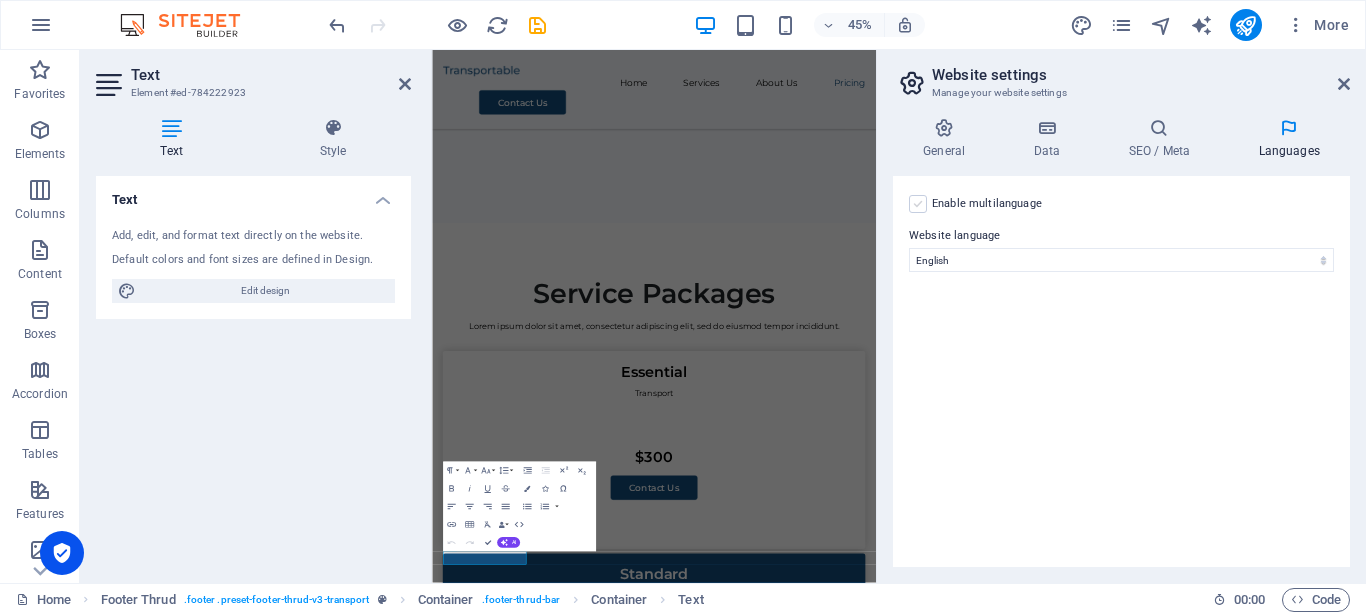 click at bounding box center (918, 204) 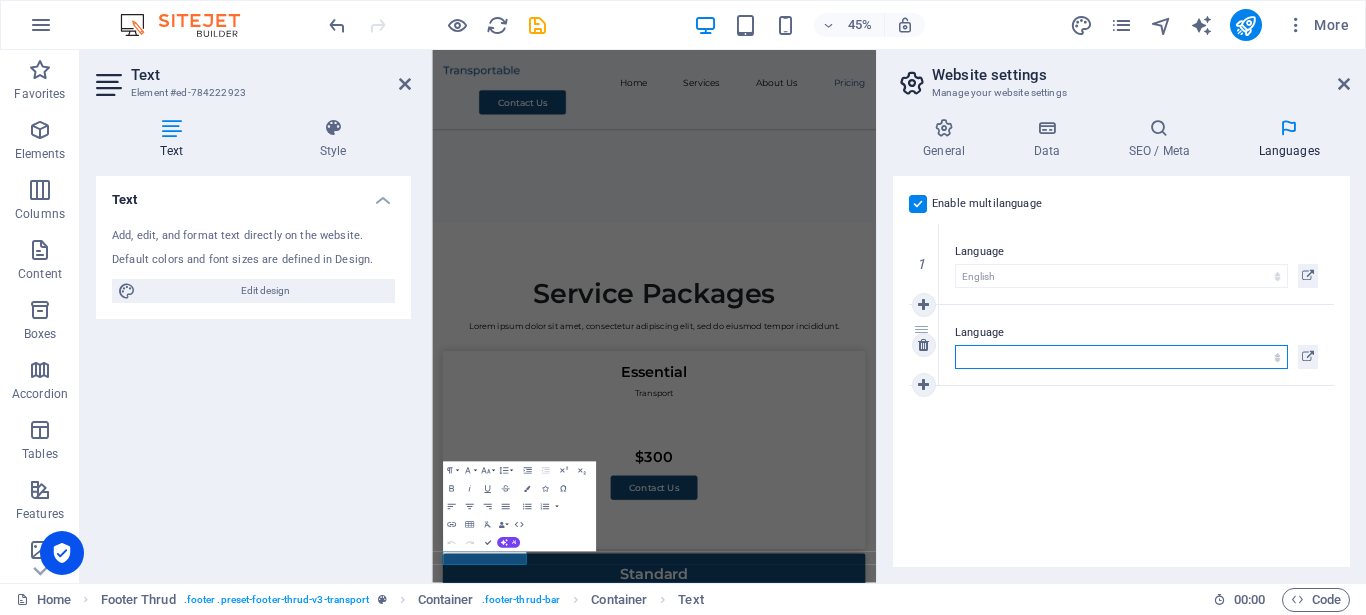 click on "Abkhazian Afar Afrikaans Akan Albanian Amharic Arabic Aragonese Armenian Assamese Avaric Avestan Aymara Azerbaijani Bambara Bashkir Basque Belarusian Bengali Bihari languages Bislama Bokmål Bosnian Breton Bulgarian Burmese Catalan Central Khmer Chamorro Chechen Chinese Church Slavic Chuvash Cornish Corsican Cree Croatian Czech Danish Dutch Dzongkha English Esperanto Estonian Ewe Faroese Farsi (Persian) Fijian Finnish French Fulah Gaelic Galician Ganda Georgian German Greek Greenlandic Guaraní Gujarati Haitian Creole Hausa Hebrew Herero Hindi Hiri Motu Hungarian Icelandic Ido Igbo Indonesian Interlingua Interlingue Inuktitut Inupiaq Irish Italian Japanese Javanese Kannada Kanuri Kashmiri Kazakh Kikuyu Kinyarwanda Komi Kongo Korean Kurdish Kwanyama Kyrgyz Lao Latin Latvian Limburgish Lingala Lithuanian Luba-Katanga Luxembourgish Macedonian Malagasy Malay Malayalam Maldivian Maltese Manx Maori Marathi Marshallese Mongolian [GEOGRAPHIC_DATA] Navajo [GEOGRAPHIC_DATA] Nepali North Ndebele Northern Sami Norwegian Norwegian Nynorsk Nuosu" at bounding box center (1121, 357) 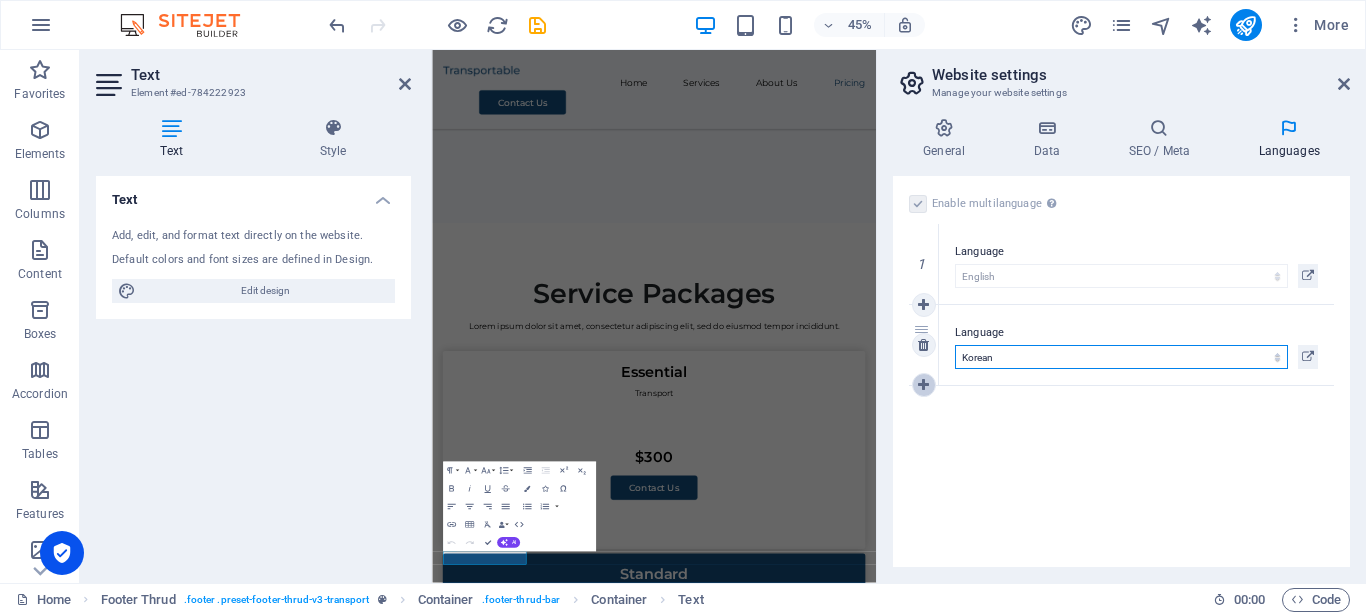 click at bounding box center [923, 385] 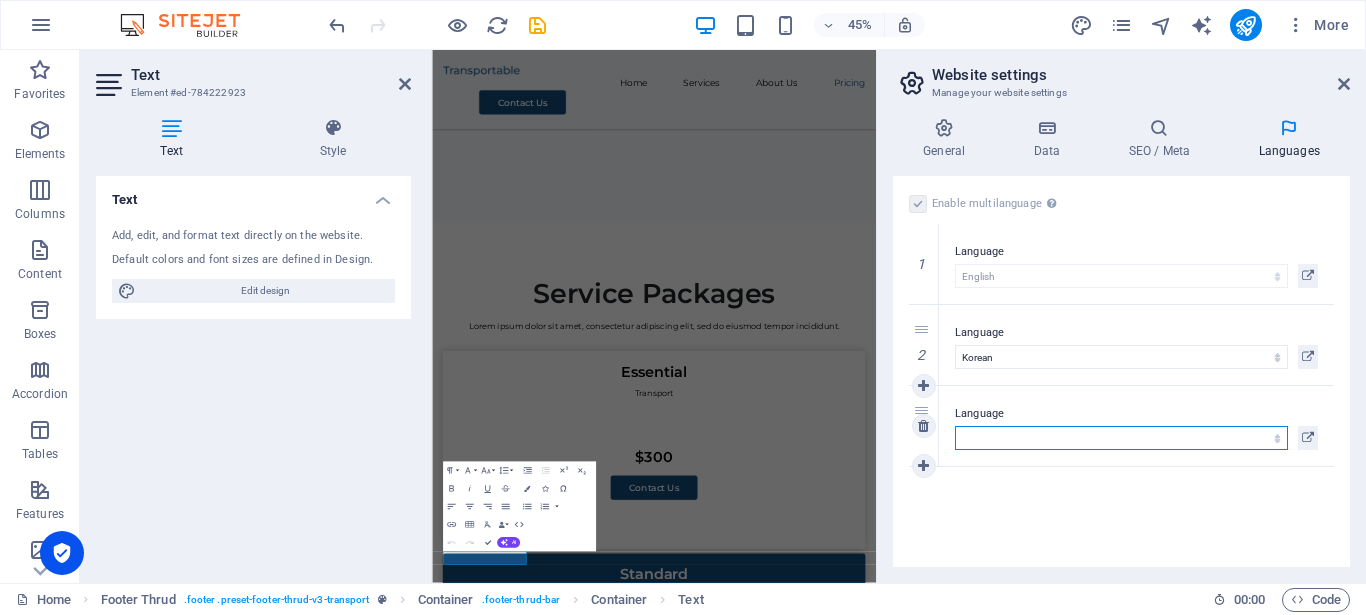 click on "Abkhazian Afar Afrikaans Akan Albanian Amharic Arabic Aragonese Armenian Assamese Avaric Avestan Aymara Azerbaijani Bambara Bashkir Basque Belarusian Bengali Bihari languages Bislama Bokmål Bosnian Breton Bulgarian Burmese Catalan Central Khmer Chamorro Chechen Chinese Church Slavic Chuvash Cornish Corsican Cree Croatian Czech Danish Dutch Dzongkha English Esperanto Estonian Ewe Faroese Farsi (Persian) Fijian Finnish French Fulah Gaelic Galician Ganda Georgian German Greek Greenlandic Guaraní Gujarati Haitian Creole Hausa Hebrew Herero Hindi Hiri Motu Hungarian Icelandic Ido Igbo Indonesian Interlingua Interlingue Inuktitut Inupiaq Irish Italian Japanese Javanese Kannada Kanuri Kashmiri Kazakh Kikuyu Kinyarwanda Komi Kongo Korean Kurdish Kwanyama Kyrgyz Lao Latin Latvian Limburgish Lingala Lithuanian Luba-Katanga Luxembourgish Macedonian Malagasy Malay Malayalam Maldivian Maltese Manx Maori Marathi Marshallese Mongolian [GEOGRAPHIC_DATA] Navajo [GEOGRAPHIC_DATA] Nepali North Ndebele Northern Sami Norwegian Norwegian Nynorsk Nuosu" at bounding box center (1121, 438) 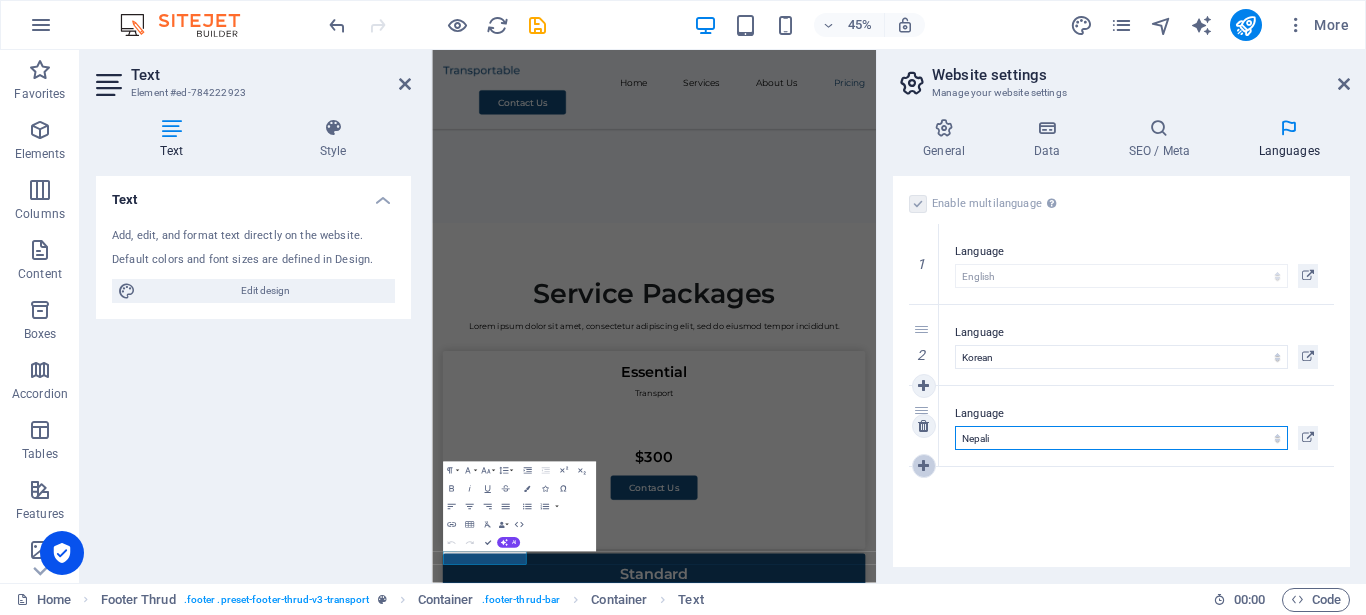click at bounding box center (923, 466) 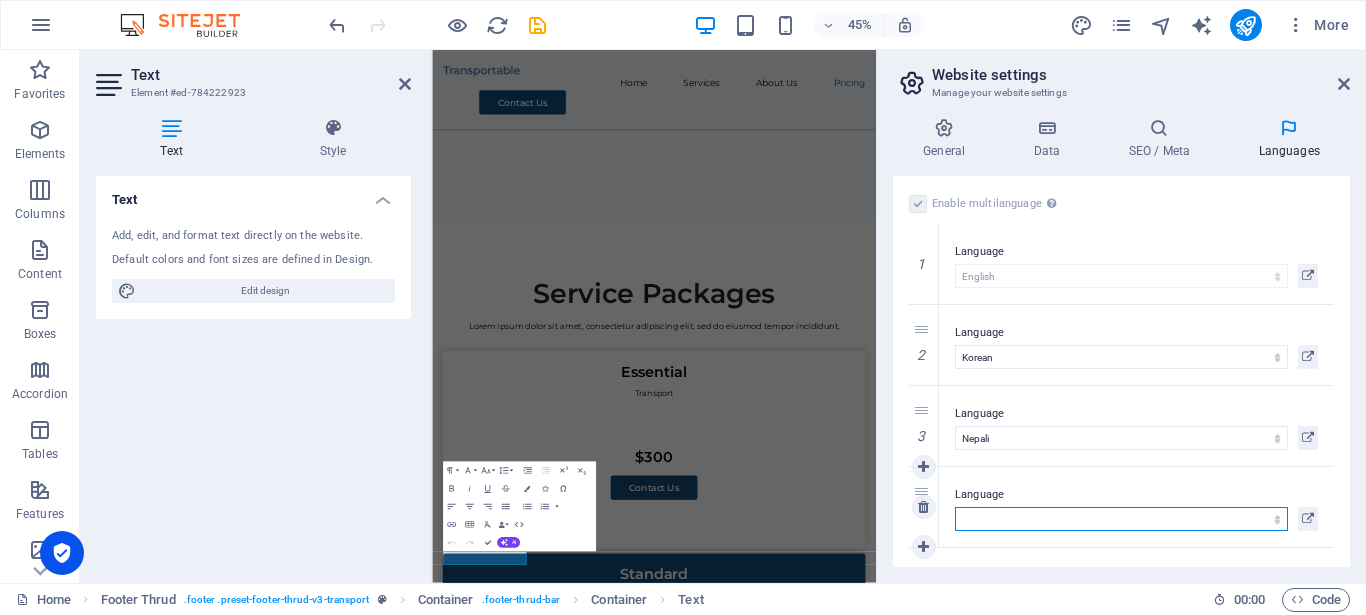 click on "Abkhazian Afar Afrikaans Akan Albanian Amharic Arabic Aragonese Armenian Assamese Avaric Avestan Aymara Azerbaijani Bambara Bashkir Basque Belarusian Bengali Bihari languages Bislama Bokmål Bosnian Breton Bulgarian Burmese Catalan Central Khmer Chamorro Chechen Chinese Church Slavic Chuvash Cornish Corsican Cree Croatian Czech Danish Dutch Dzongkha English Esperanto Estonian Ewe Faroese Farsi (Persian) Fijian Finnish French Fulah Gaelic Galician Ganda Georgian German Greek Greenlandic Guaraní Gujarati Haitian Creole Hausa Hebrew Herero Hindi Hiri Motu Hungarian Icelandic Ido Igbo Indonesian Interlingua Interlingue Inuktitut Inupiaq Irish Italian Japanese Javanese Kannada Kanuri Kashmiri Kazakh Kikuyu Kinyarwanda Komi Kongo Korean Kurdish Kwanyama Kyrgyz Lao Latin Latvian Limburgish Lingala Lithuanian Luba-Katanga Luxembourgish Macedonian Malagasy Malay Malayalam Maldivian Maltese Manx Maori Marathi Marshallese Mongolian [GEOGRAPHIC_DATA] Navajo [GEOGRAPHIC_DATA] Nepali North Ndebele Northern Sami Norwegian Norwegian Nynorsk Nuosu" at bounding box center (1121, 519) 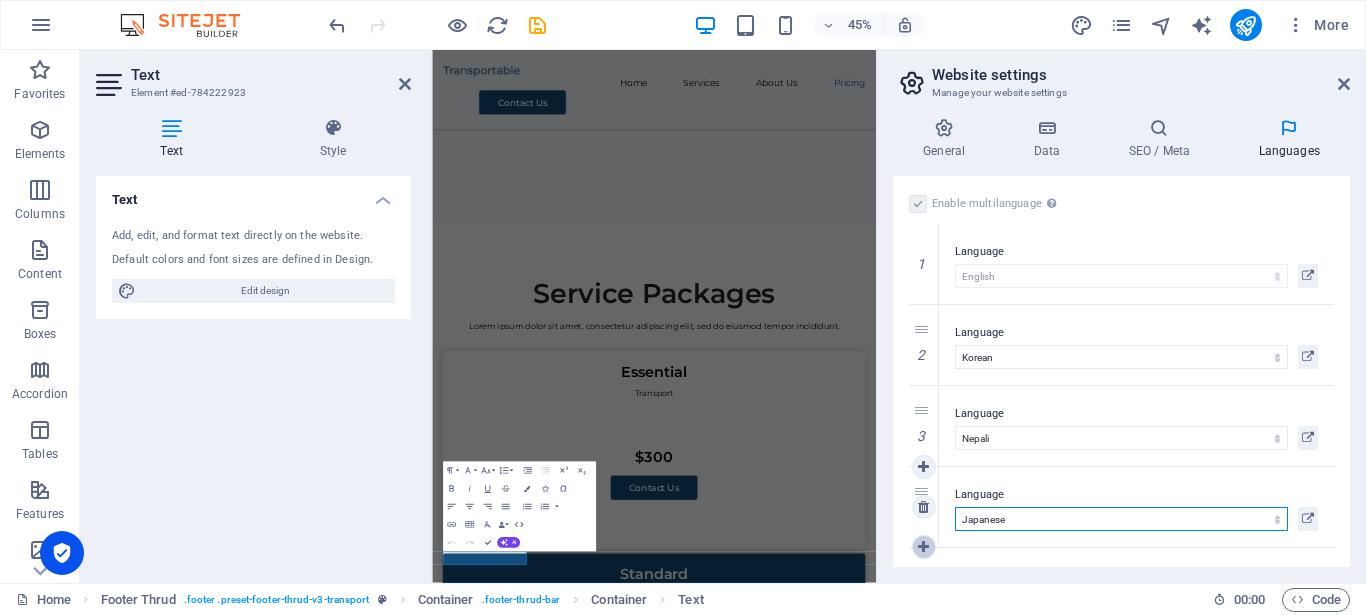click at bounding box center [923, 547] 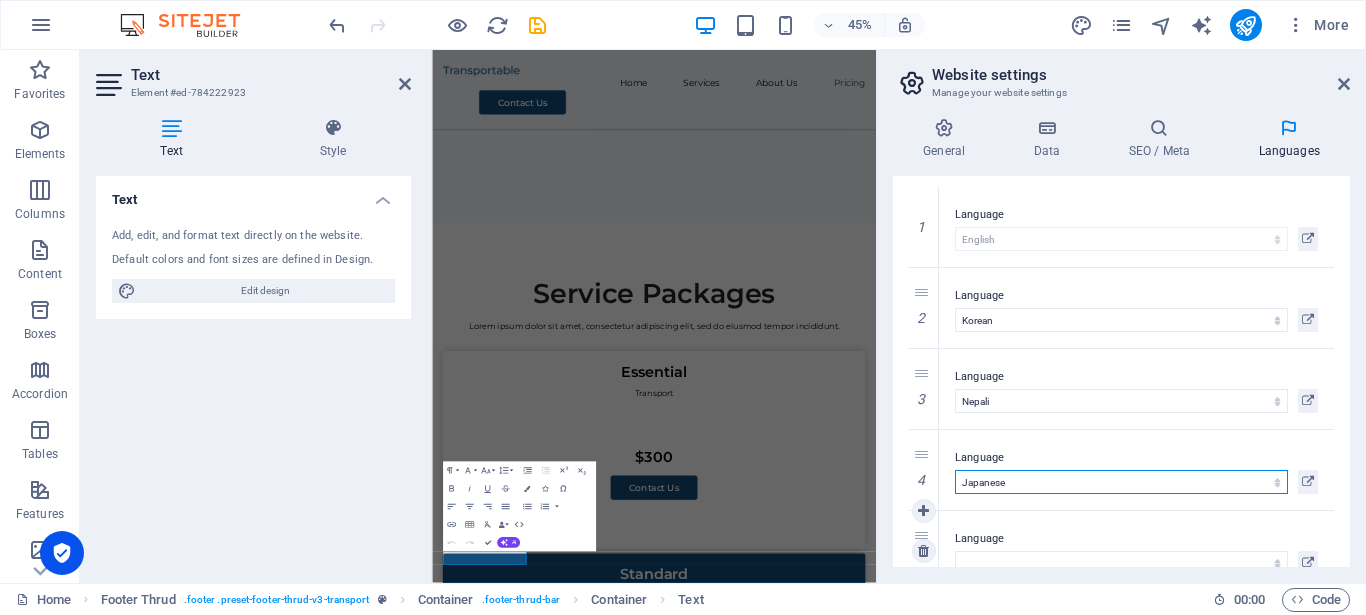 scroll, scrollTop: 78, scrollLeft: 0, axis: vertical 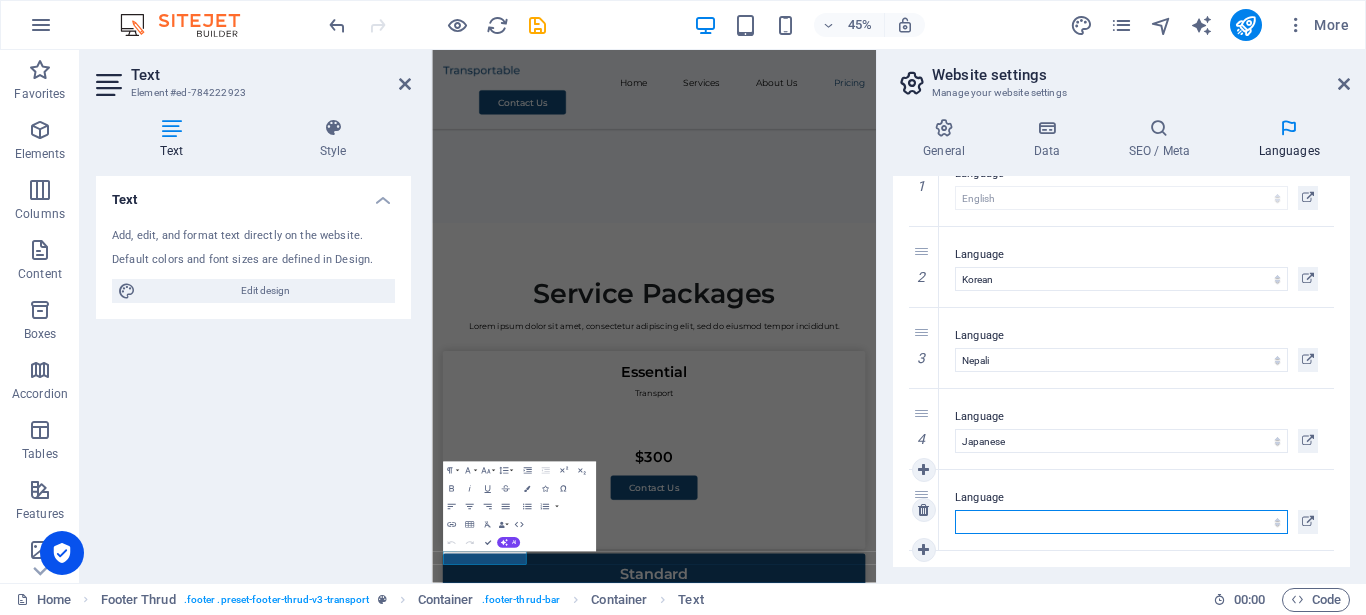 click on "Abkhazian Afar Afrikaans Akan Albanian Amharic Arabic Aragonese Armenian Assamese Avaric Avestan Aymara Azerbaijani Bambara Bashkir Basque Belarusian Bengali Bihari languages Bislama Bokmål Bosnian Breton Bulgarian Burmese Catalan Central Khmer Chamorro Chechen Chinese Church Slavic Chuvash Cornish Corsican Cree Croatian Czech Danish Dutch Dzongkha English Esperanto Estonian Ewe Faroese Farsi (Persian) Fijian Finnish French Fulah Gaelic Galician Ganda Georgian German Greek Greenlandic Guaraní Gujarati Haitian Creole Hausa Hebrew Herero Hindi Hiri Motu Hungarian Icelandic Ido Igbo Indonesian Interlingua Interlingue Inuktitut Inupiaq Irish Italian Japanese Javanese Kannada Kanuri Kashmiri Kazakh Kikuyu Kinyarwanda Komi Kongo Korean Kurdish Kwanyama Kyrgyz Lao Latin Latvian Limburgish Lingala Lithuanian Luba-Katanga Luxembourgish Macedonian Malagasy Malay Malayalam Maldivian Maltese Manx Maori Marathi Marshallese Mongolian [GEOGRAPHIC_DATA] Navajo [GEOGRAPHIC_DATA] Nepali North Ndebele Northern Sami Norwegian Norwegian Nynorsk Nuosu" at bounding box center [1121, 522] 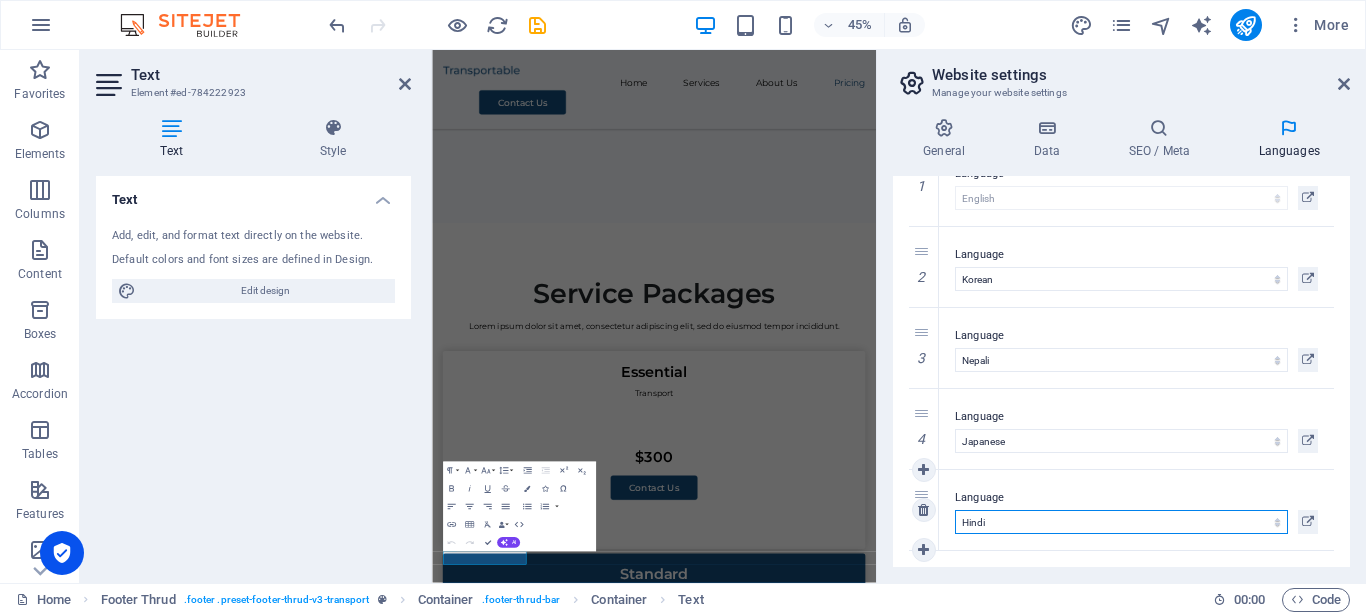 click on "Hindi" at bounding box center [0, 0] 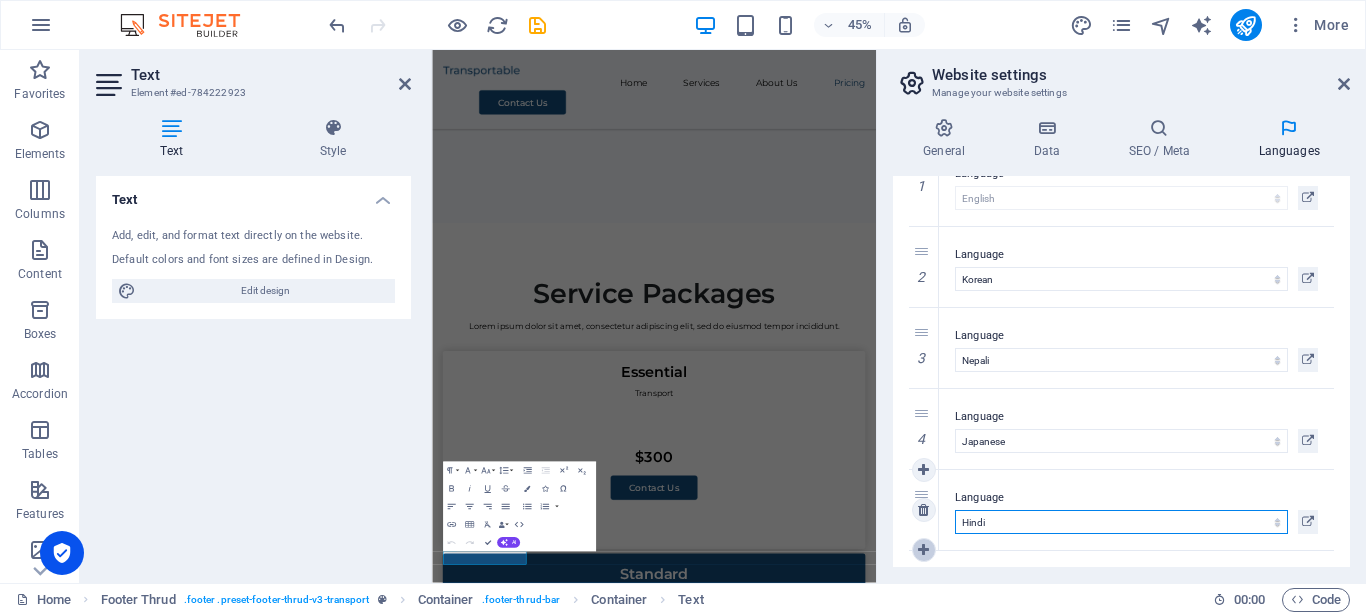 click at bounding box center (923, 550) 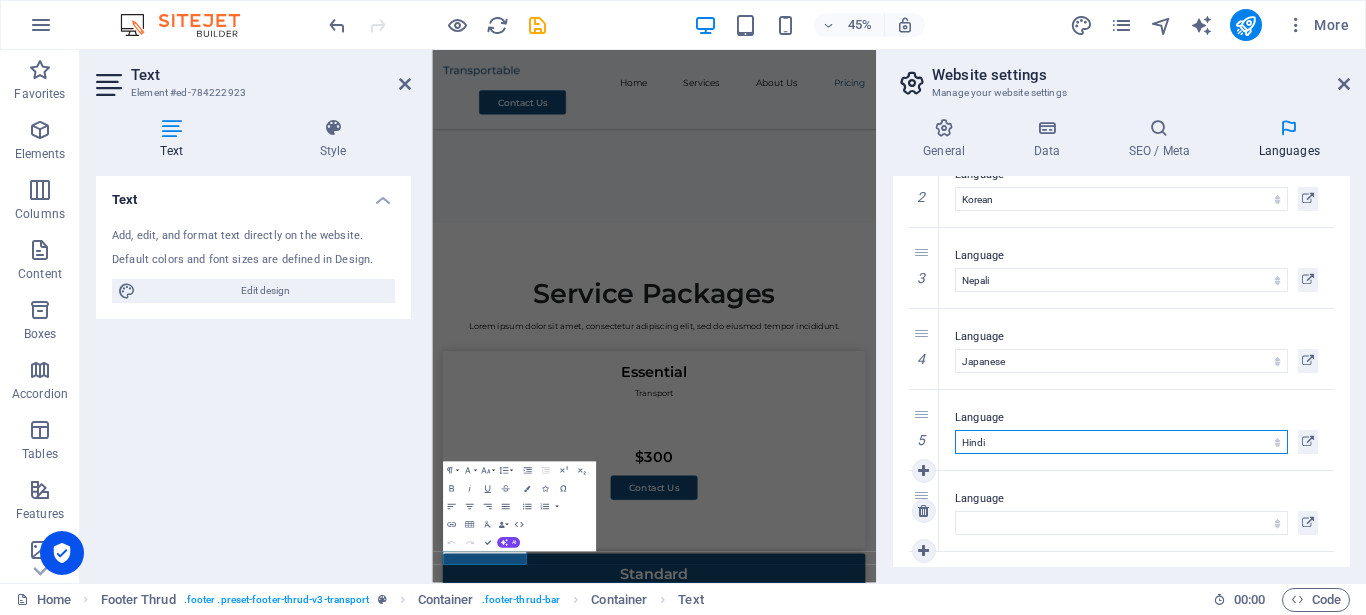scroll, scrollTop: 159, scrollLeft: 0, axis: vertical 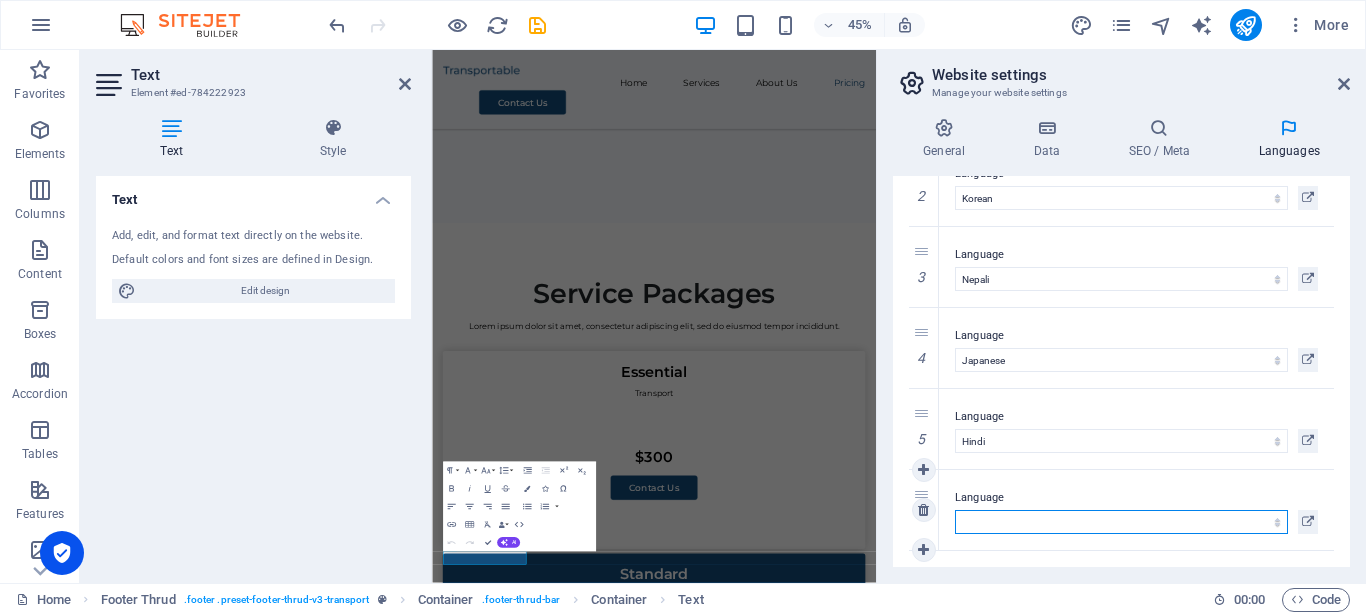 click on "Abkhazian Afar Afrikaans Akan Albanian Amharic Arabic Aragonese Armenian Assamese Avaric Avestan Aymara Azerbaijani Bambara Bashkir Basque Belarusian Bengali Bihari languages Bislama Bokmål Bosnian Breton Bulgarian Burmese Catalan Central Khmer Chamorro Chechen Chinese Church Slavic Chuvash Cornish Corsican Cree Croatian Czech Danish Dutch Dzongkha English Esperanto Estonian Ewe Faroese Farsi (Persian) Fijian Finnish French Fulah Gaelic Galician Ganda Georgian German Greek Greenlandic Guaraní Gujarati Haitian Creole Hausa Hebrew Herero Hindi Hiri Motu Hungarian Icelandic Ido Igbo Indonesian Interlingua Interlingue Inuktitut Inupiaq Irish Italian Japanese Javanese Kannada Kanuri Kashmiri Kazakh Kikuyu Kinyarwanda Komi Kongo Korean Kurdish Kwanyama Kyrgyz Lao Latin Latvian Limburgish Lingala Lithuanian Luba-Katanga Luxembourgish Macedonian Malagasy Malay Malayalam Maldivian Maltese Manx Maori Marathi Marshallese Mongolian [GEOGRAPHIC_DATA] Navajo [GEOGRAPHIC_DATA] Nepali North Ndebele Northern Sami Norwegian Norwegian Nynorsk Nuosu" at bounding box center [1121, 522] 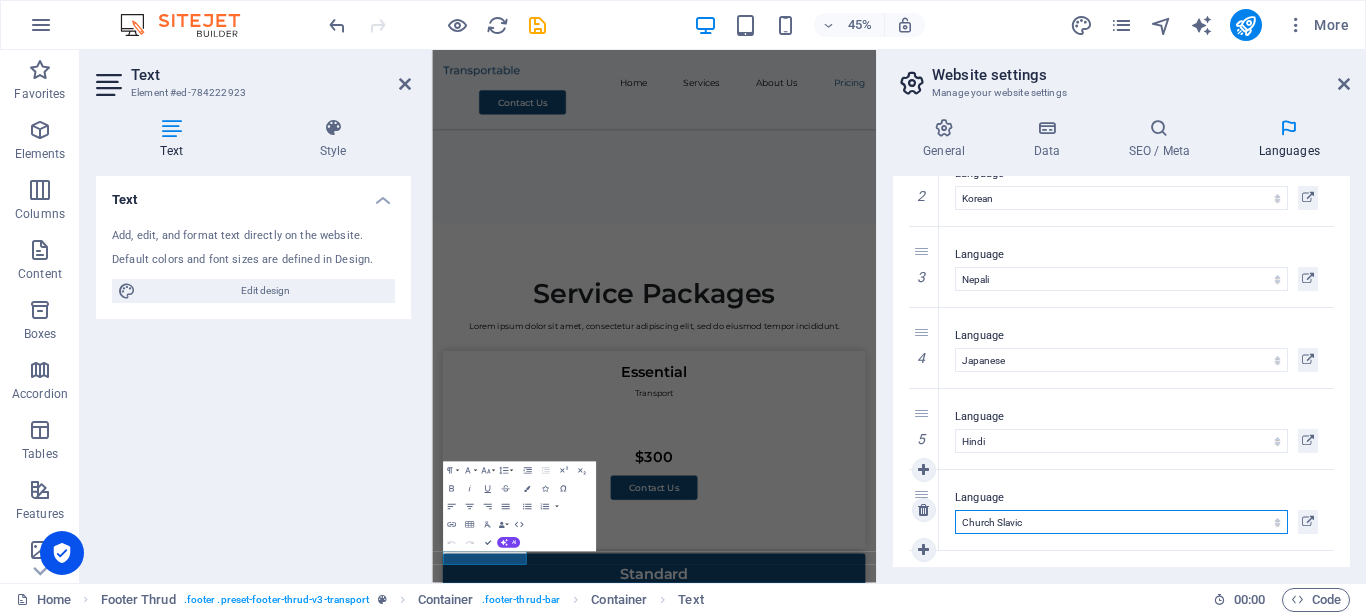 click on "Church Slavic" at bounding box center [0, 0] 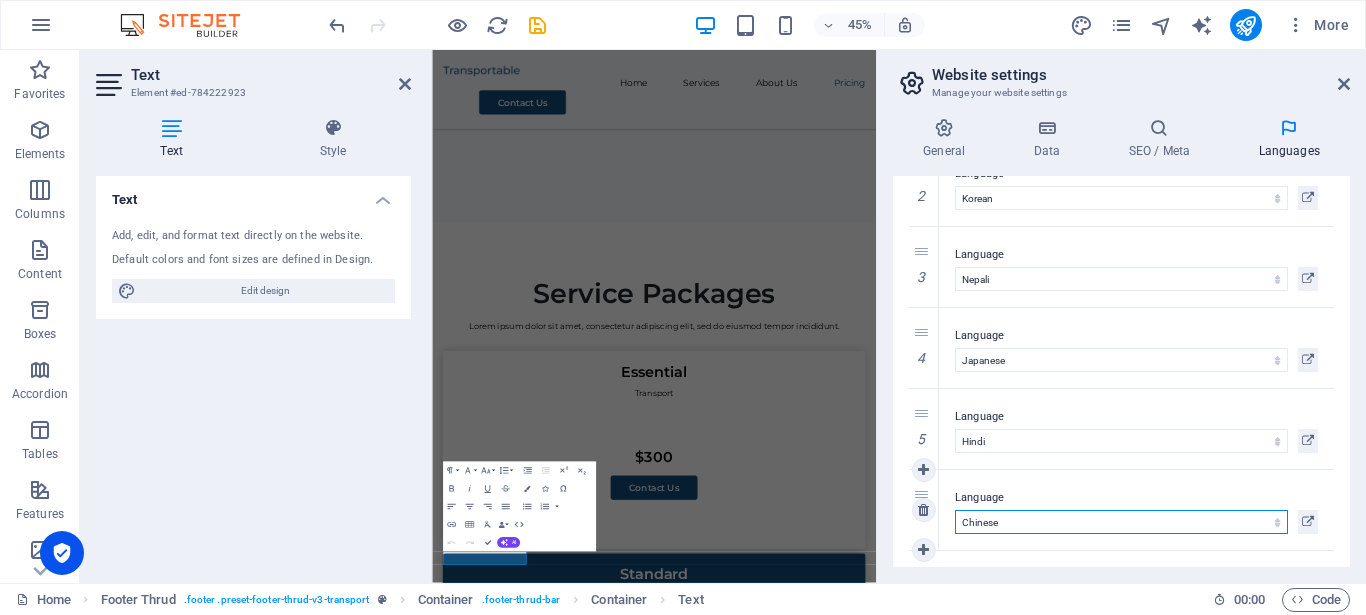 click on "Chinese" at bounding box center [0, 0] 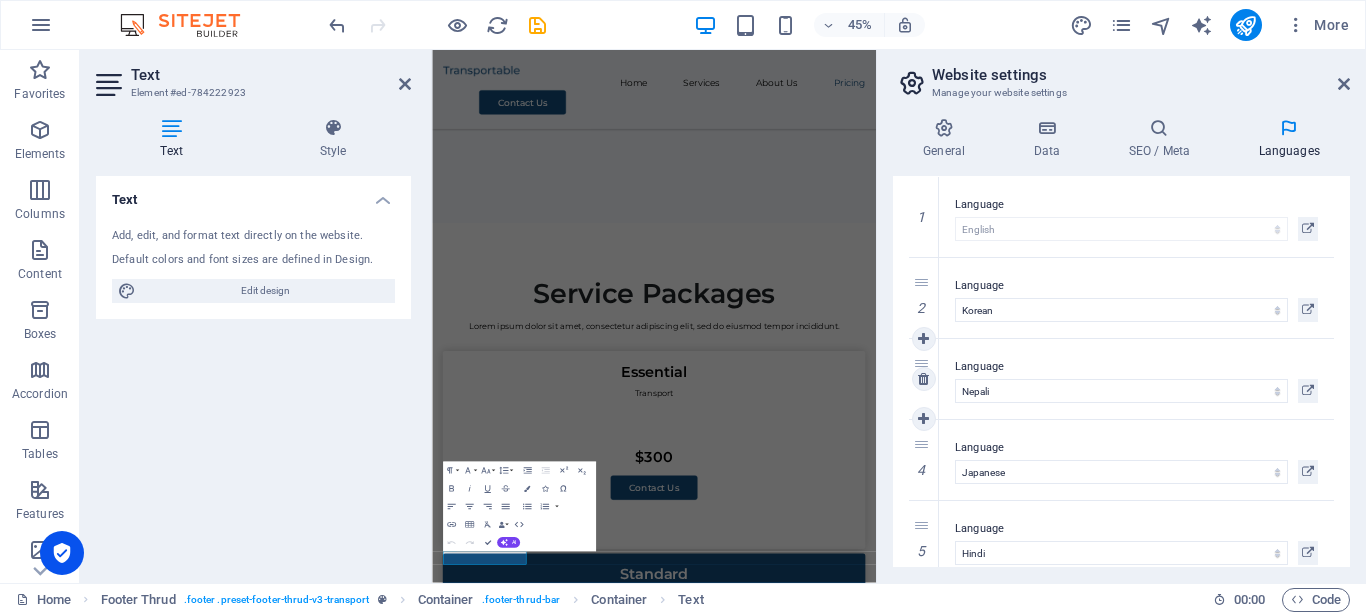 scroll, scrollTop: 0, scrollLeft: 0, axis: both 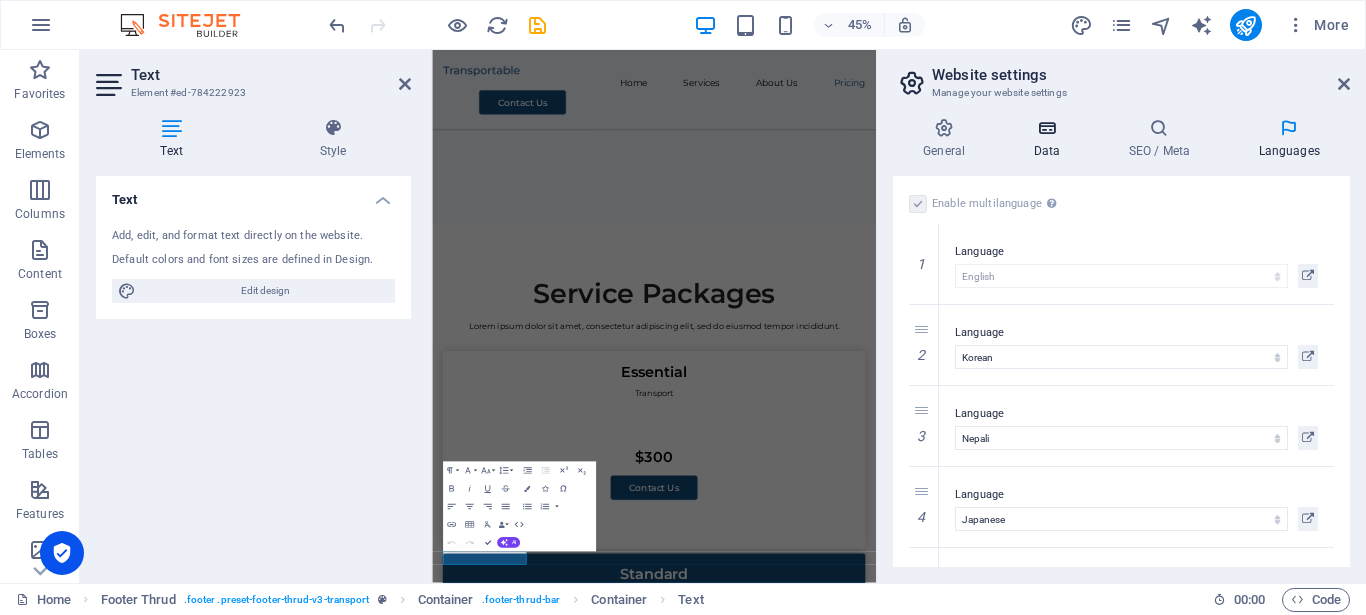 click on "Data" at bounding box center [1050, 139] 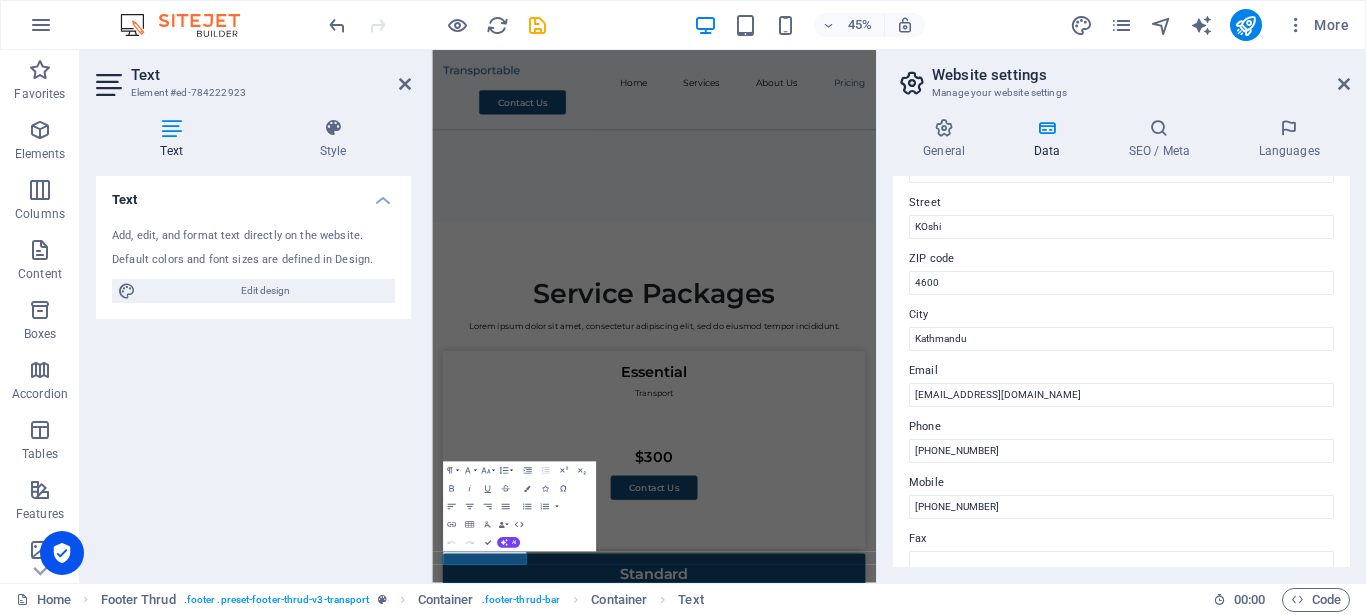 scroll, scrollTop: 0, scrollLeft: 0, axis: both 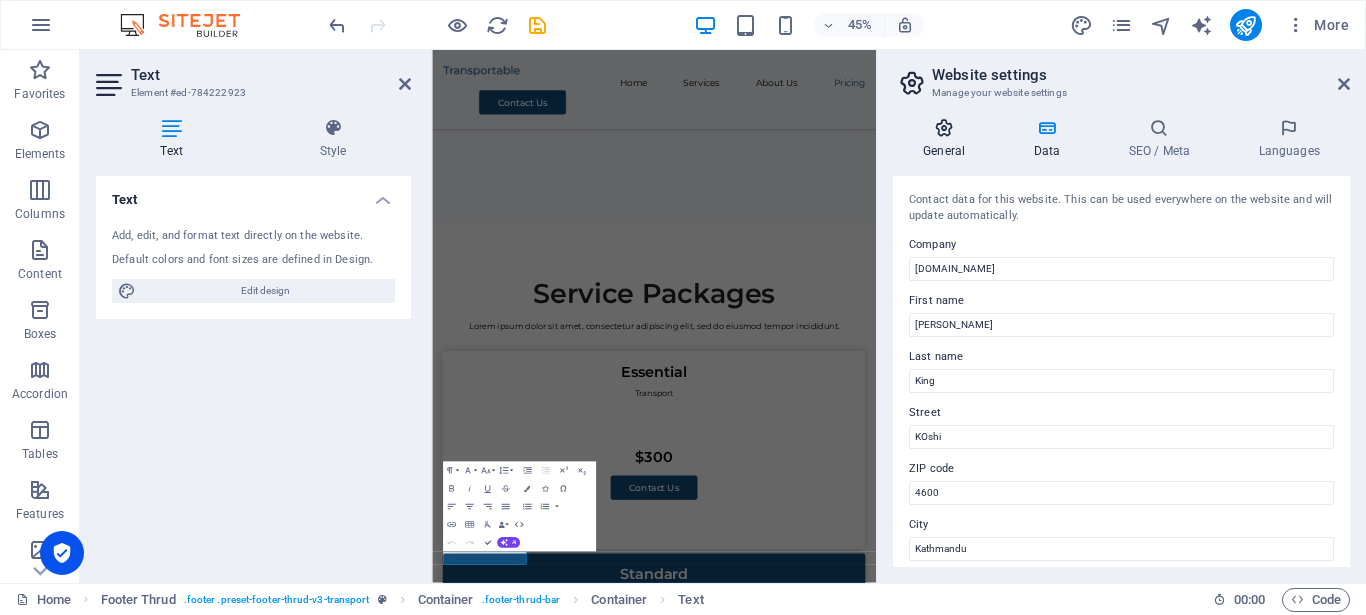 click at bounding box center (944, 128) 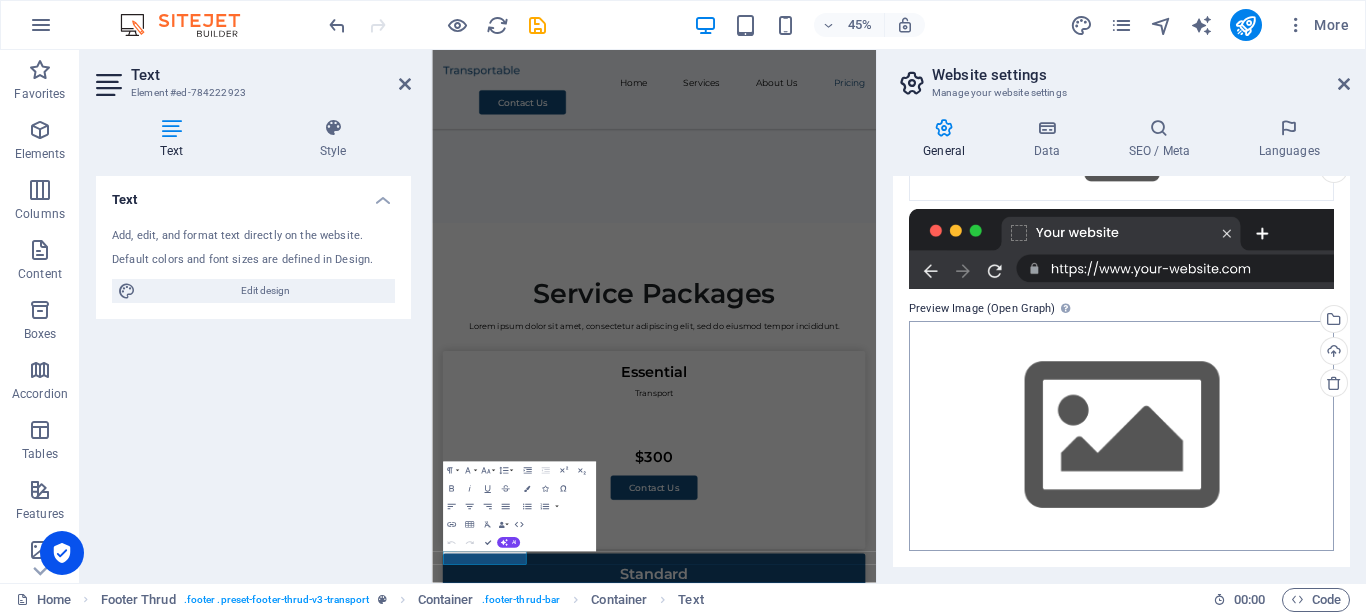 scroll, scrollTop: 0, scrollLeft: 0, axis: both 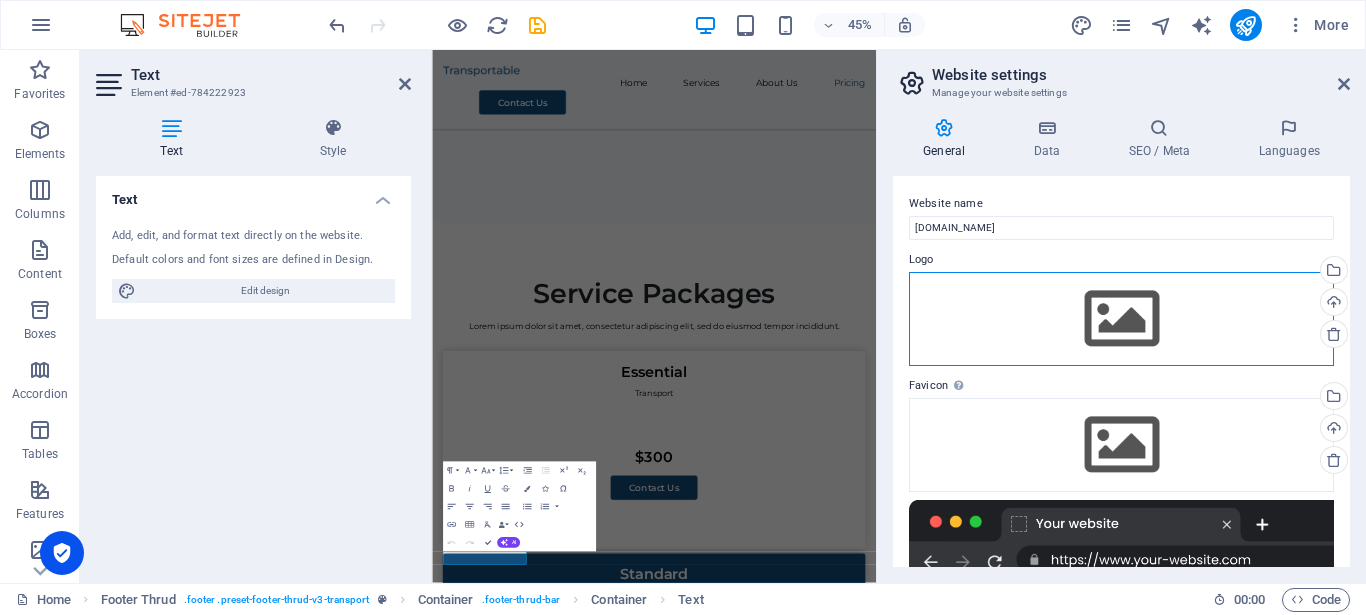 click on "Drag files here, click to choose files or select files from Files or our free stock photos & videos" at bounding box center (1121, 319) 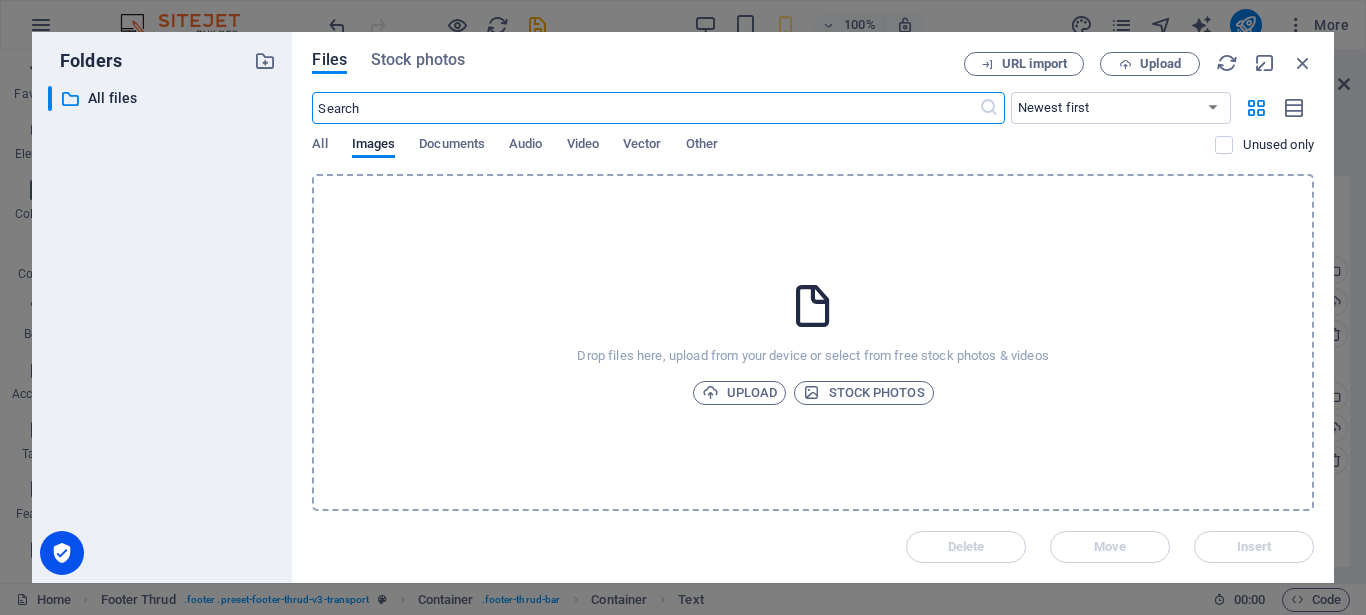 scroll, scrollTop: 6822, scrollLeft: 0, axis: vertical 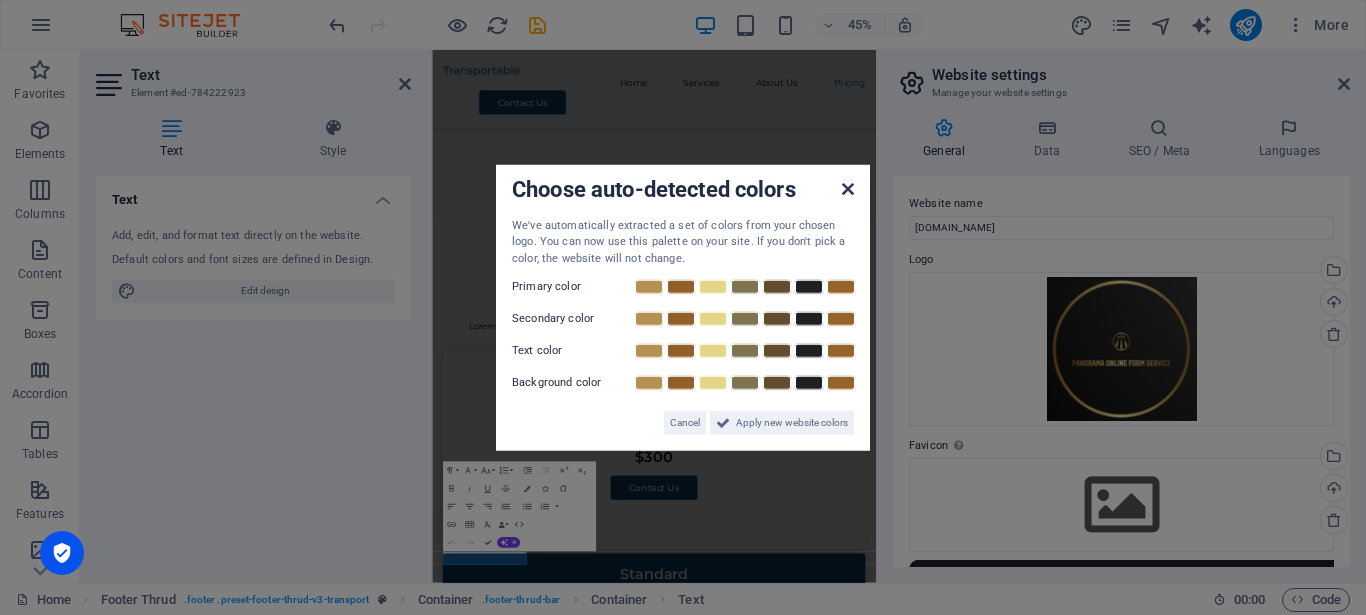 click at bounding box center [848, 188] 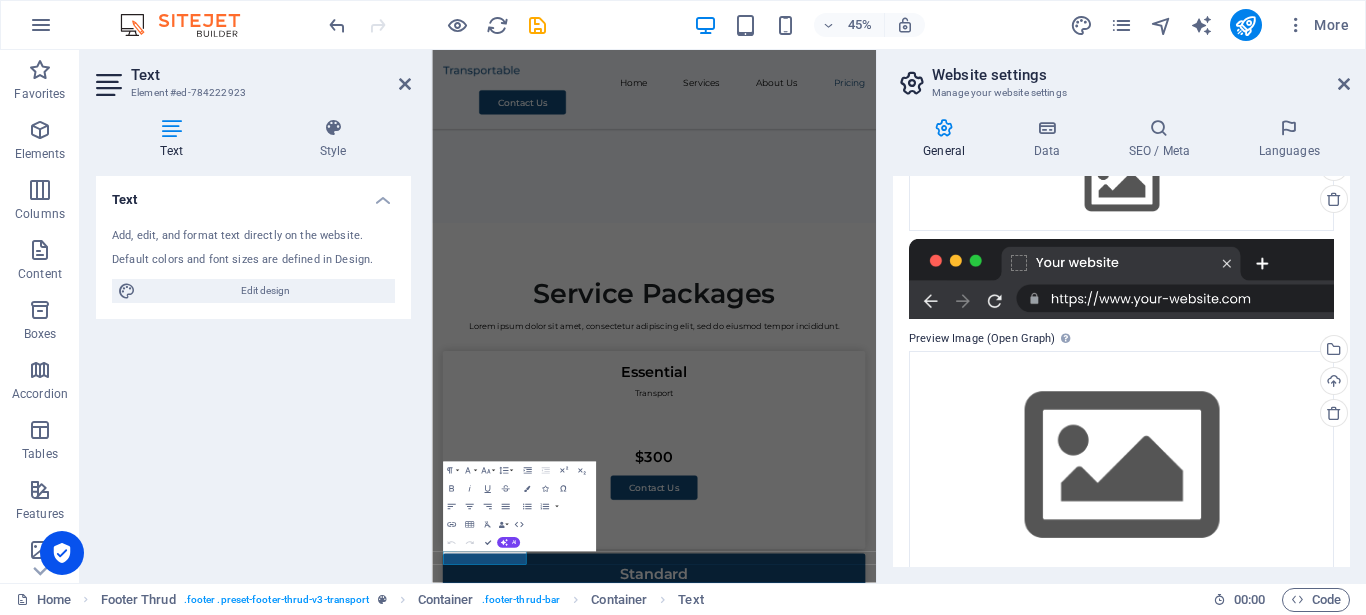 scroll, scrollTop: 351, scrollLeft: 0, axis: vertical 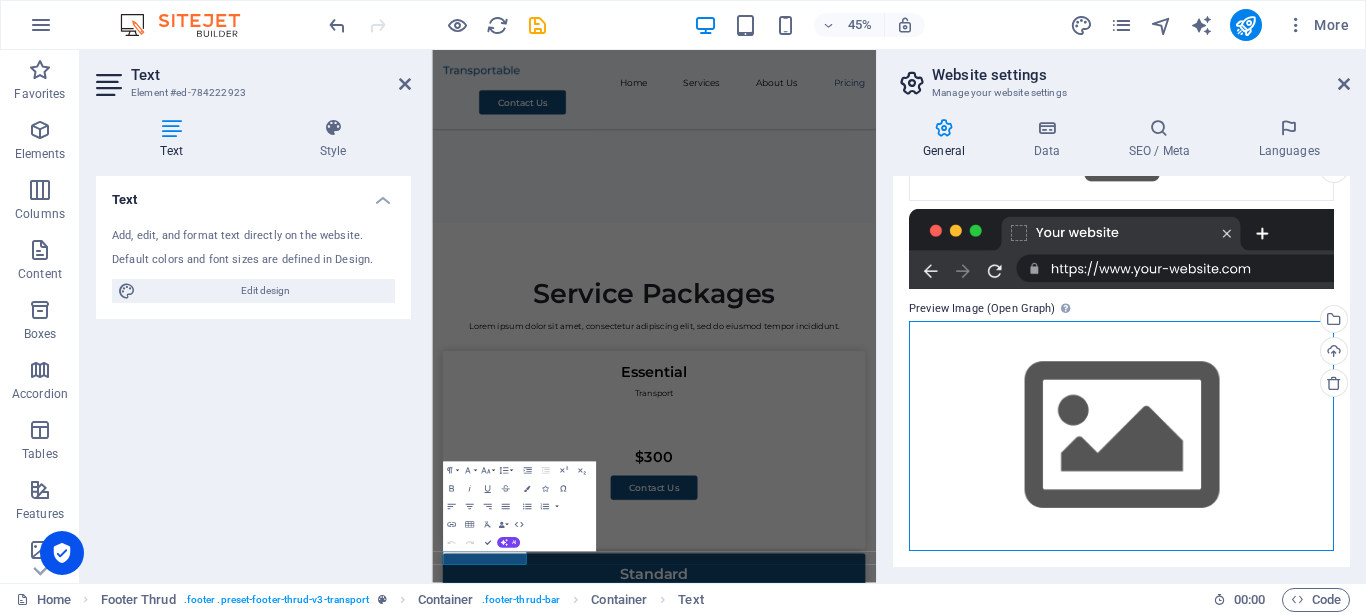 click on "Drag files here, click to choose files or select files from Files or our free stock photos & videos" at bounding box center (1121, 435) 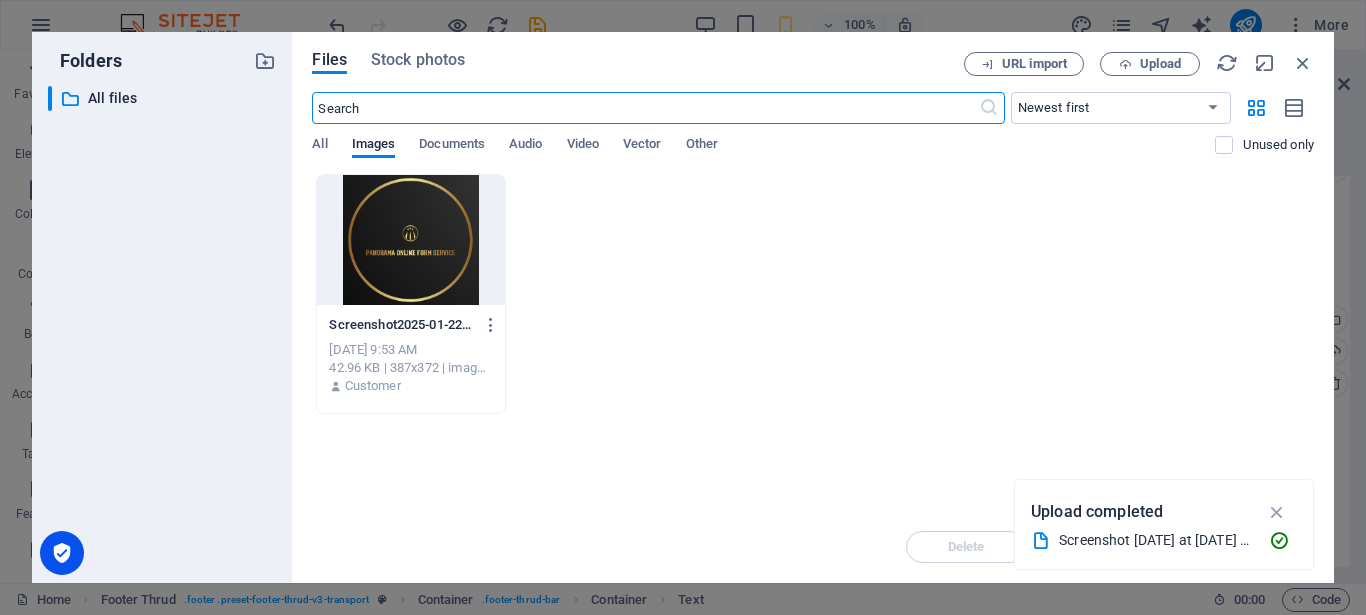 scroll, scrollTop: 6822, scrollLeft: 0, axis: vertical 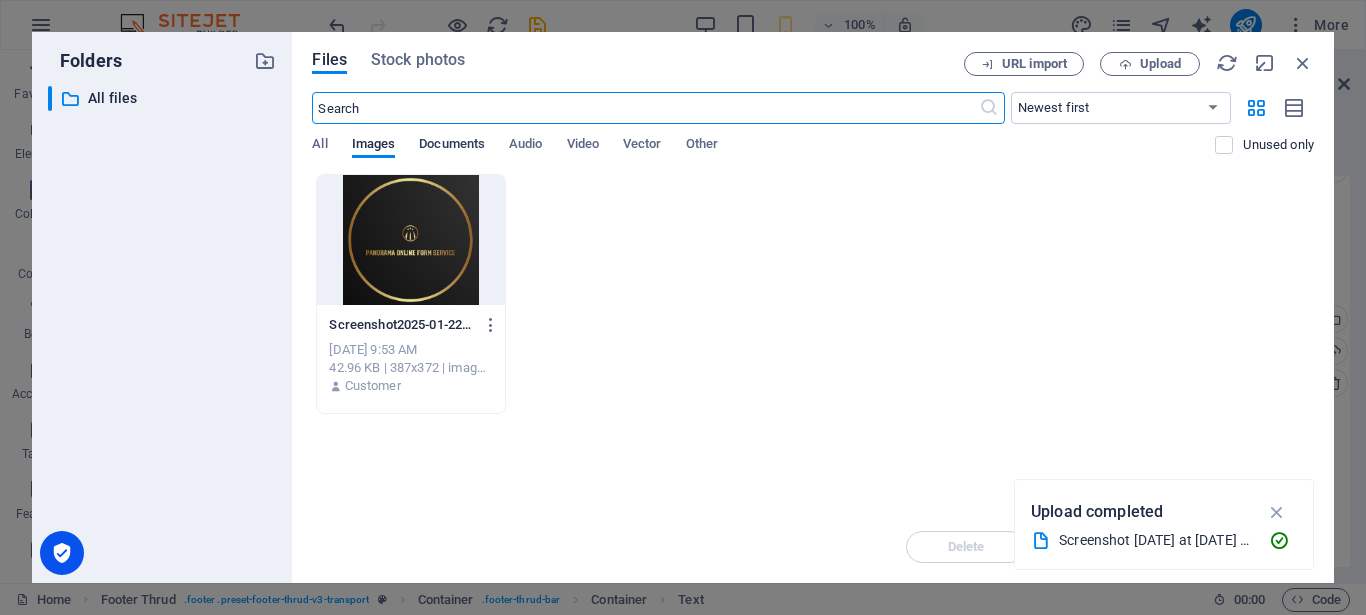 click on "Documents" at bounding box center (452, 146) 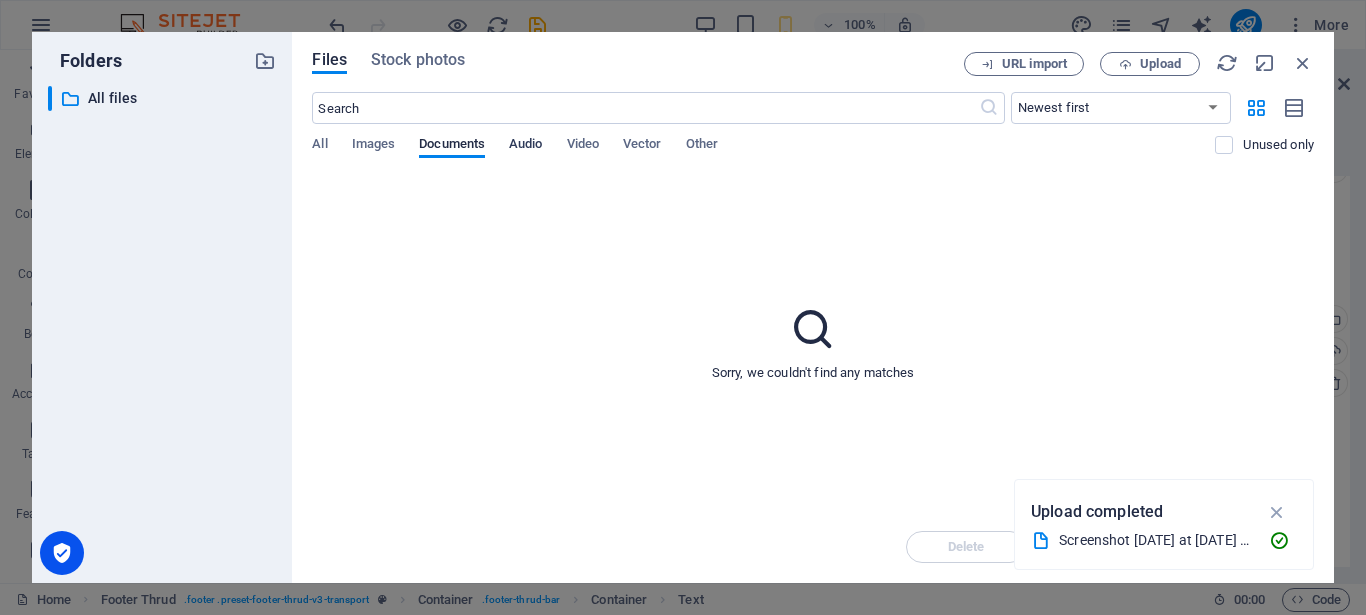 click on "Audio" at bounding box center [525, 146] 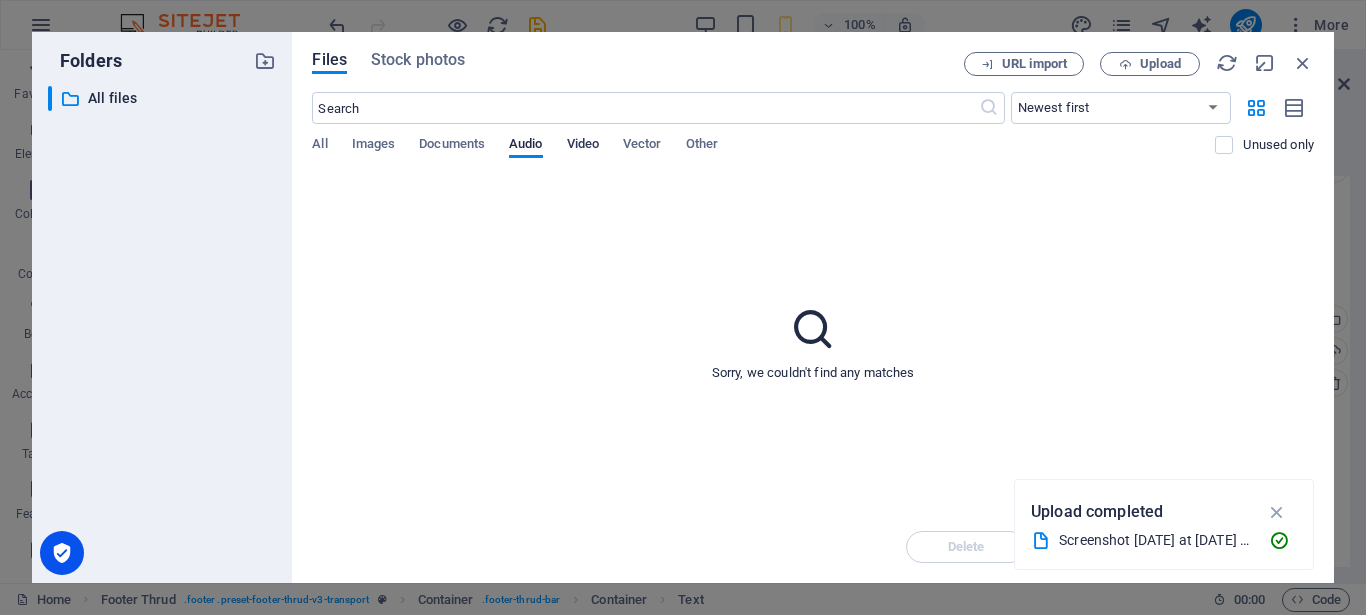 click on "Video" at bounding box center [583, 146] 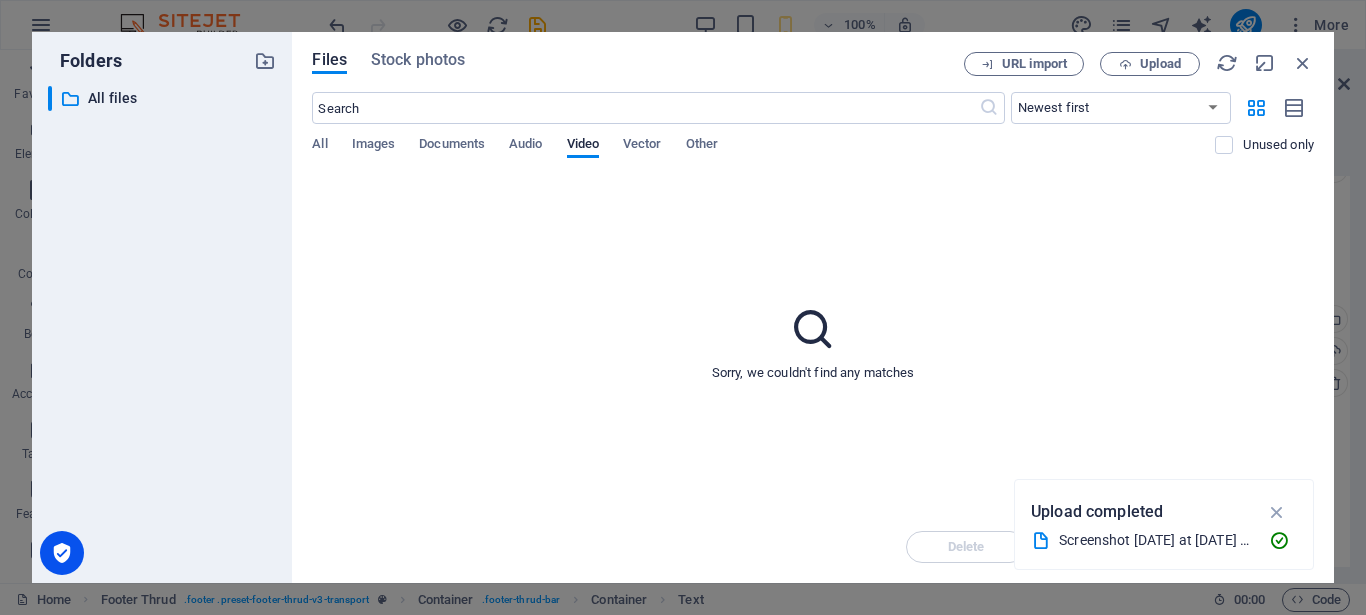 click on "Files Stock photos URL import Upload ​ Newest first Oldest first Name (A-Z) Name (Z-A) Size (0-9) Size (9-0) Resolution (0-9) Resolution (9-0) All Images Documents Audio Video Vector Other Unused only Sorry, we couldn't find any matches Delete Move Insert" at bounding box center [813, 307] 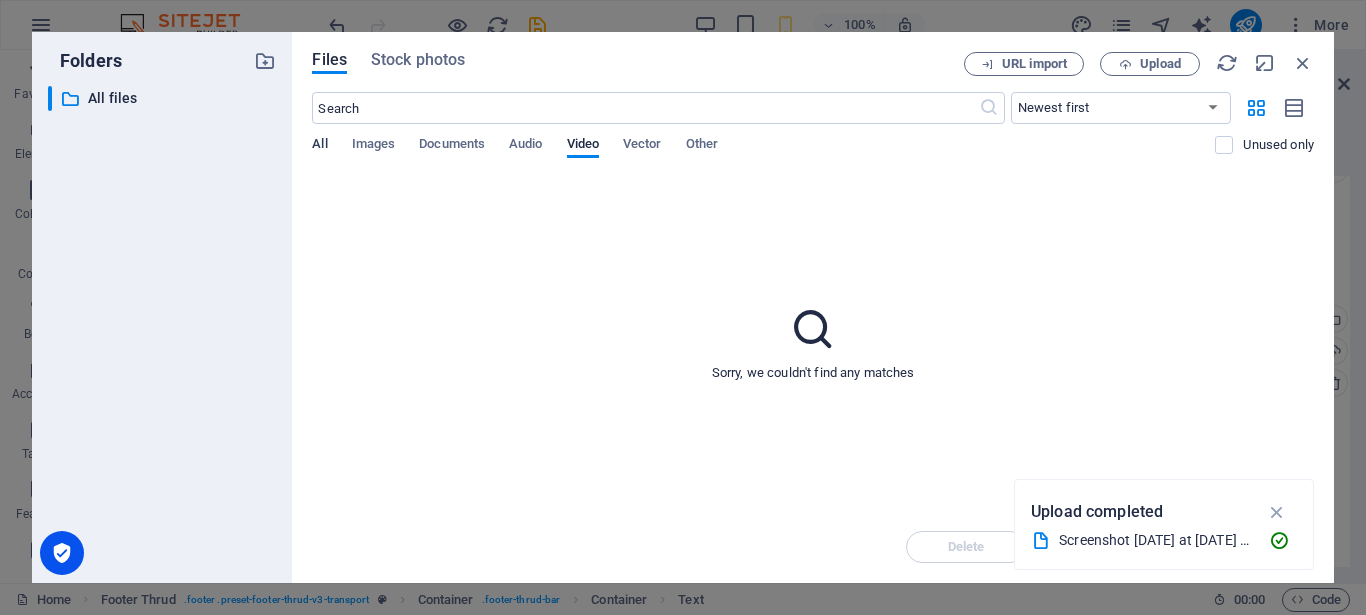 click on "All" at bounding box center (319, 146) 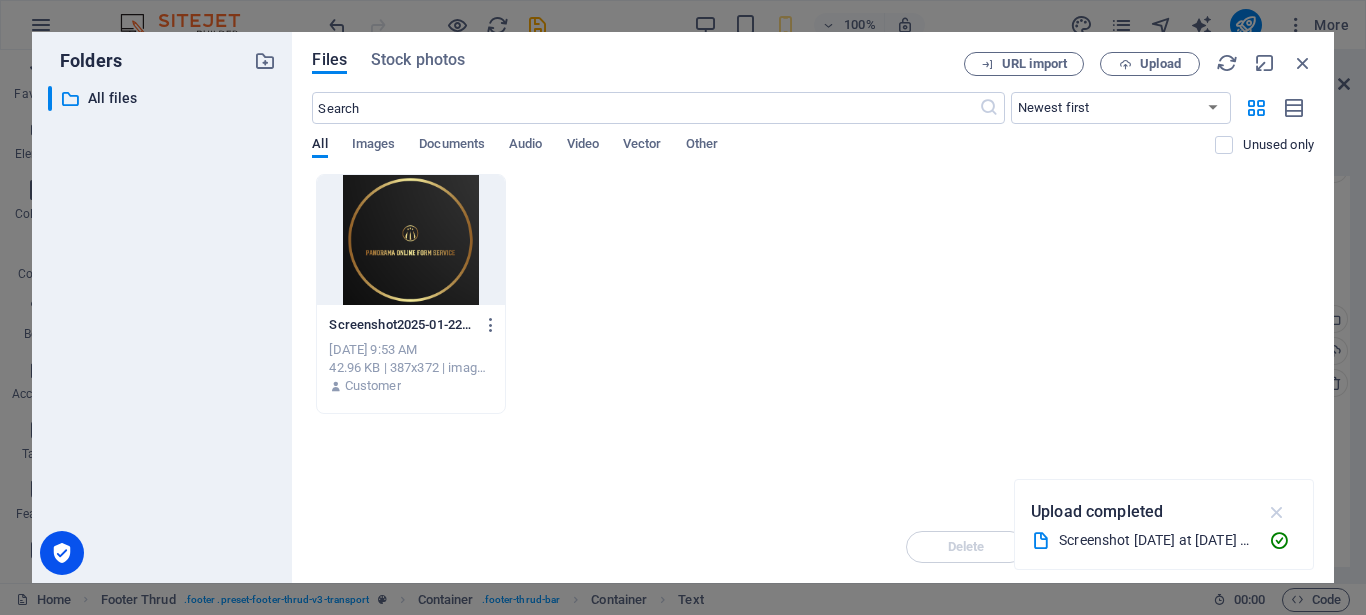 click at bounding box center (1277, 512) 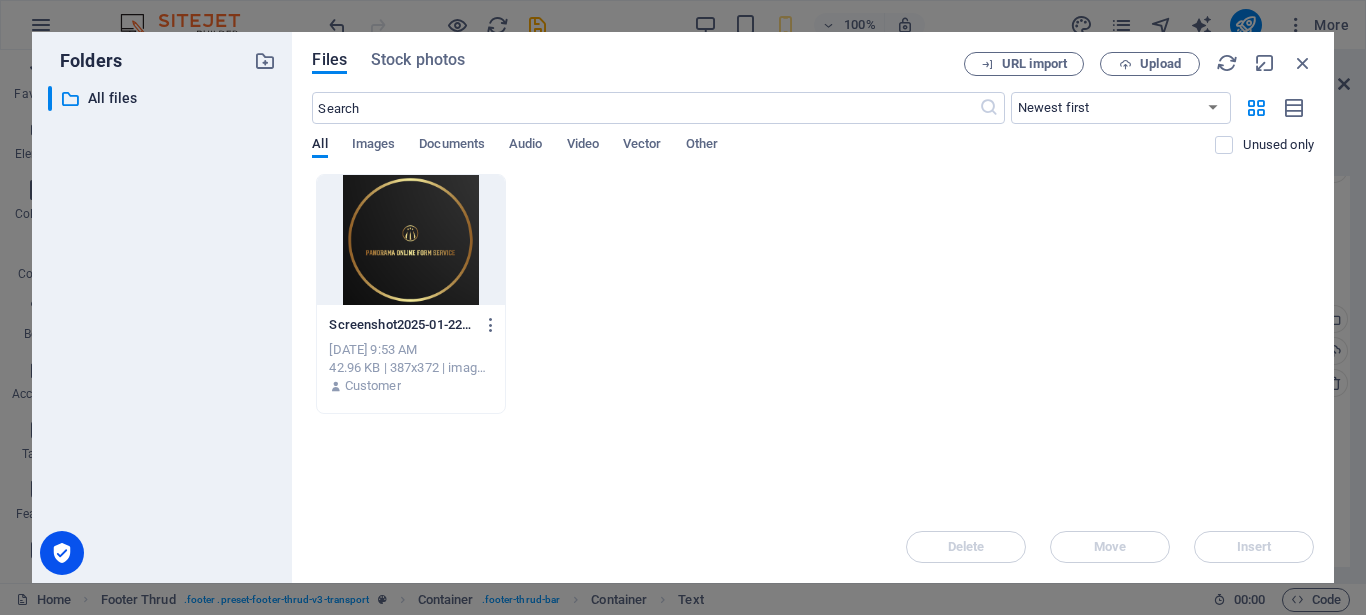 click at bounding box center [410, 240] 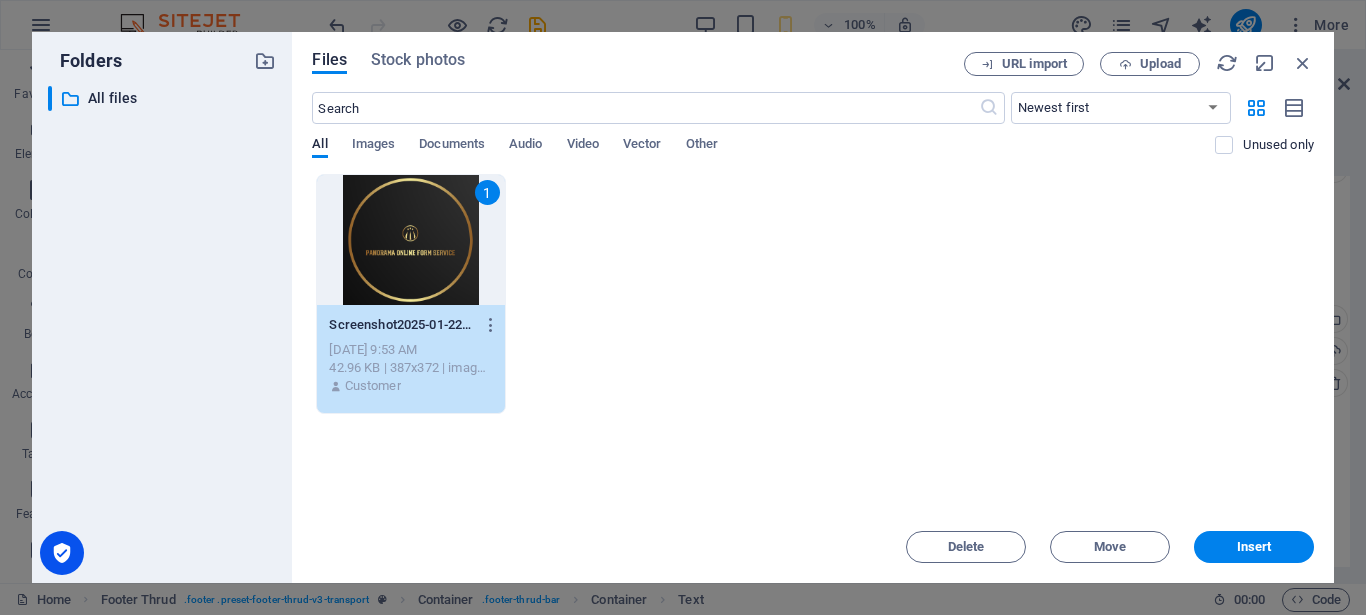drag, startPoint x: 980, startPoint y: 332, endPoint x: 673, endPoint y: 314, distance: 307.52722 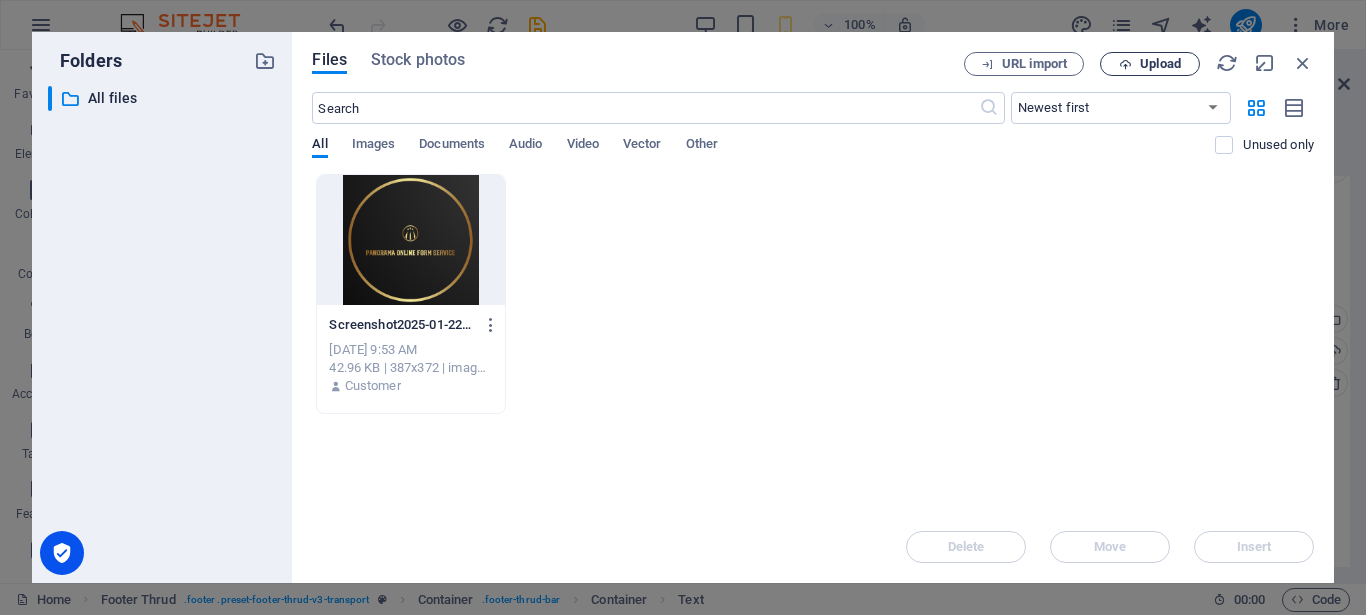 click on "Upload" at bounding box center [1160, 64] 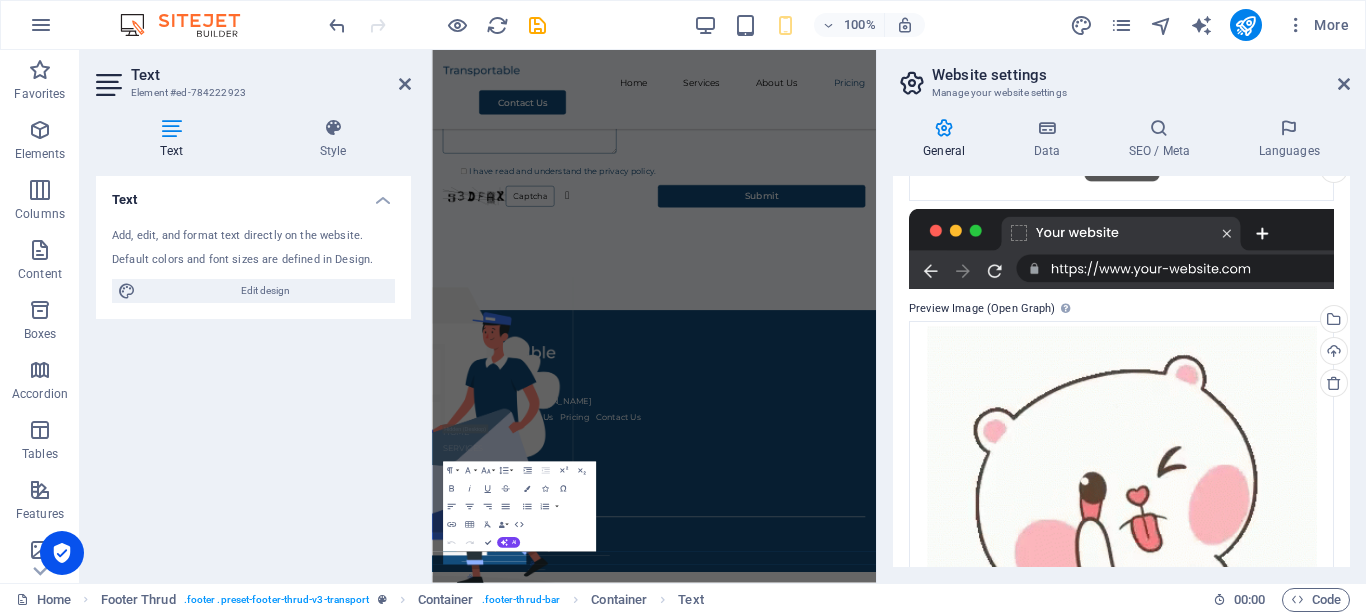 scroll, scrollTop: 3413, scrollLeft: 0, axis: vertical 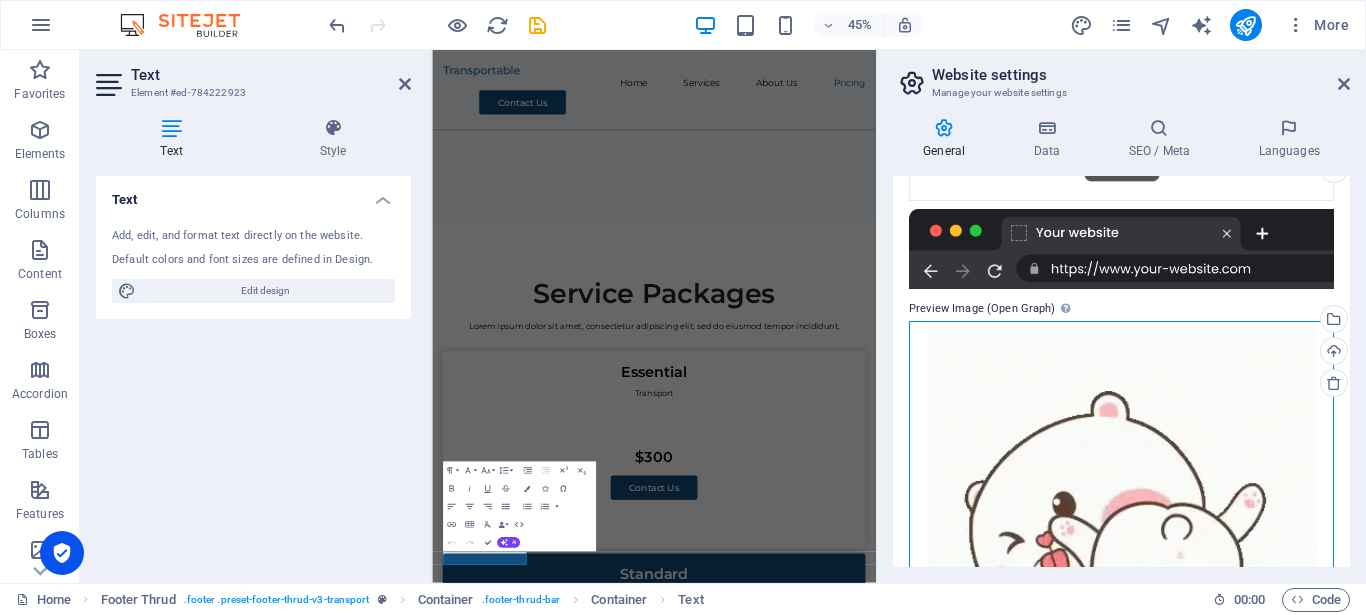 click on "Drag files here, click to choose files or select files from Files or our free stock photos & videos" at bounding box center (1121, 488) 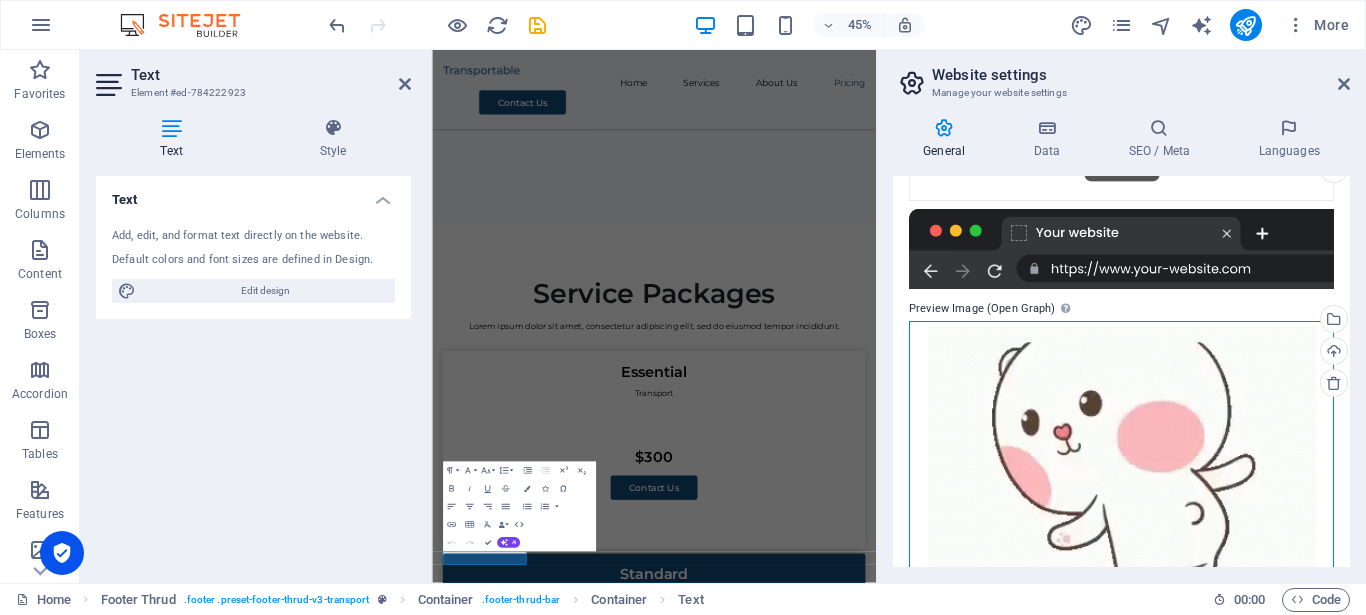 scroll, scrollTop: 6822, scrollLeft: 0, axis: vertical 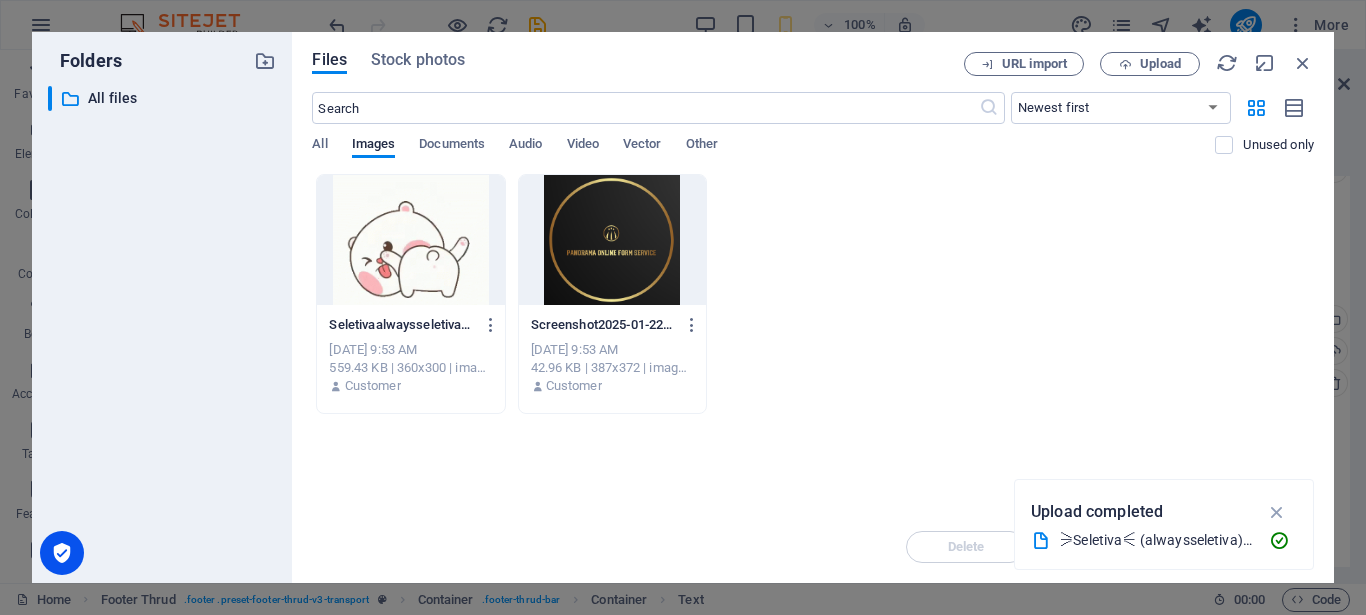 click at bounding box center [410, 240] 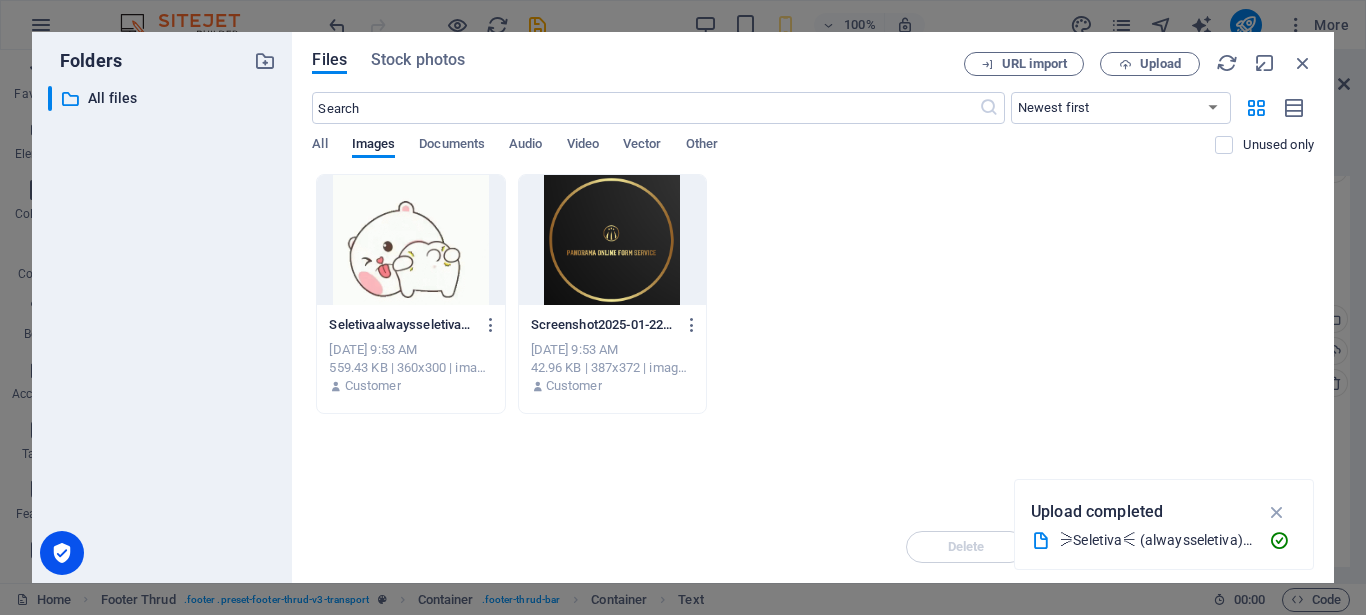 click at bounding box center (410, 240) 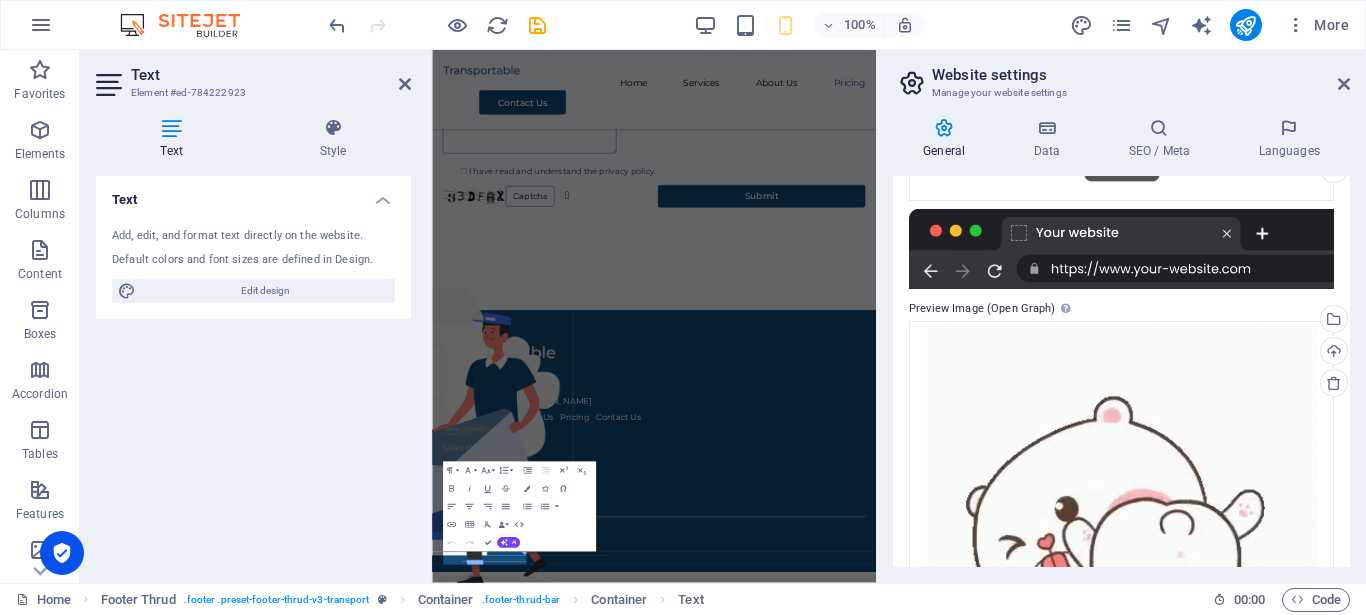 scroll, scrollTop: 3413, scrollLeft: 0, axis: vertical 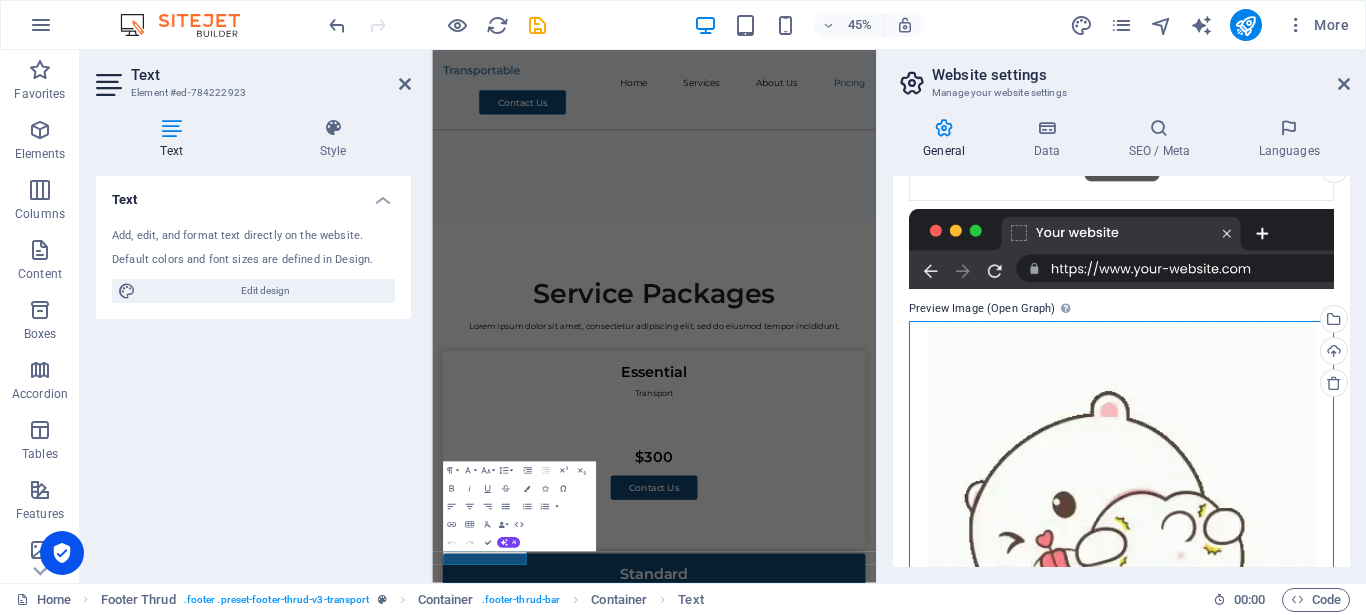 click on "Drag files here, click to choose files or select files from Files or our free stock photos & videos" at bounding box center (1121, 488) 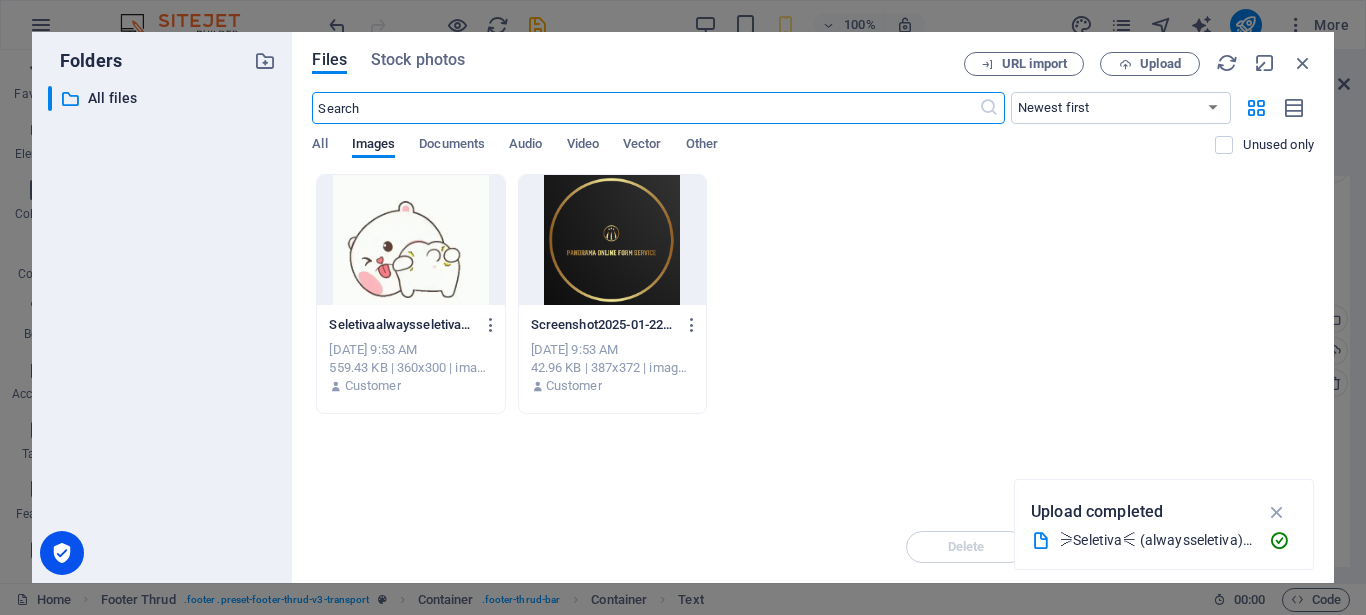 click at bounding box center (410, 240) 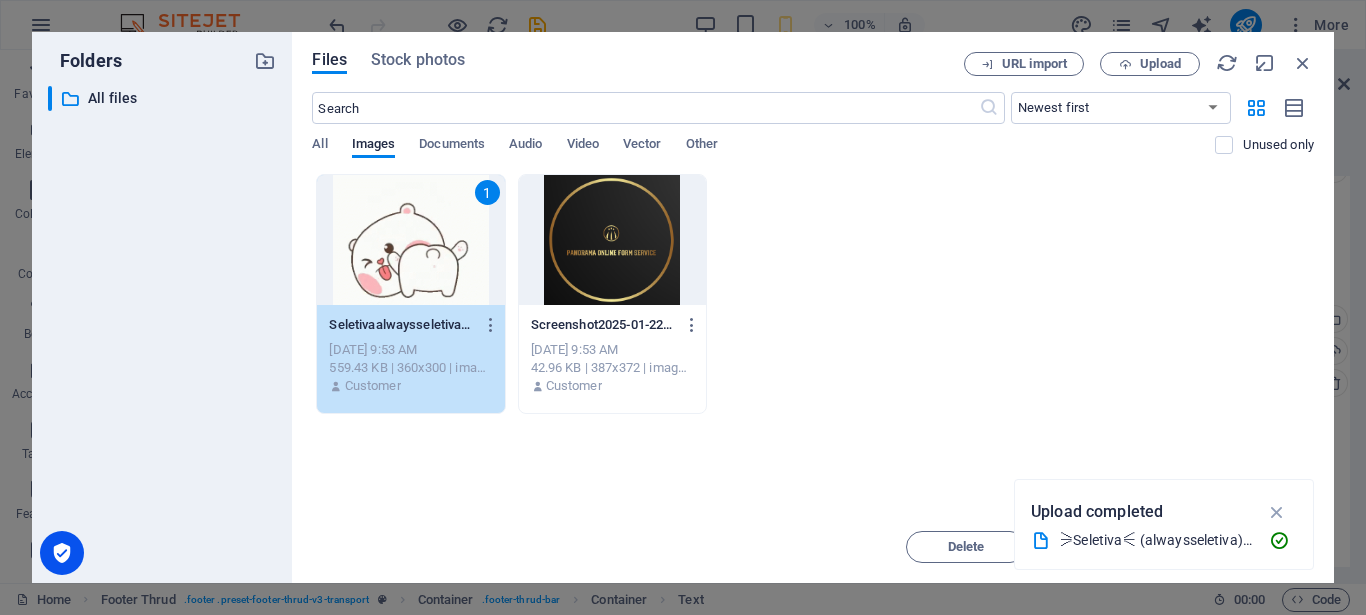 drag, startPoint x: 435, startPoint y: 253, endPoint x: 29, endPoint y: 500, distance: 475.23154 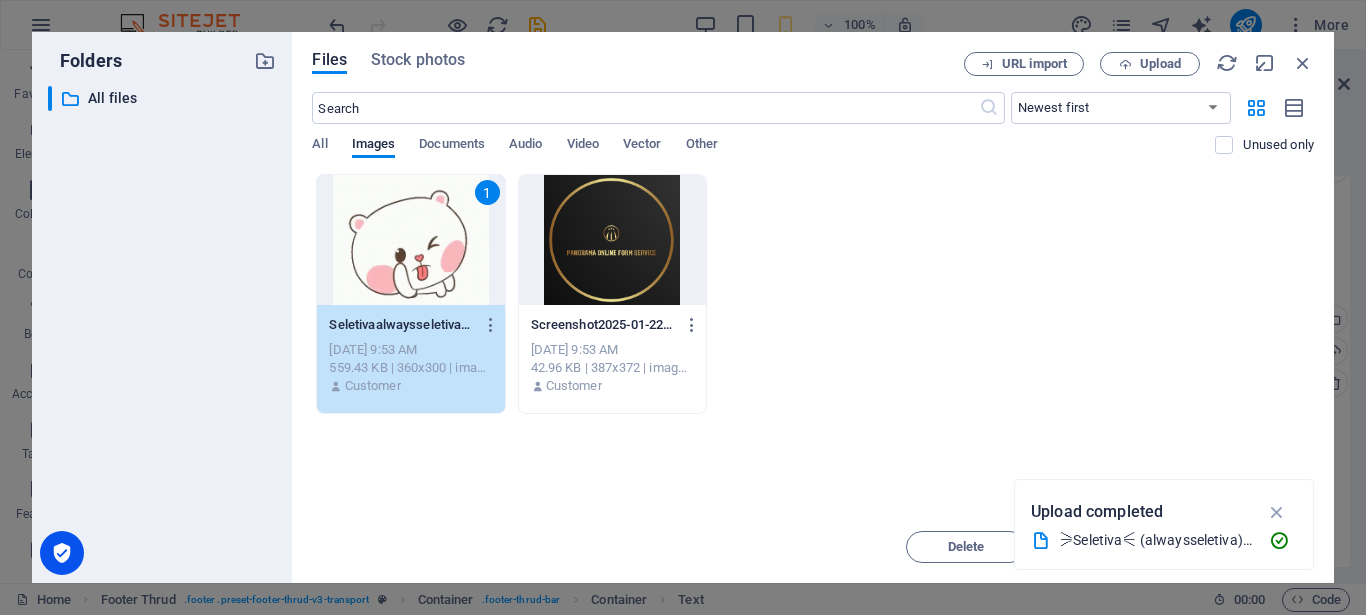 click on "1" at bounding box center (410, 240) 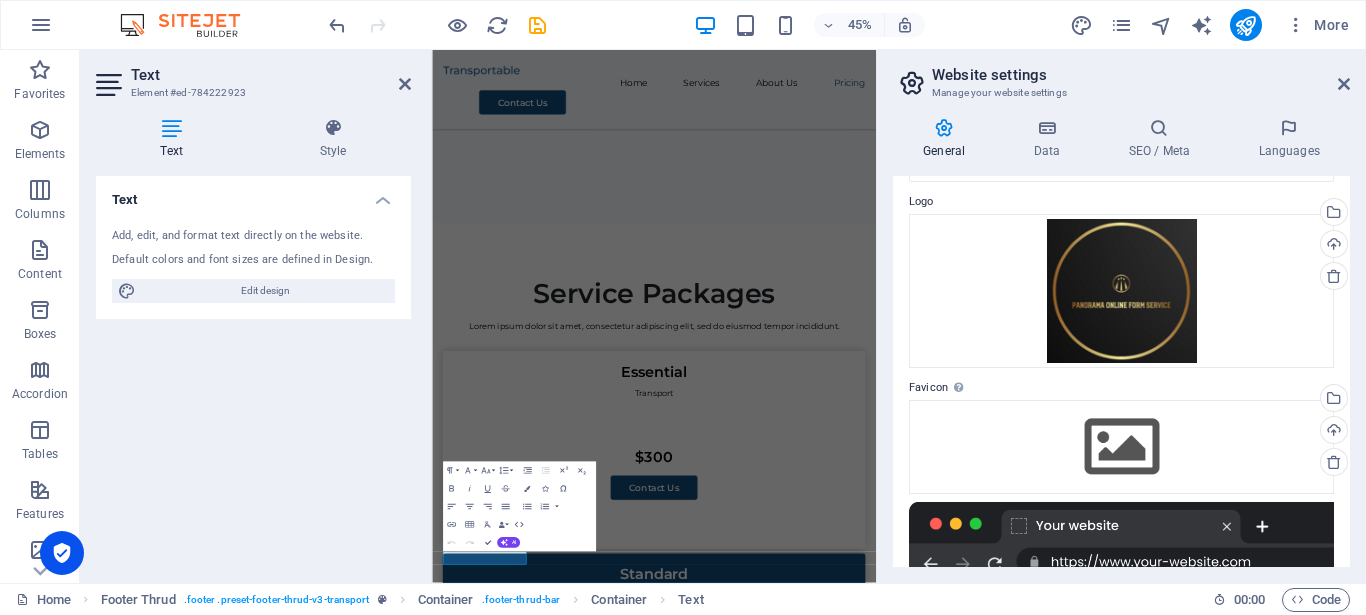 scroll, scrollTop: 0, scrollLeft: 0, axis: both 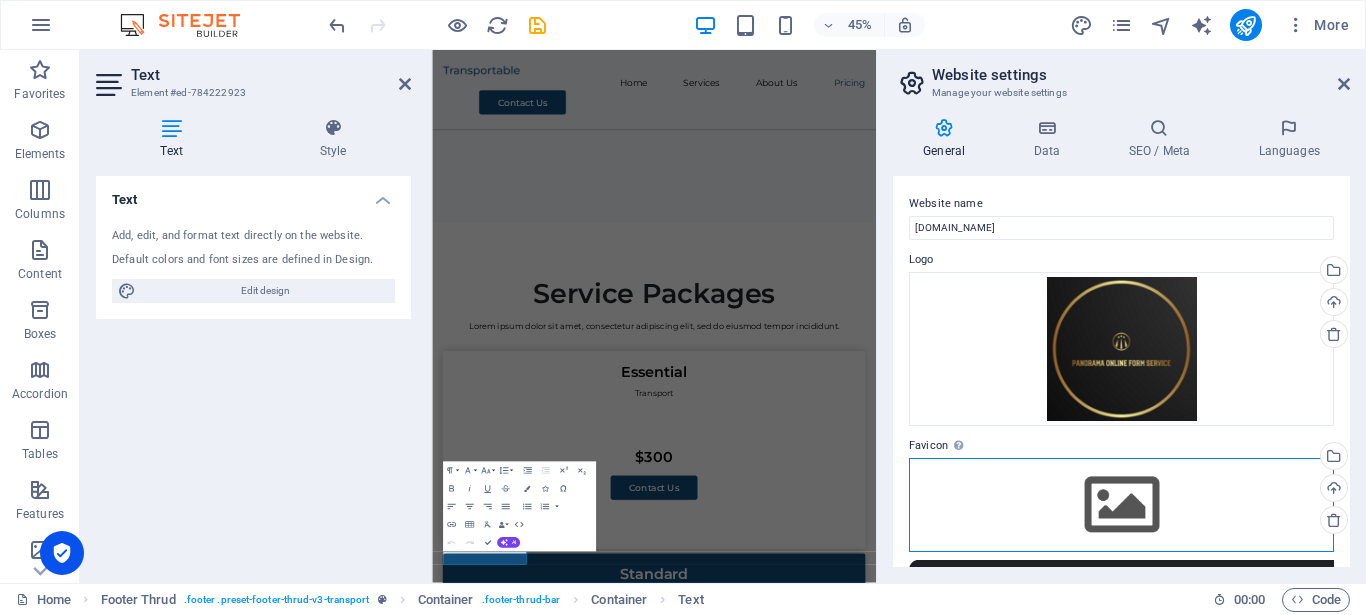 click on "Drag files here, click to choose files or select files from Files or our free stock photos & videos" at bounding box center (1121, 505) 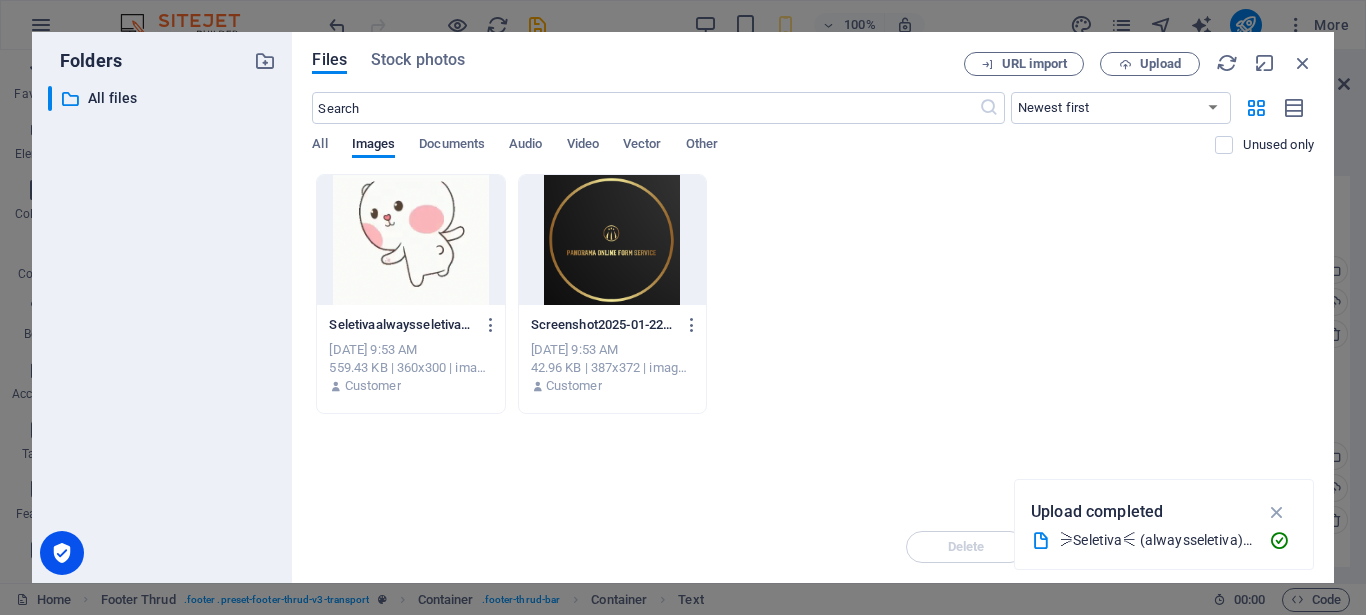 click at bounding box center (410, 240) 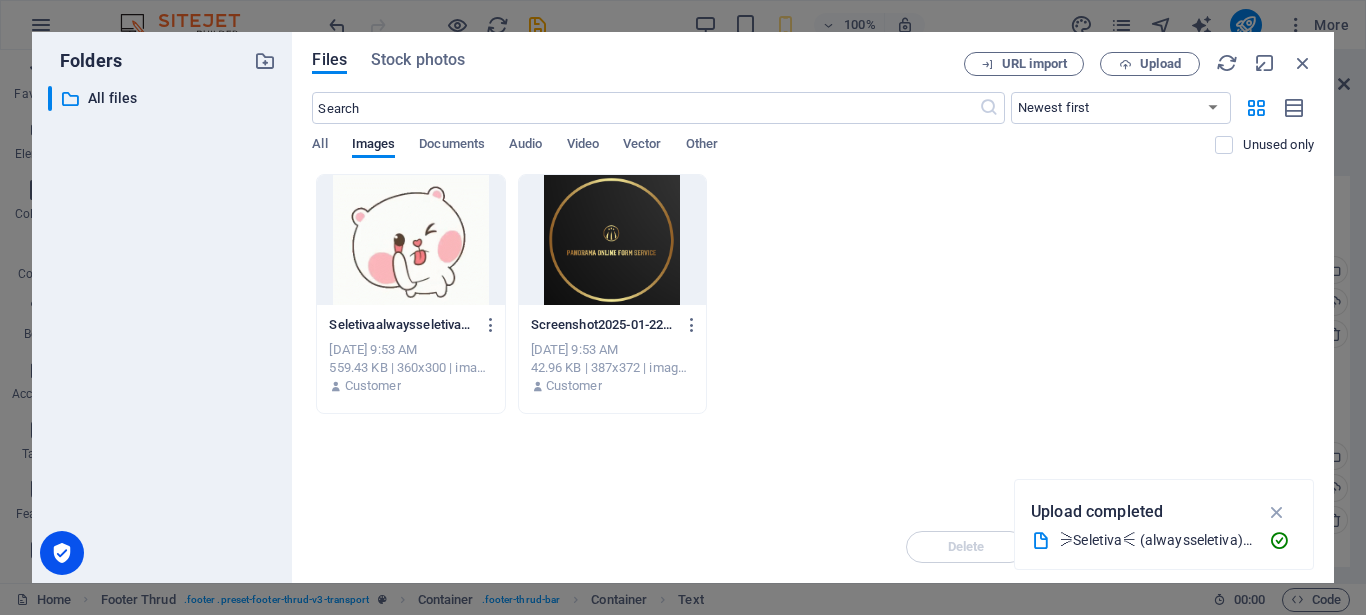 click at bounding box center [410, 240] 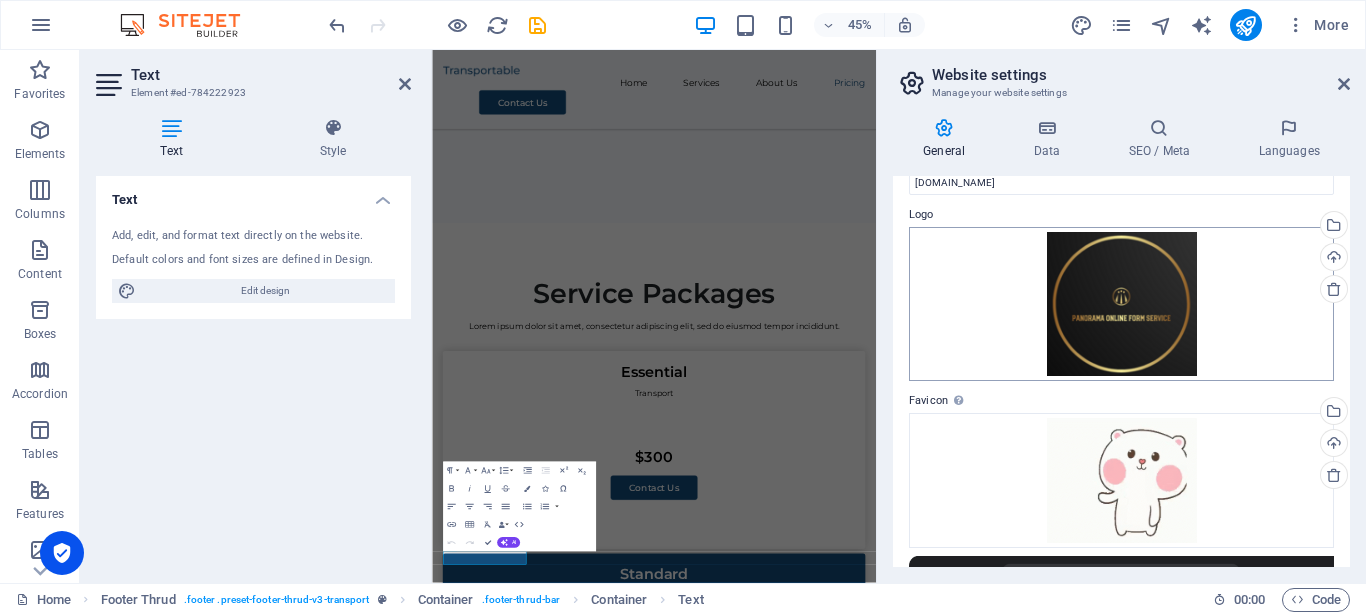 scroll, scrollTop: 0, scrollLeft: 0, axis: both 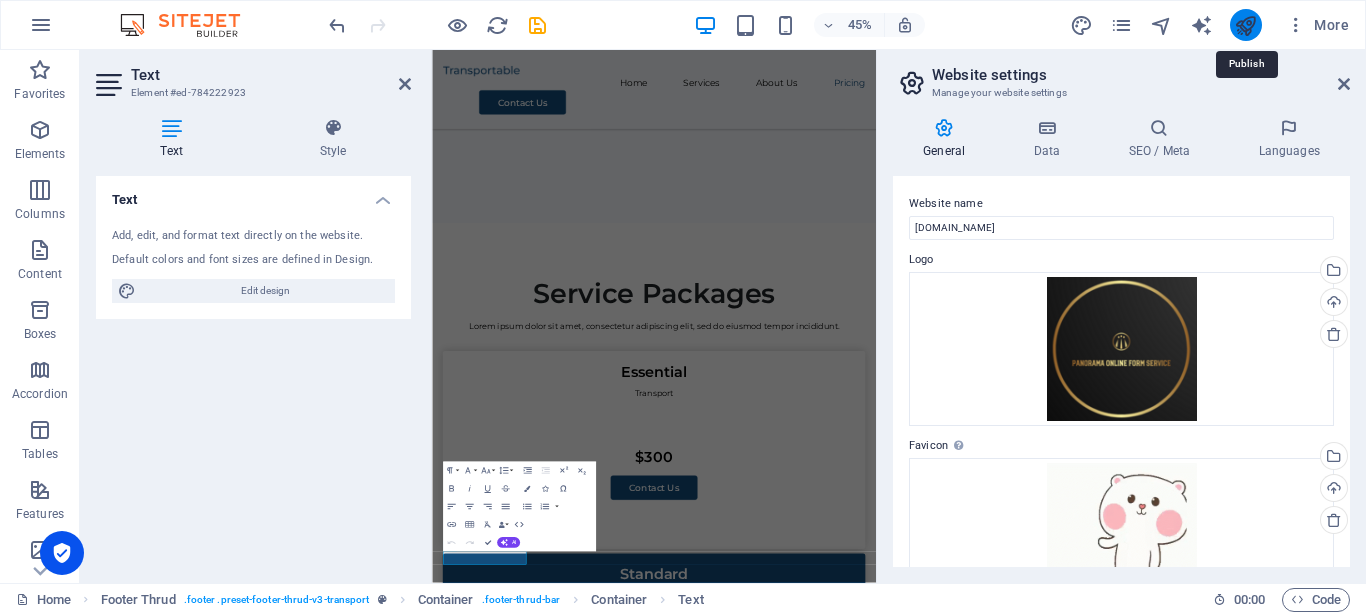 drag, startPoint x: 1244, startPoint y: 23, endPoint x: 1132, endPoint y: 0, distance: 114.33722 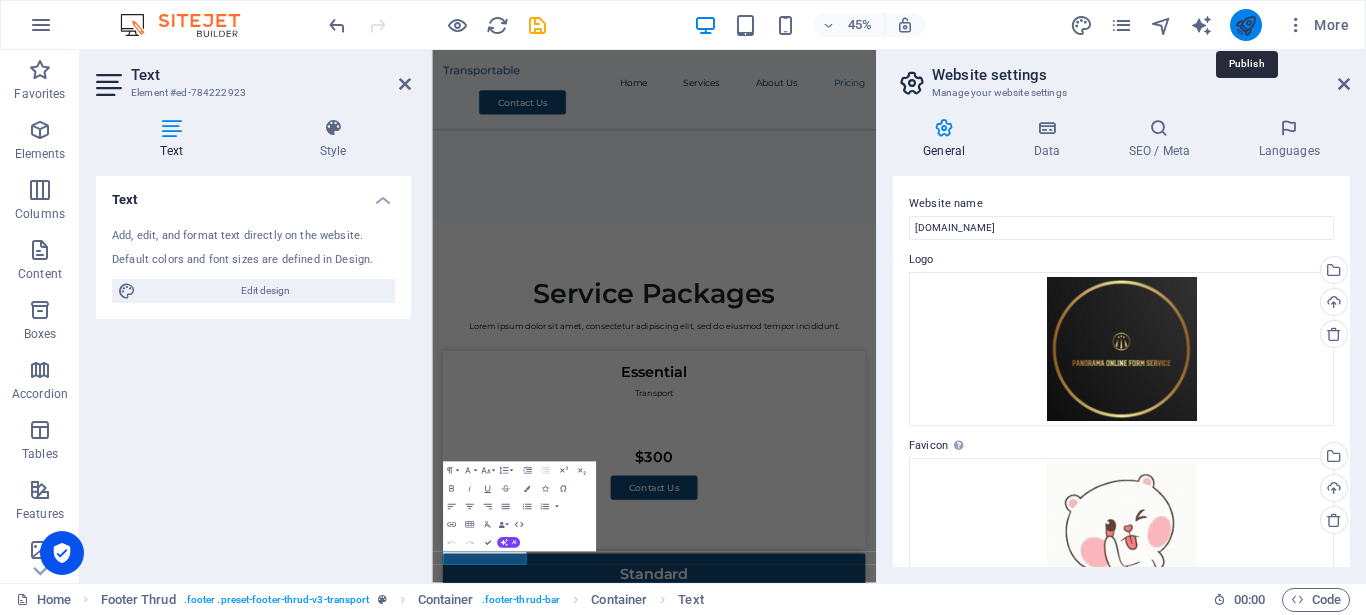 click at bounding box center [1245, 25] 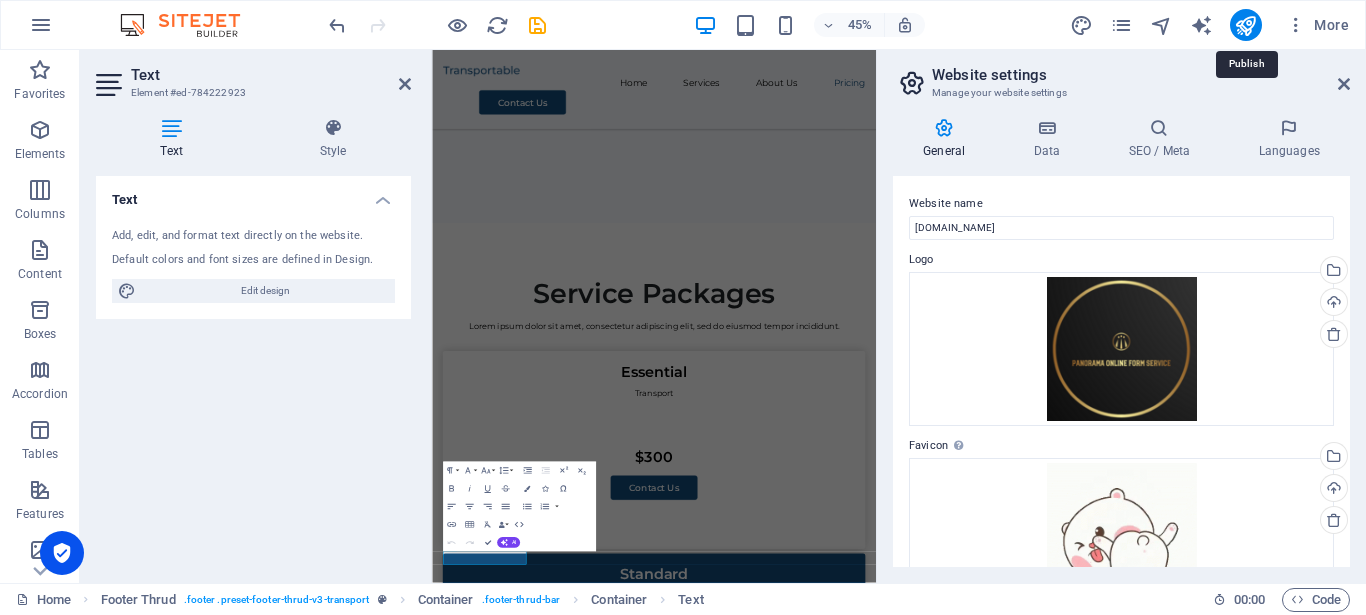 scroll, scrollTop: 3909, scrollLeft: 0, axis: vertical 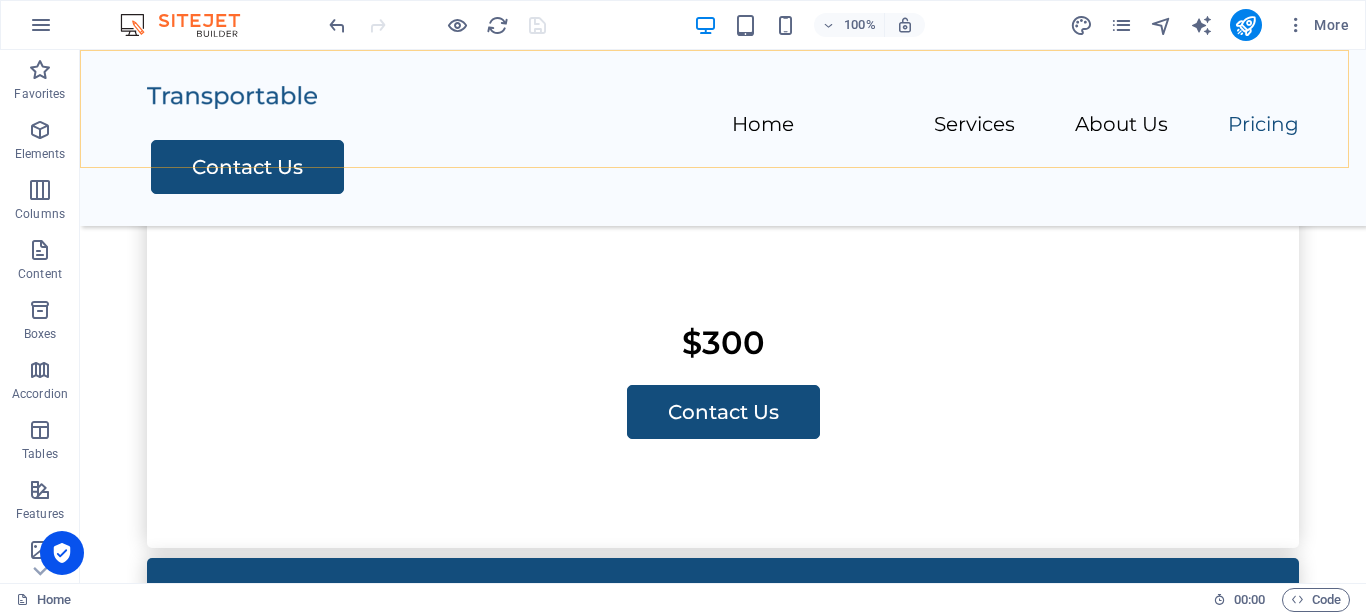 click on "Home Services About Us Pricing Contact Us" at bounding box center (723, 138) 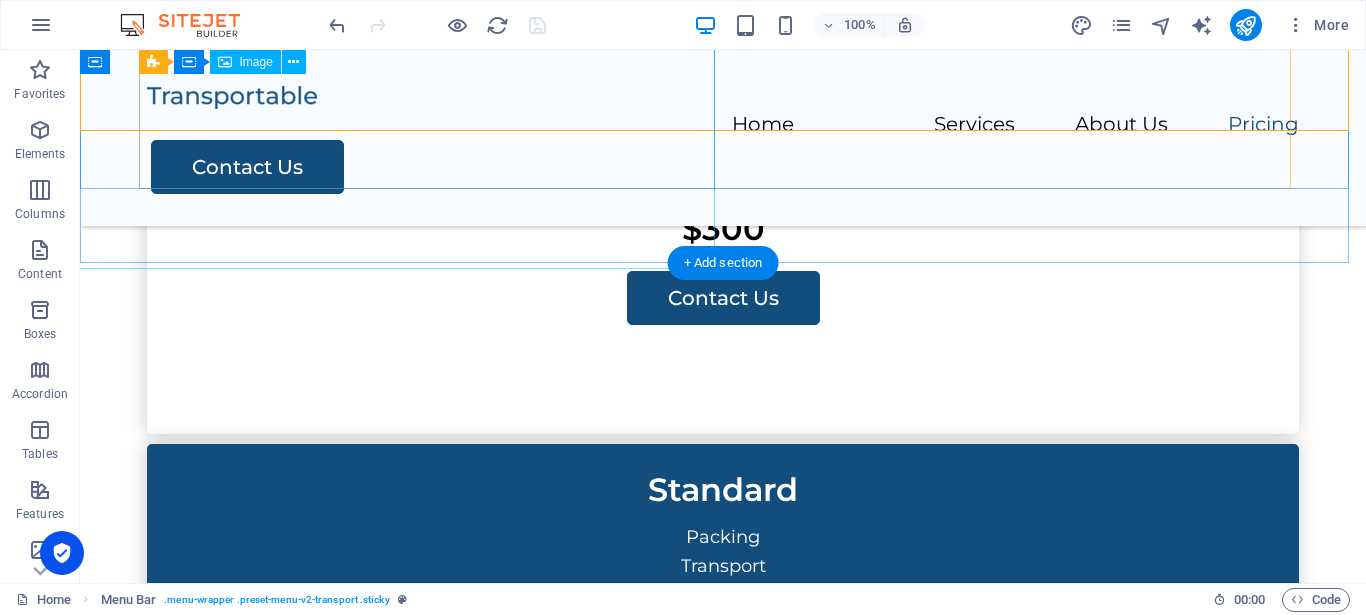 scroll, scrollTop: 4035, scrollLeft: 0, axis: vertical 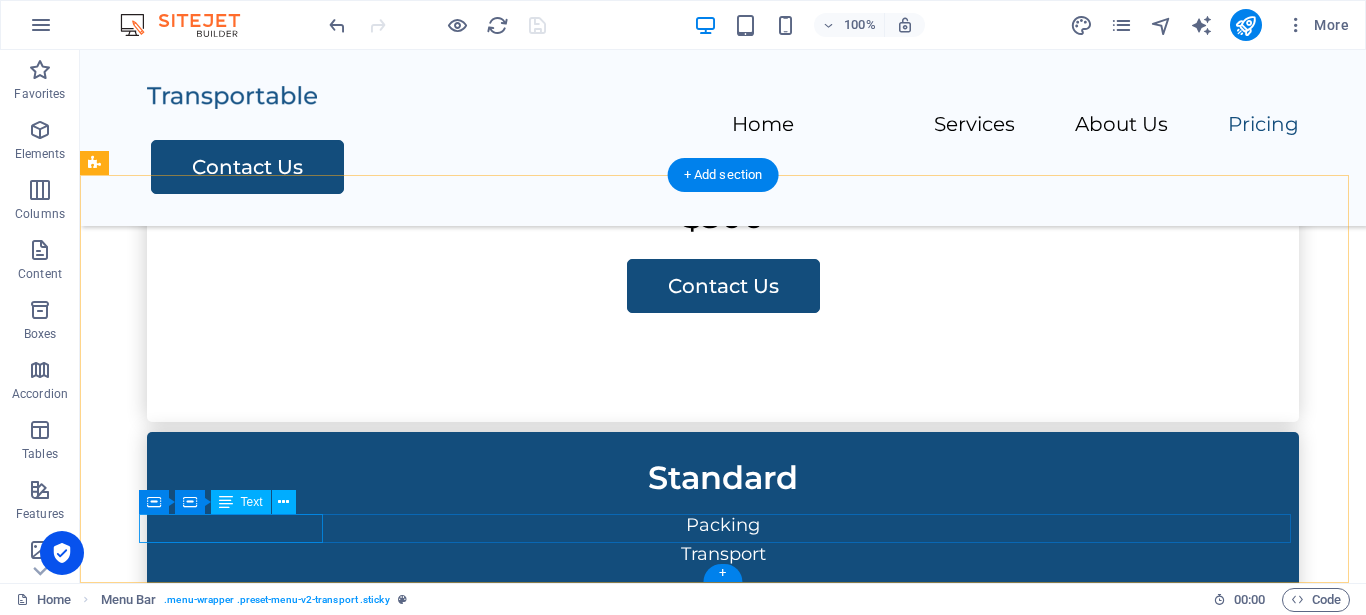 click on "[DOMAIN_NAME]" at bounding box center (719, 3256) 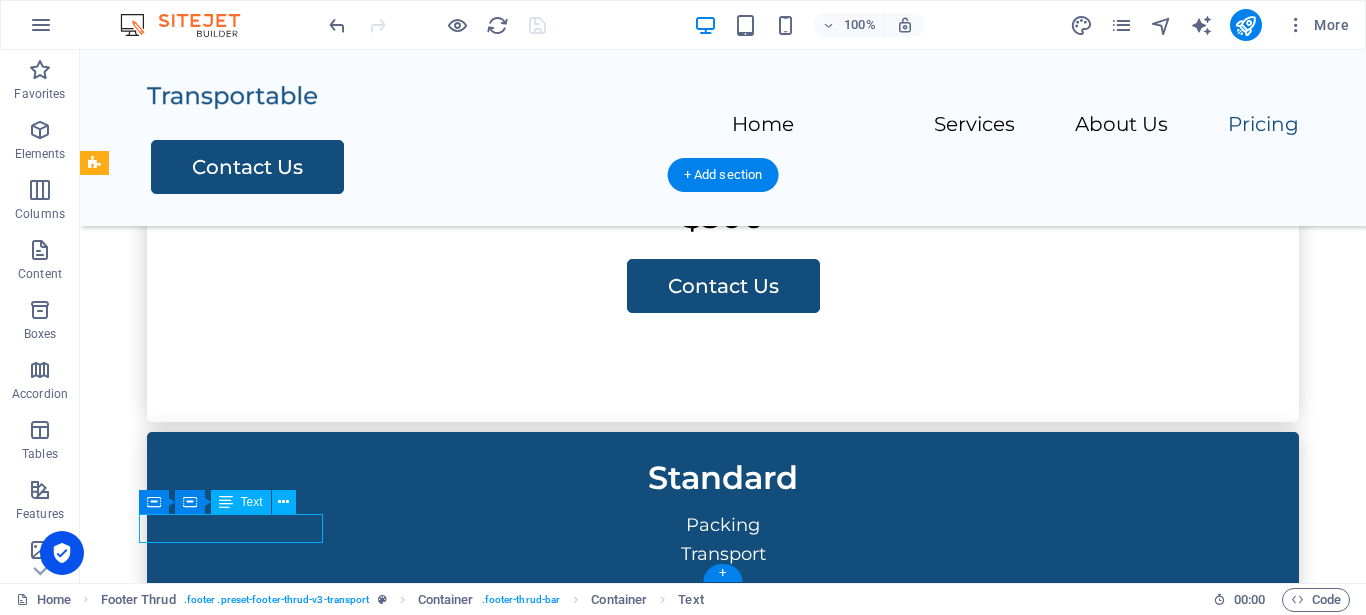 click on "[DOMAIN_NAME]" at bounding box center [719, 3256] 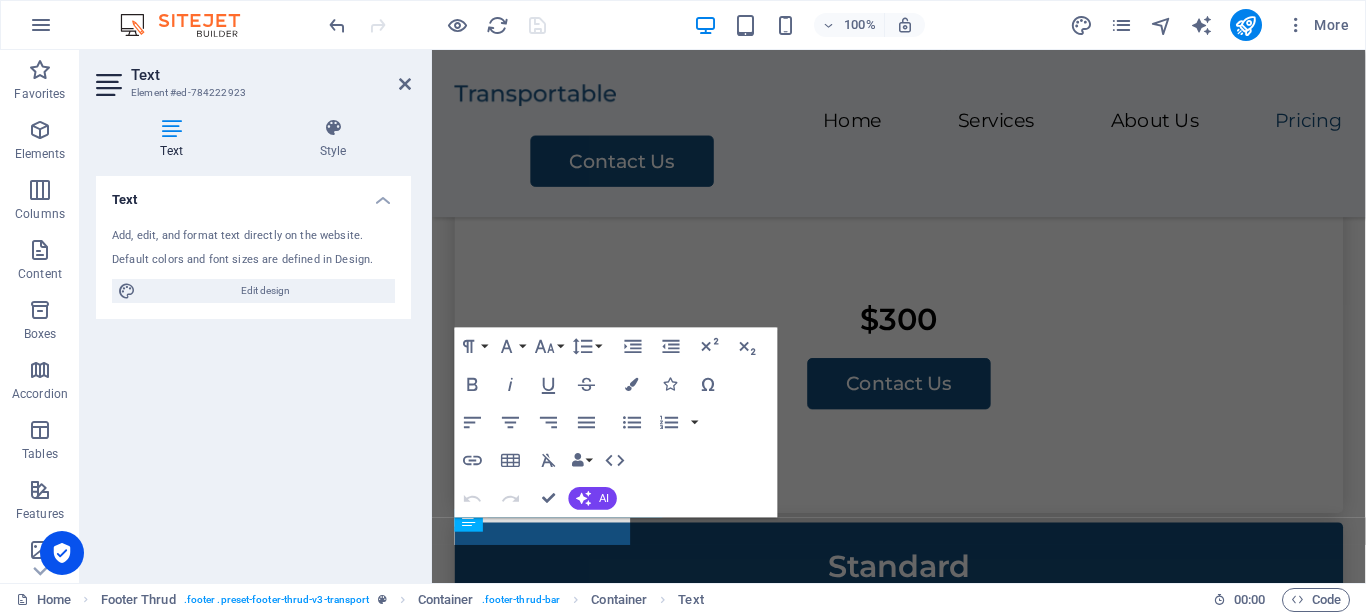 scroll, scrollTop: 4035, scrollLeft: 0, axis: vertical 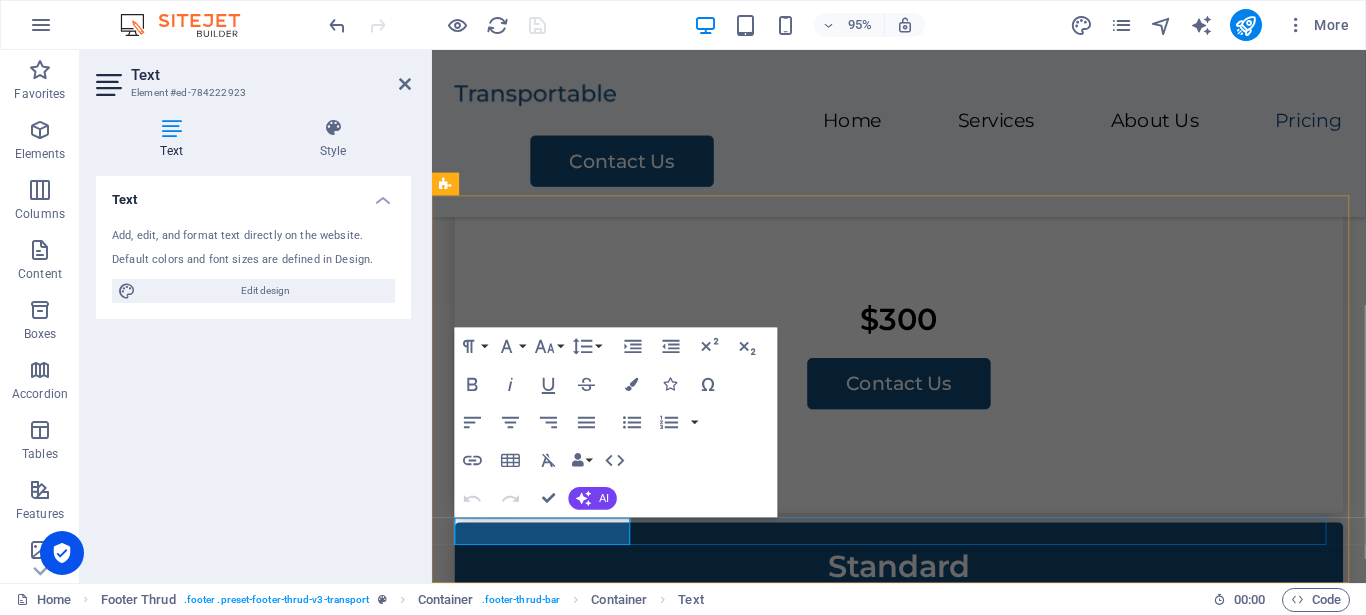 click on "[DOMAIN_NAME]" 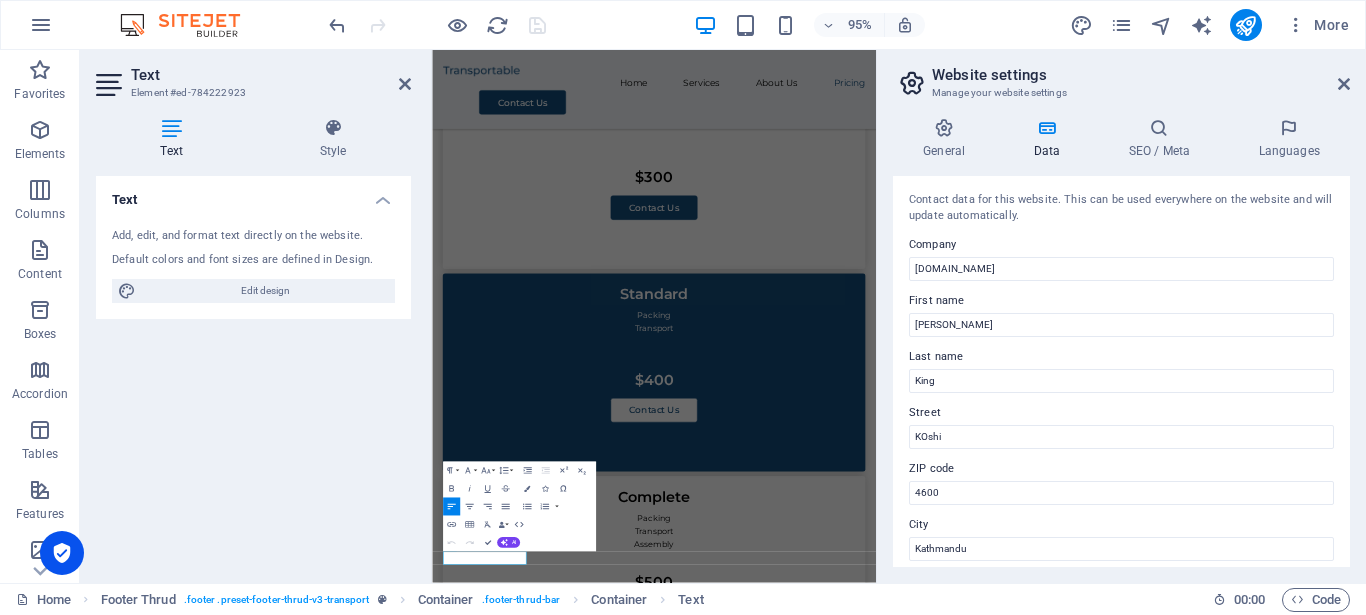 scroll, scrollTop: 3413, scrollLeft: 0, axis: vertical 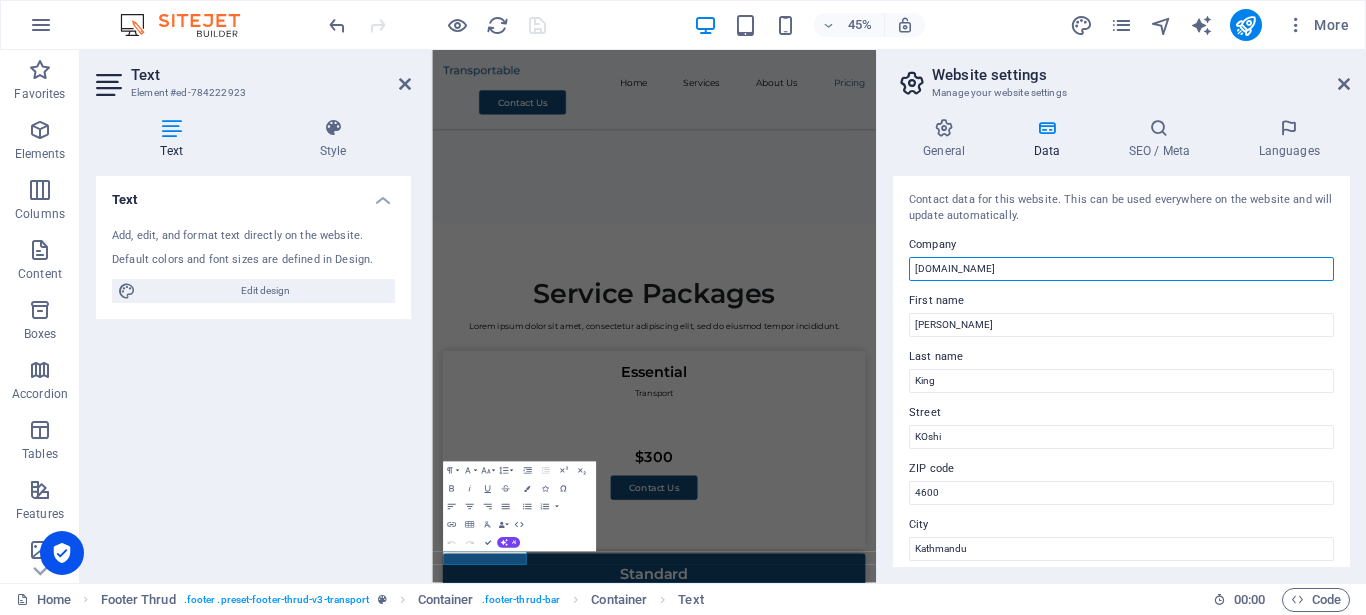 drag, startPoint x: 1048, startPoint y: 275, endPoint x: 903, endPoint y: 287, distance: 145.4957 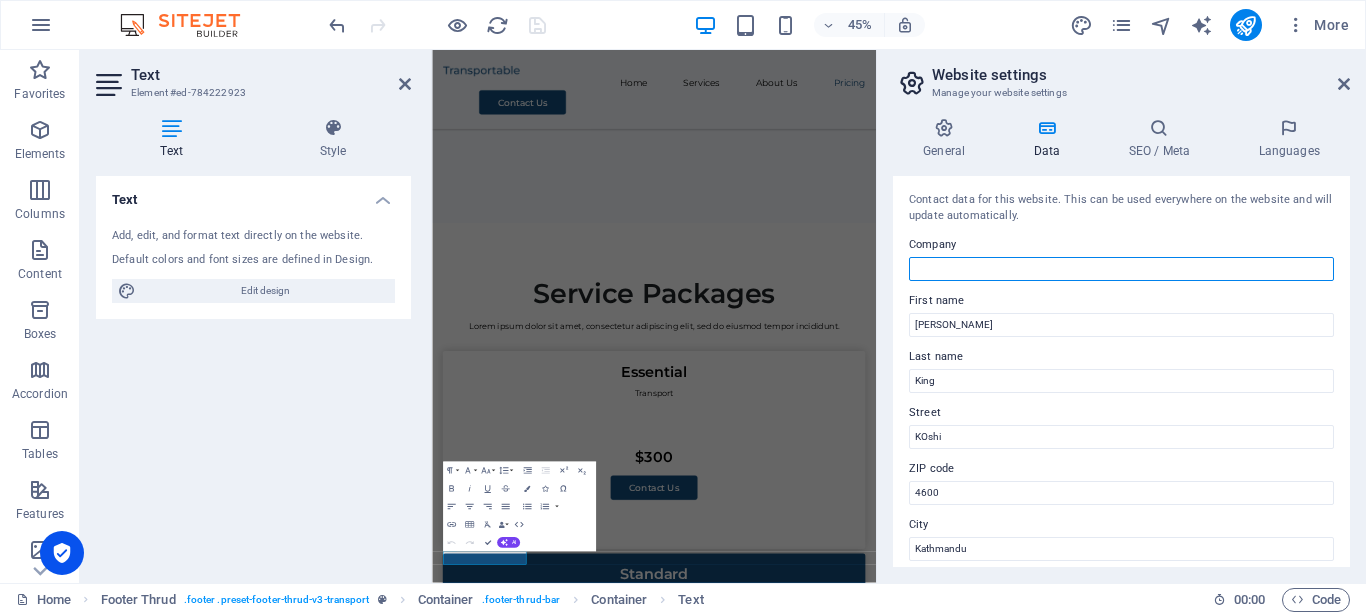 paste on "[DOMAIN_NAME]" 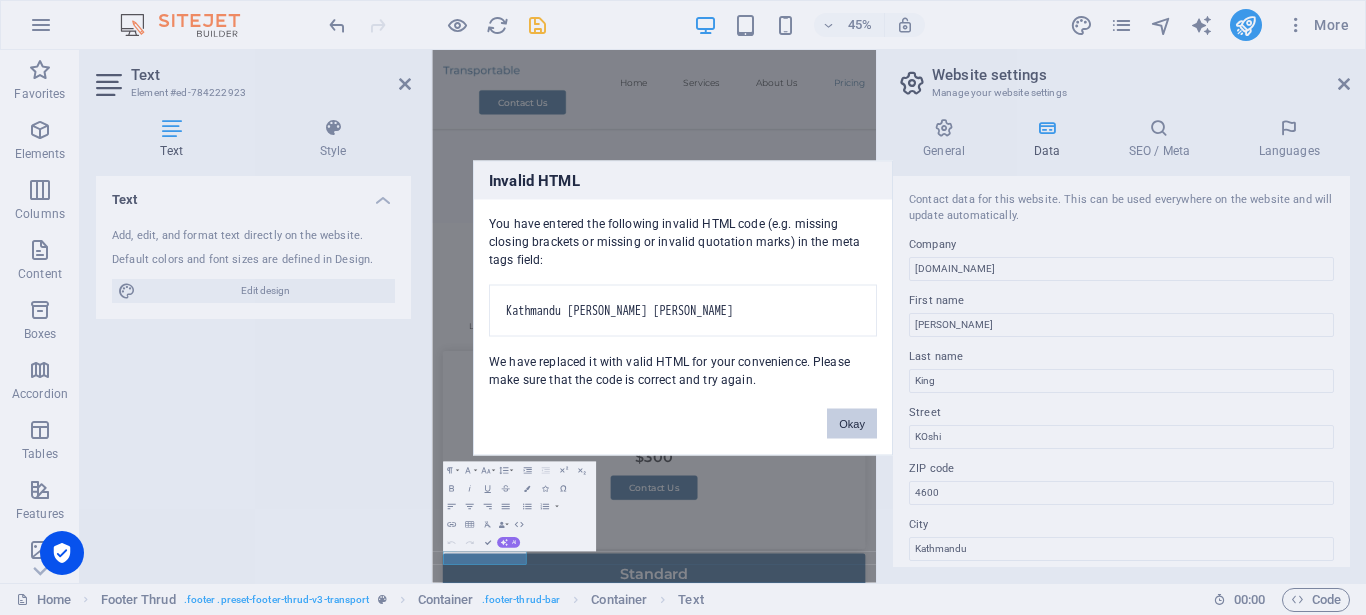 click on "Okay" at bounding box center (852, 423) 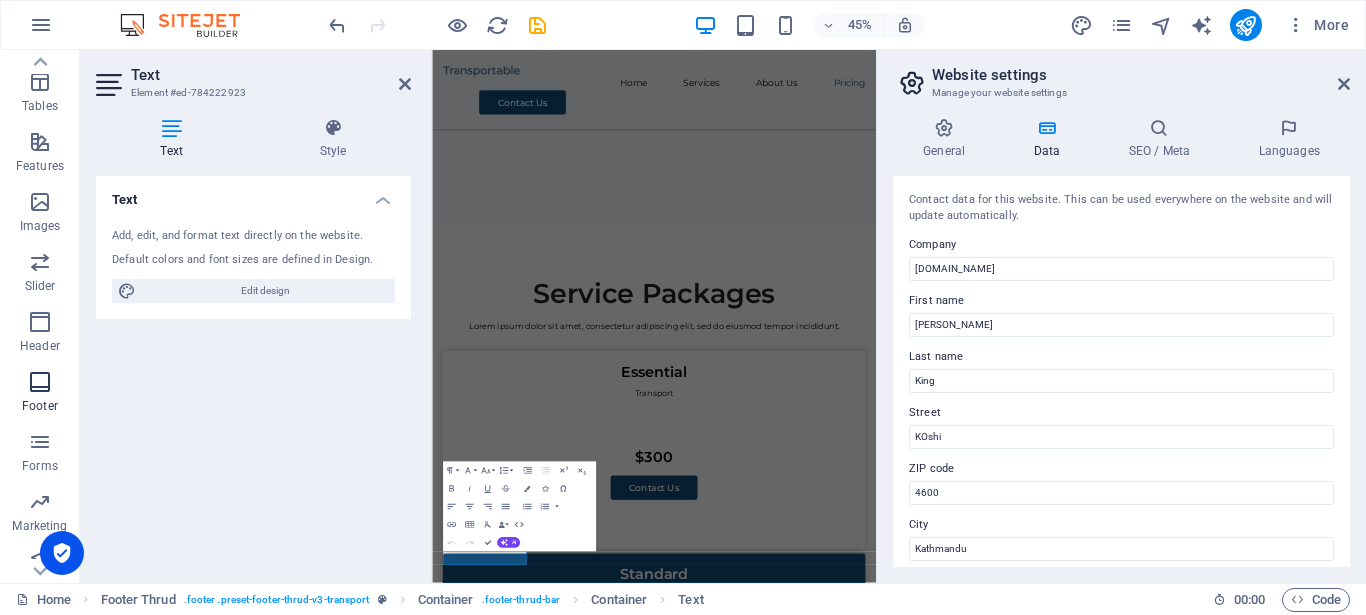 scroll, scrollTop: 367, scrollLeft: 0, axis: vertical 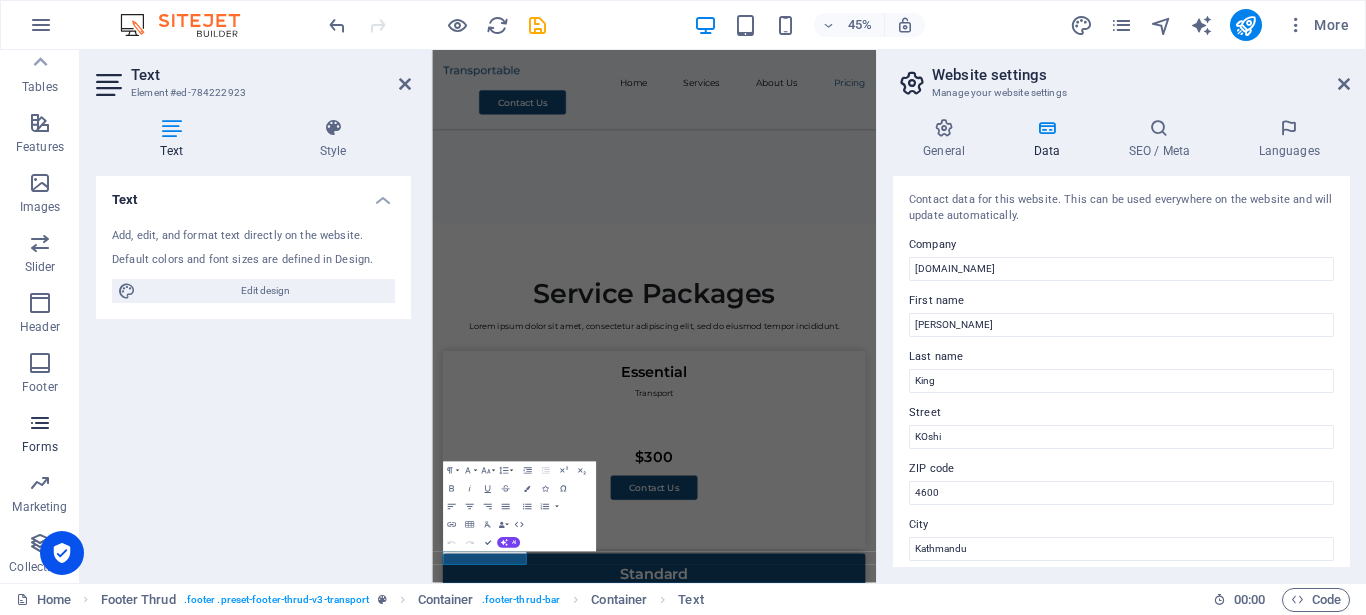 drag, startPoint x: 35, startPoint y: 418, endPoint x: 44, endPoint y: 439, distance: 22.847319 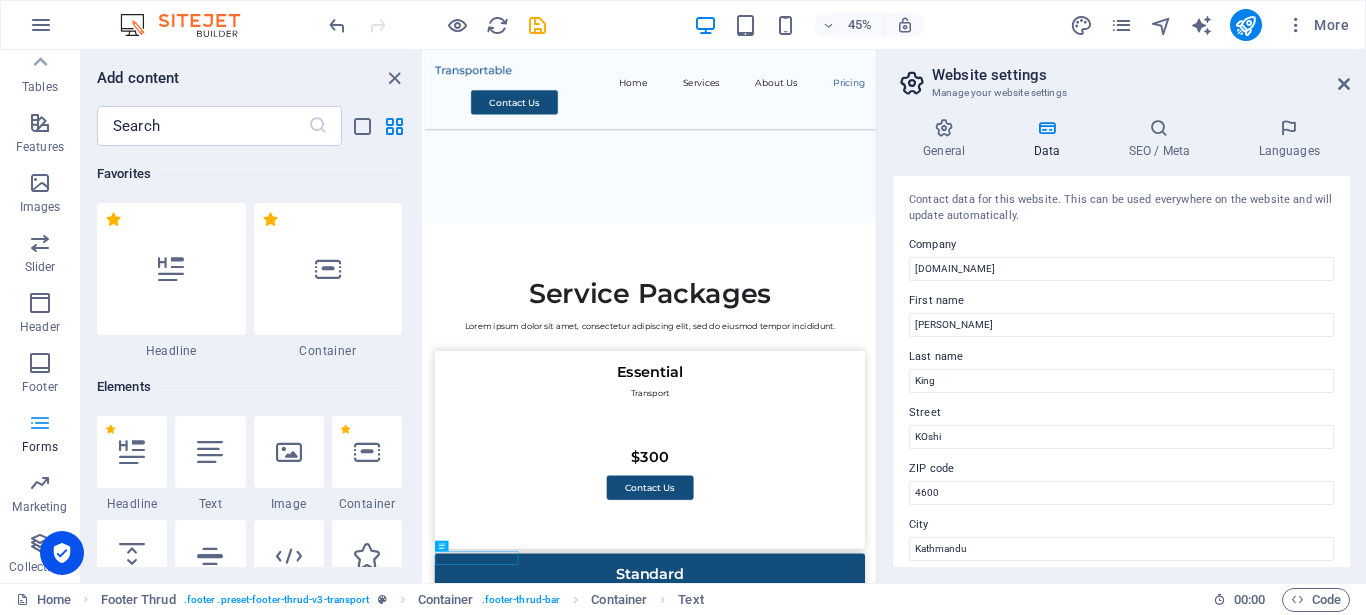 click on "Forms" at bounding box center [40, 447] 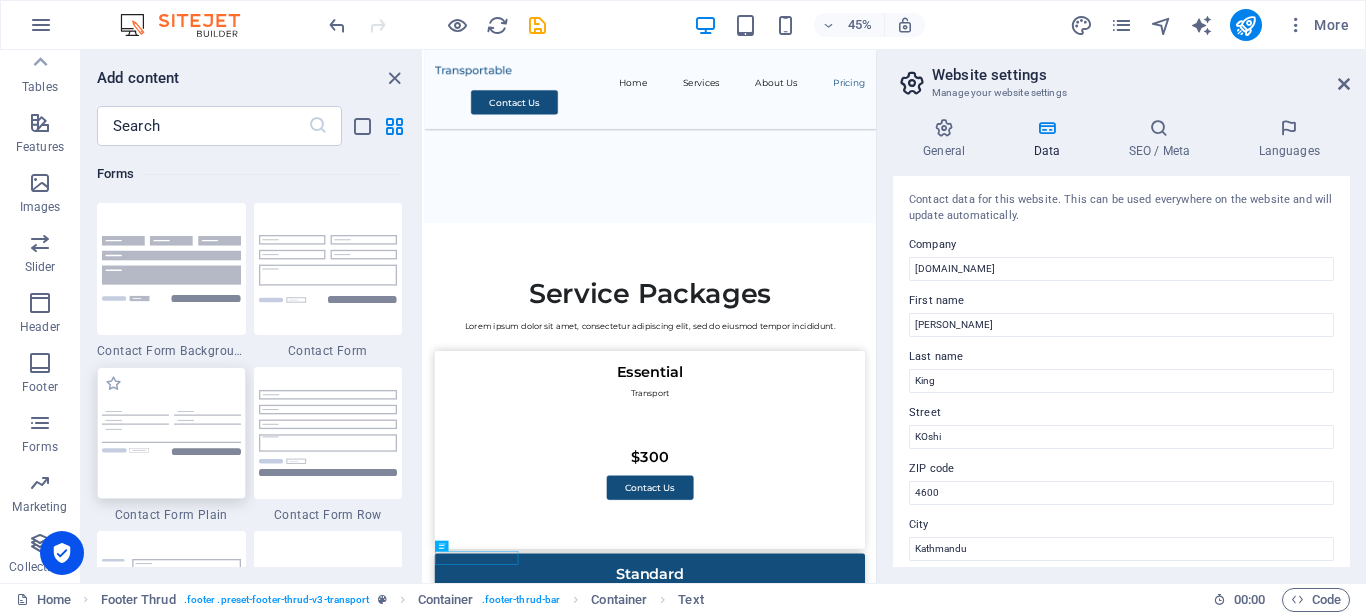 scroll, scrollTop: 14526, scrollLeft: 0, axis: vertical 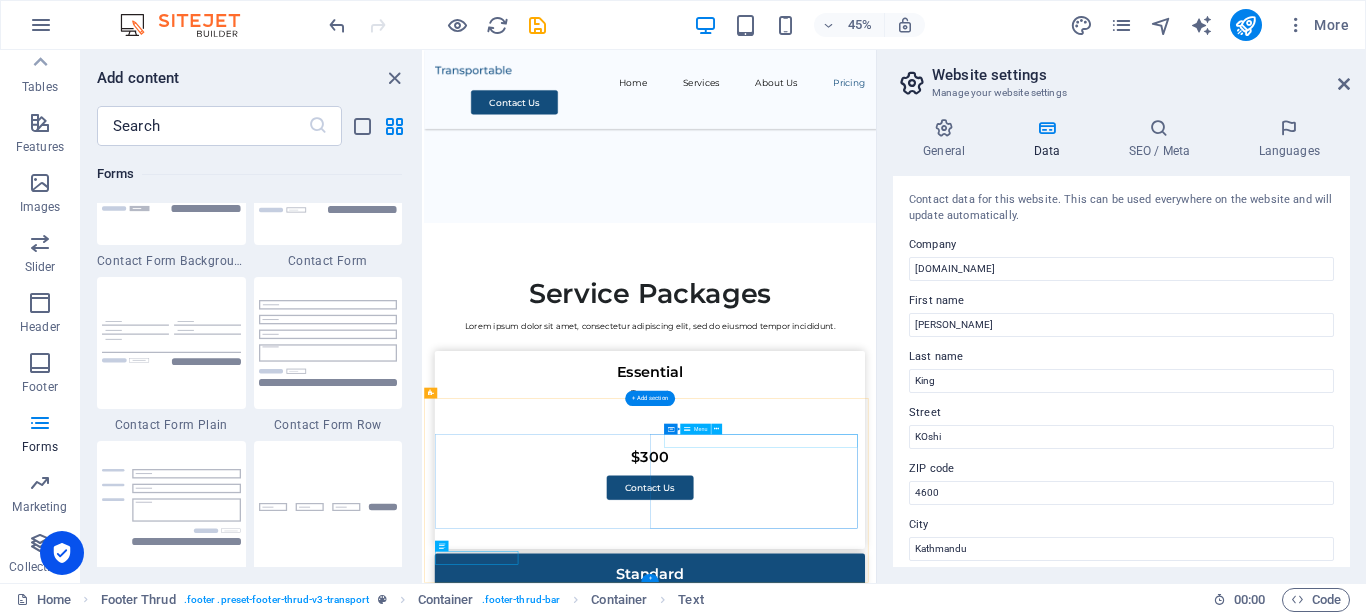 click on "Home Services About Us Pricing Contact Us" at bounding box center (683, 3734) 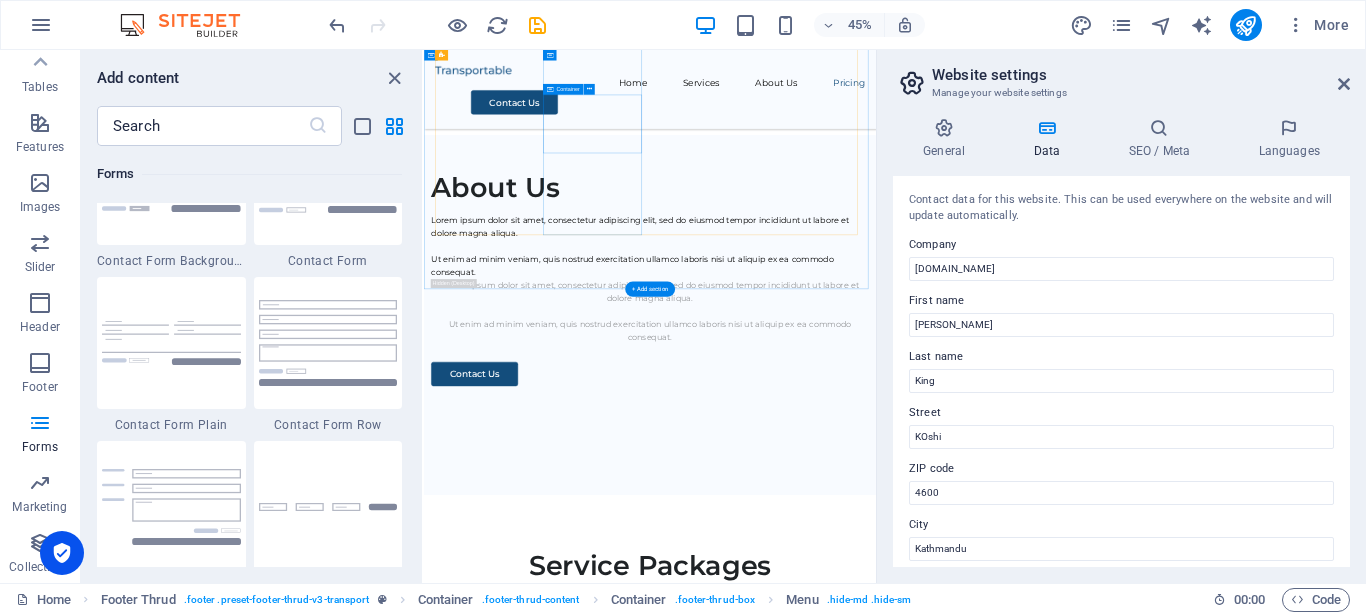scroll, scrollTop: 2188, scrollLeft: 0, axis: vertical 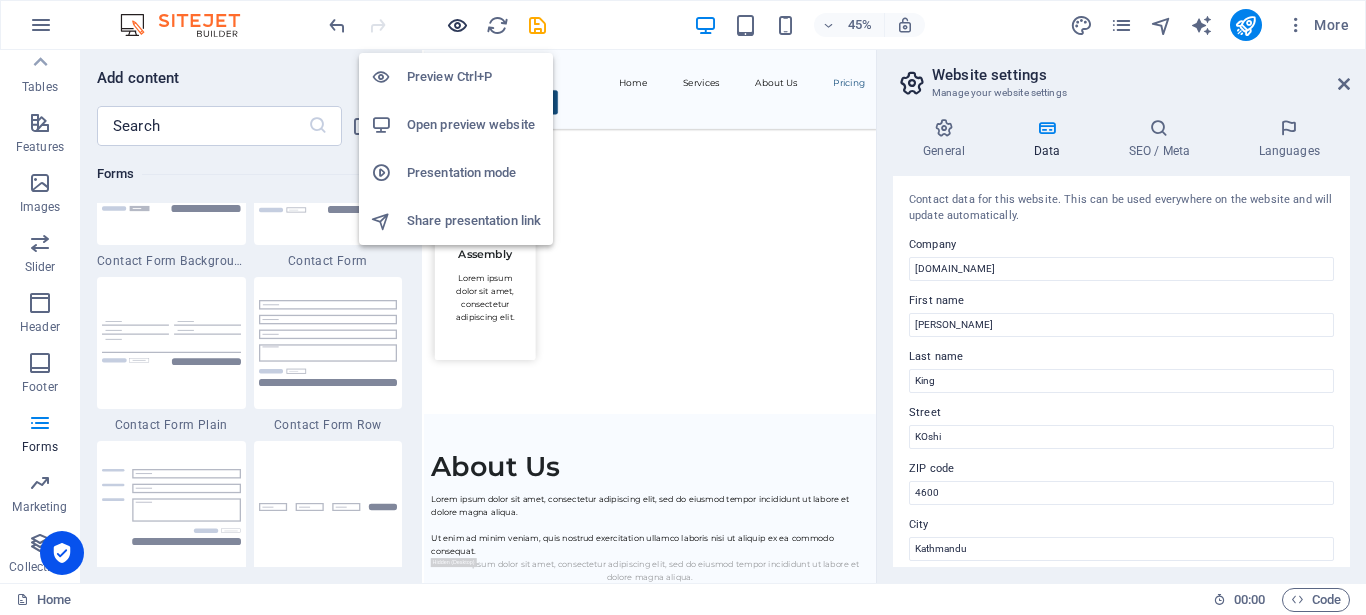 click at bounding box center [457, 25] 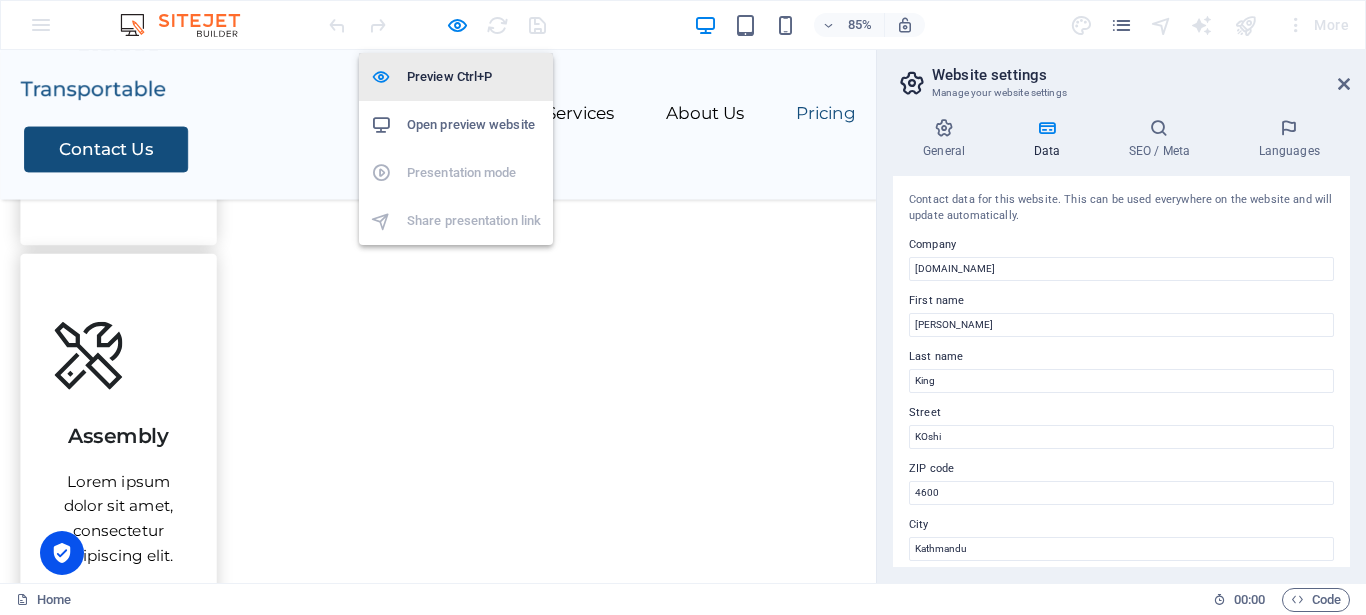 click on "Preview Ctrl+P" at bounding box center [474, 77] 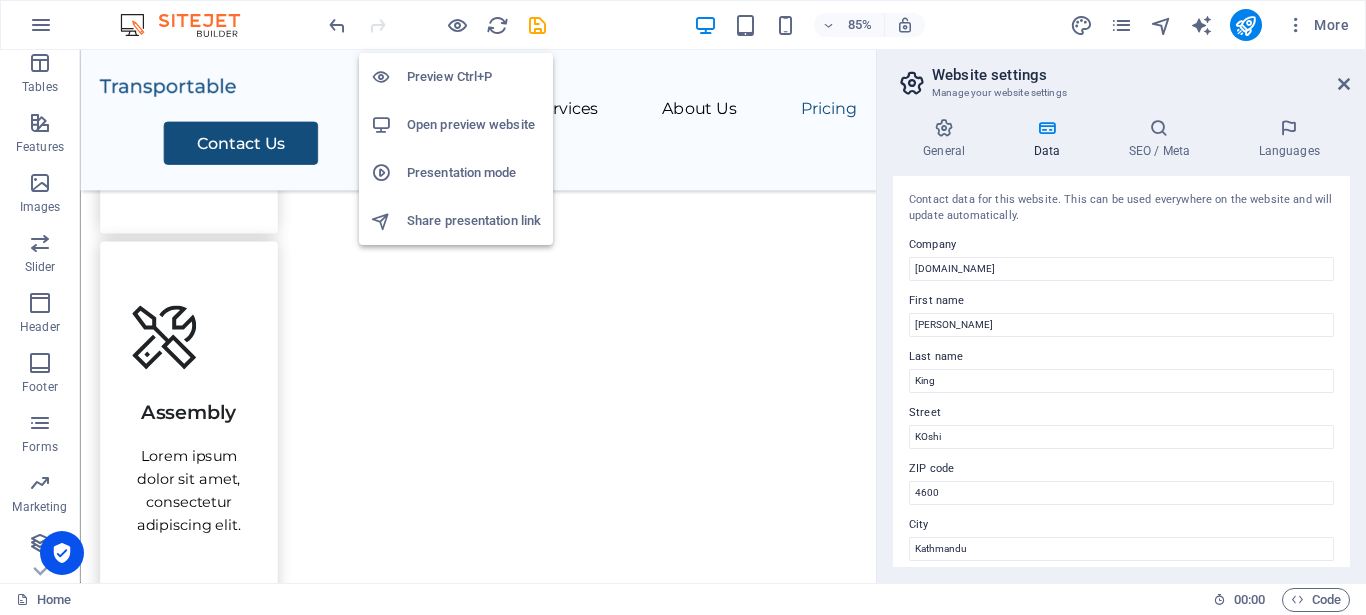 click on "Open preview website" at bounding box center (474, 125) 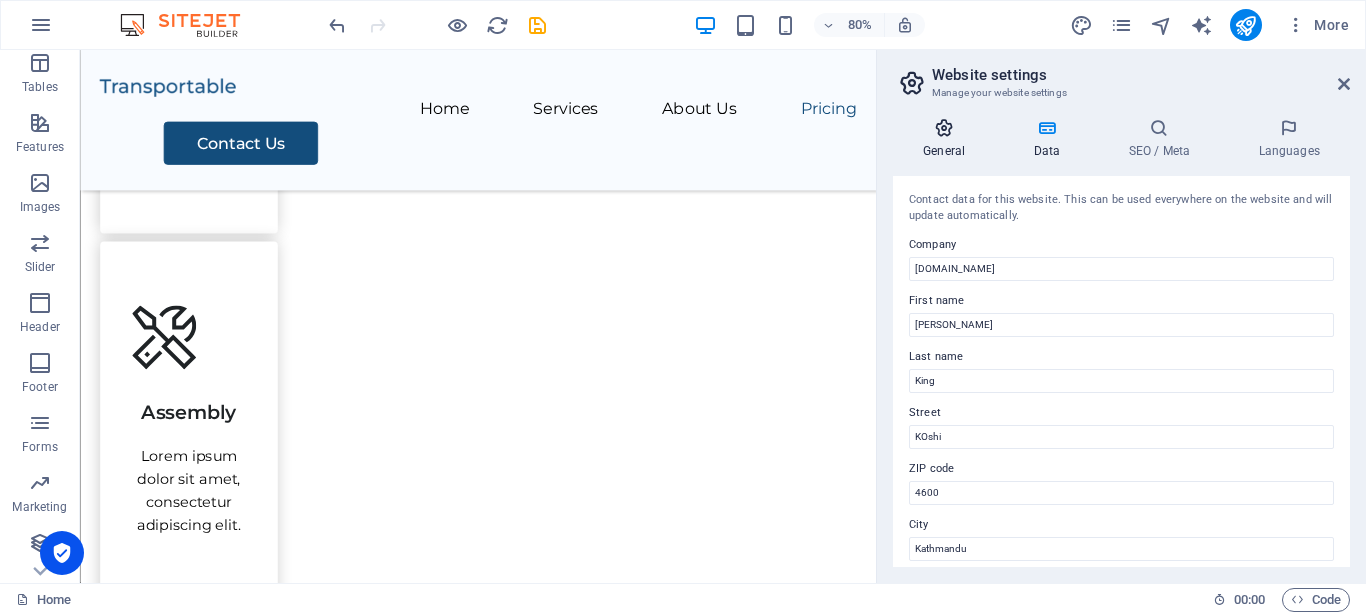 click on "General" at bounding box center (948, 139) 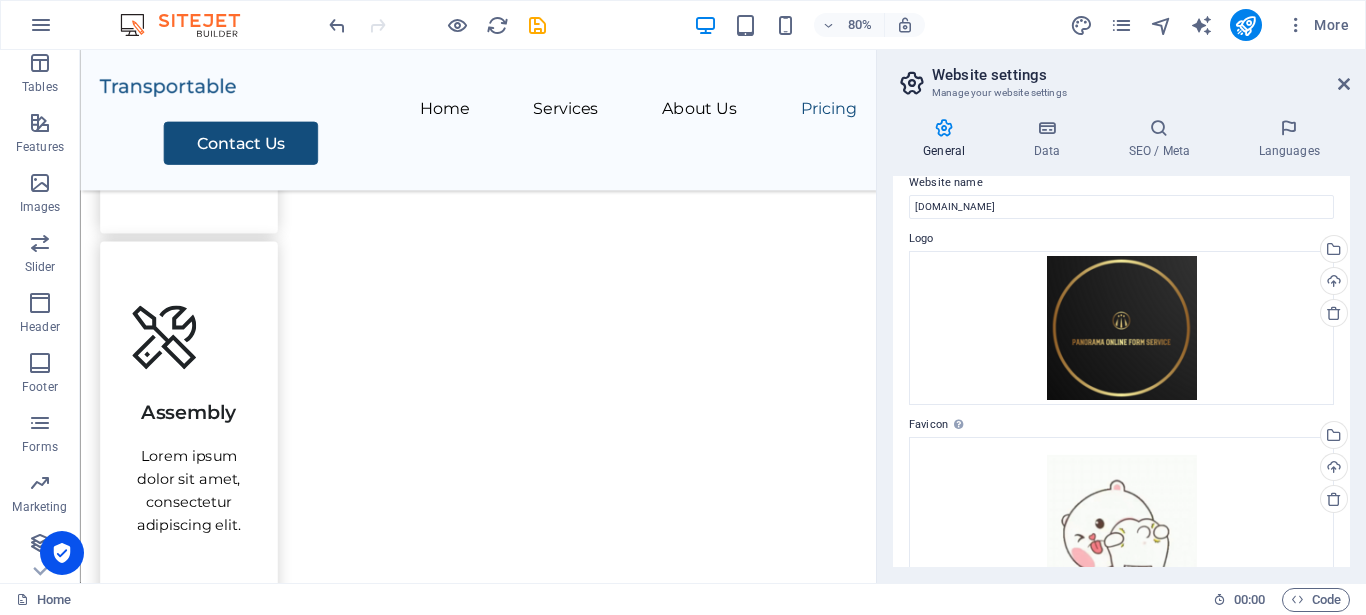 scroll, scrollTop: 0, scrollLeft: 0, axis: both 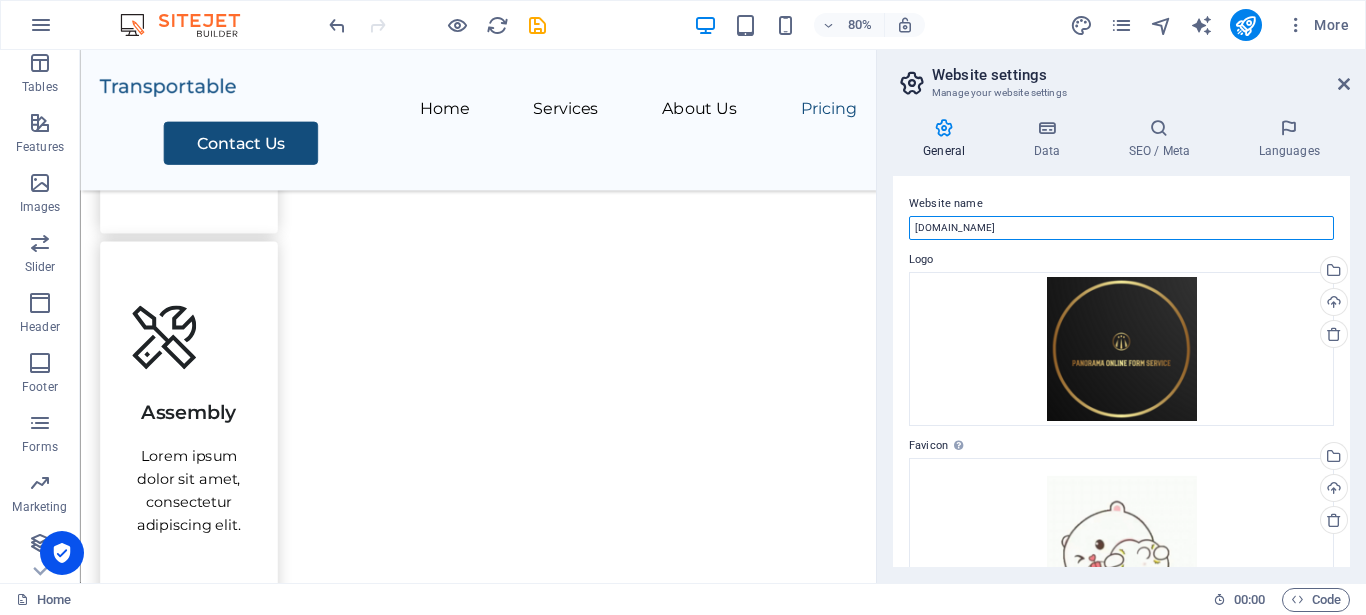 click on "[DOMAIN_NAME]" at bounding box center [1121, 228] 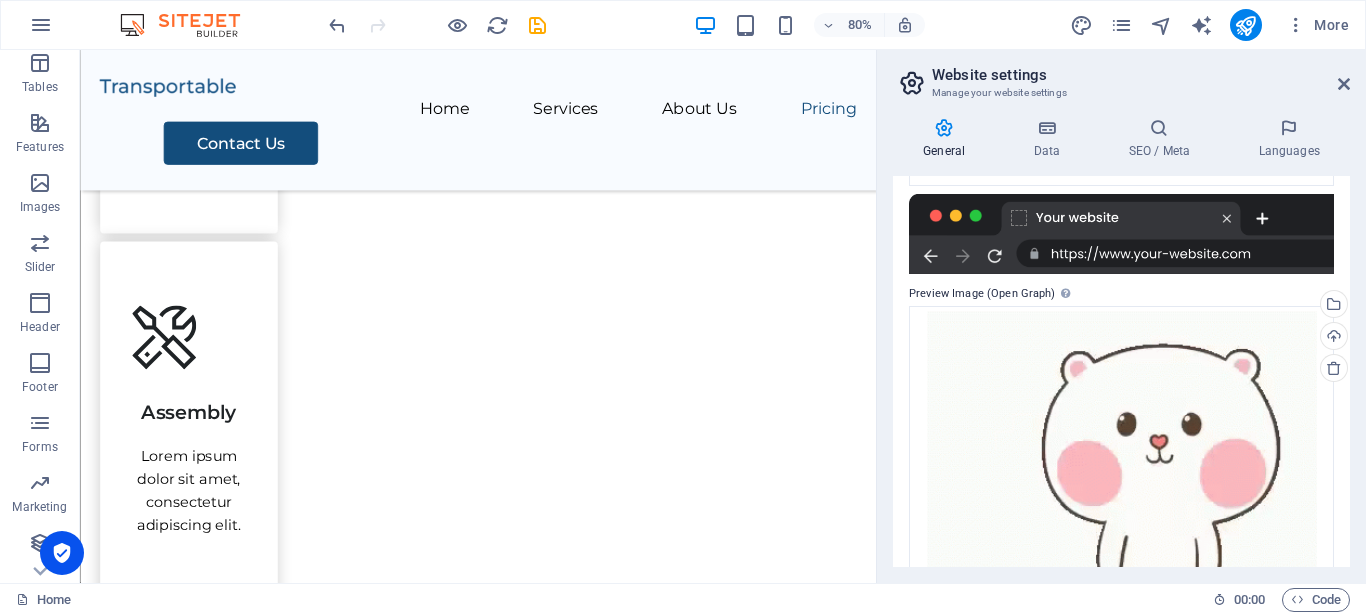 scroll, scrollTop: 522, scrollLeft: 0, axis: vertical 